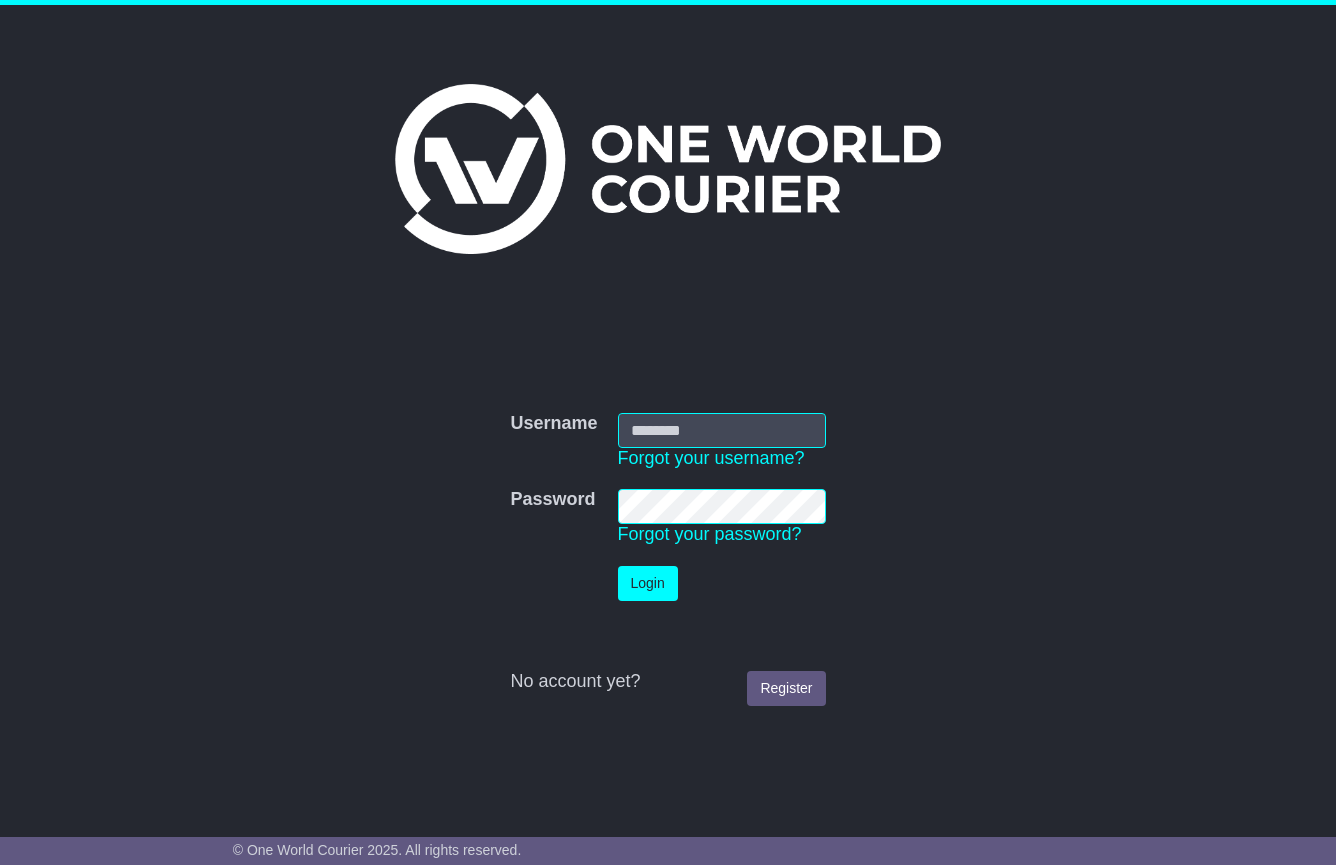 scroll, scrollTop: 0, scrollLeft: 0, axis: both 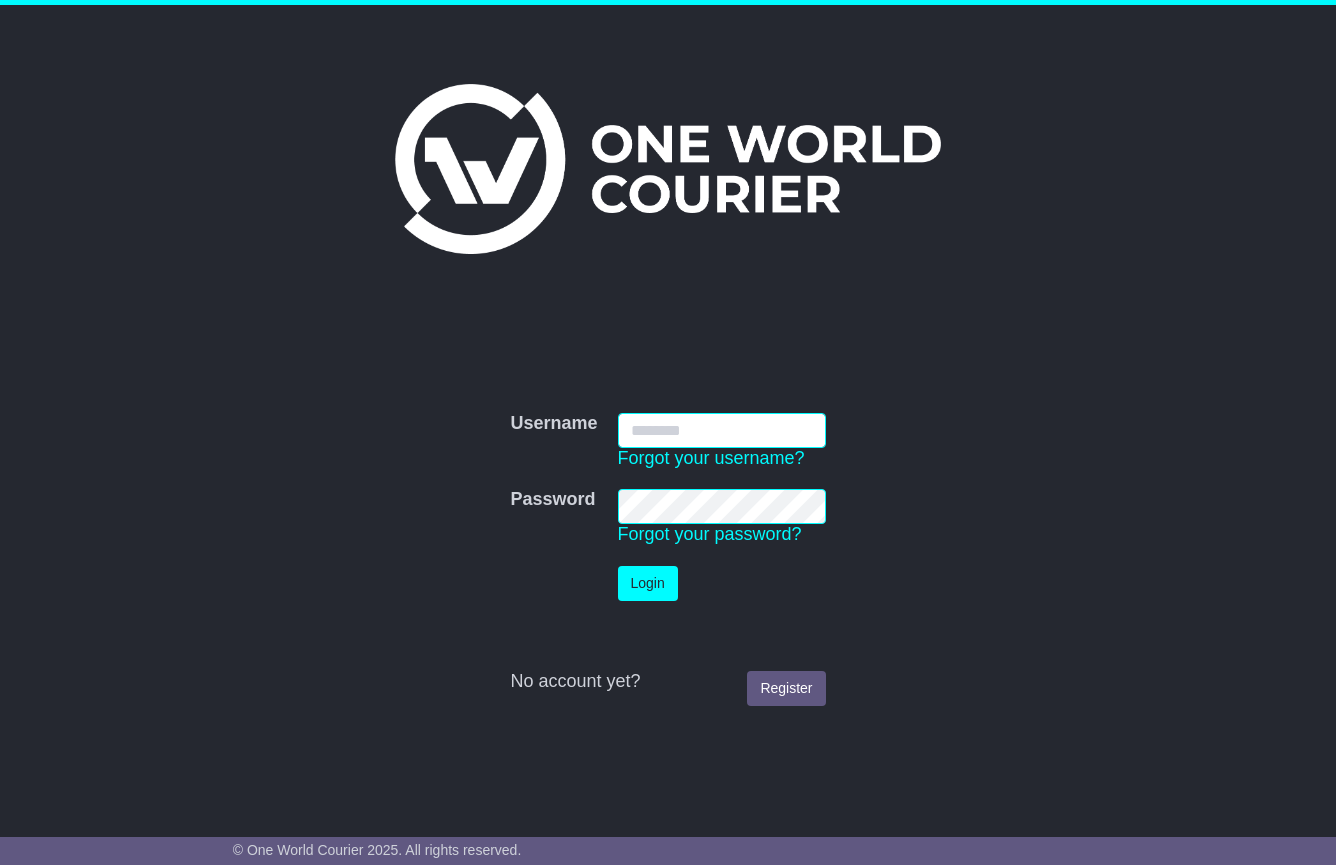 type on "**********" 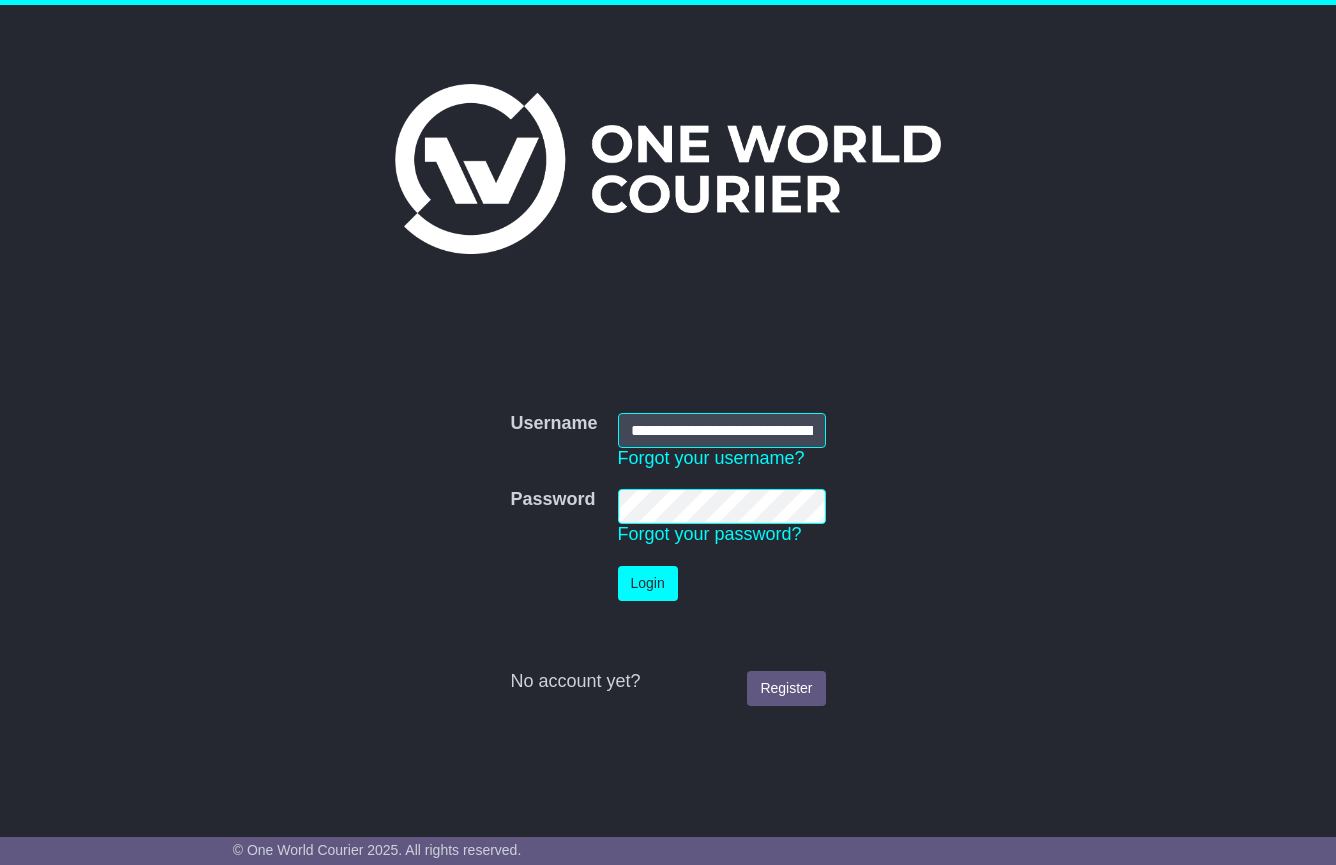 click on "Login" at bounding box center (648, 583) 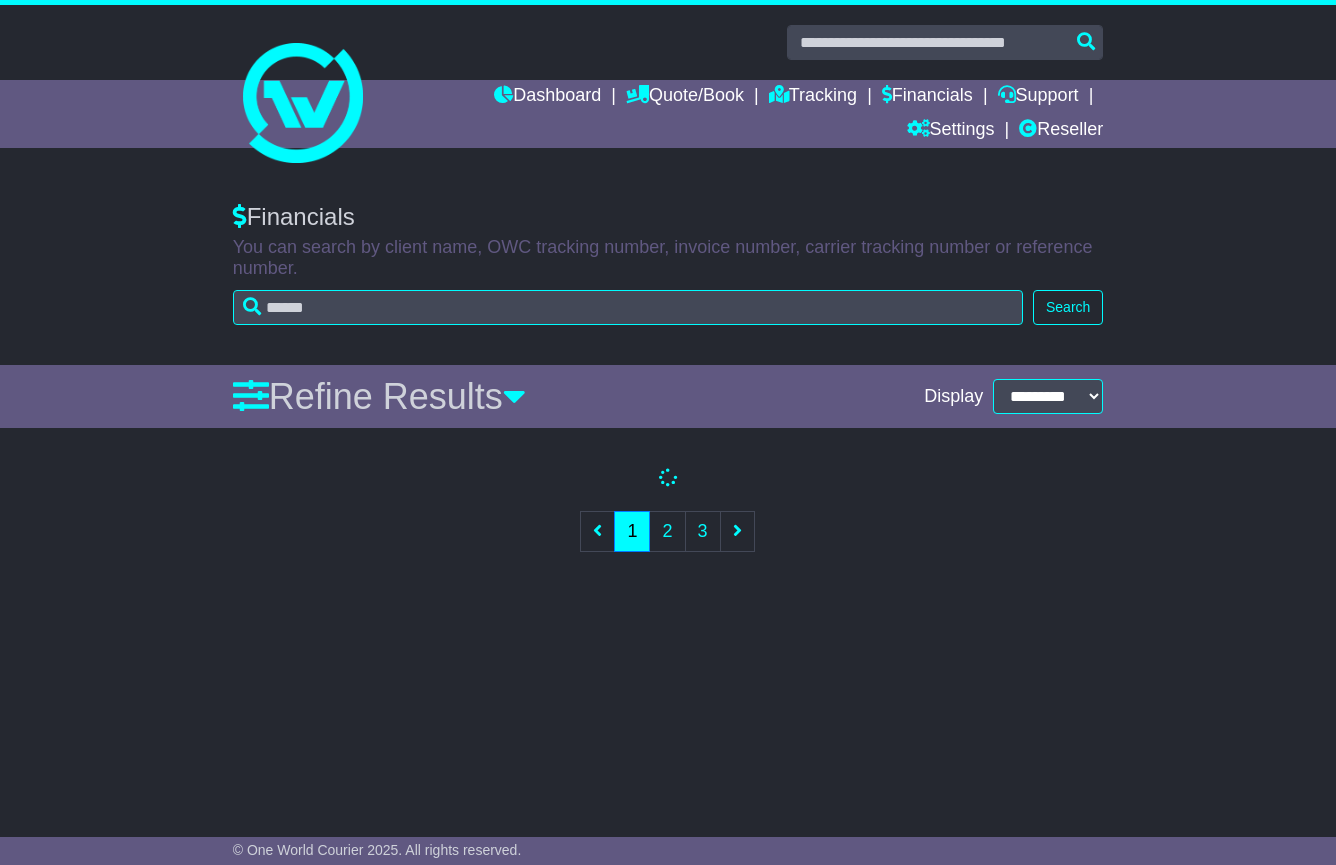 scroll, scrollTop: 0, scrollLeft: 0, axis: both 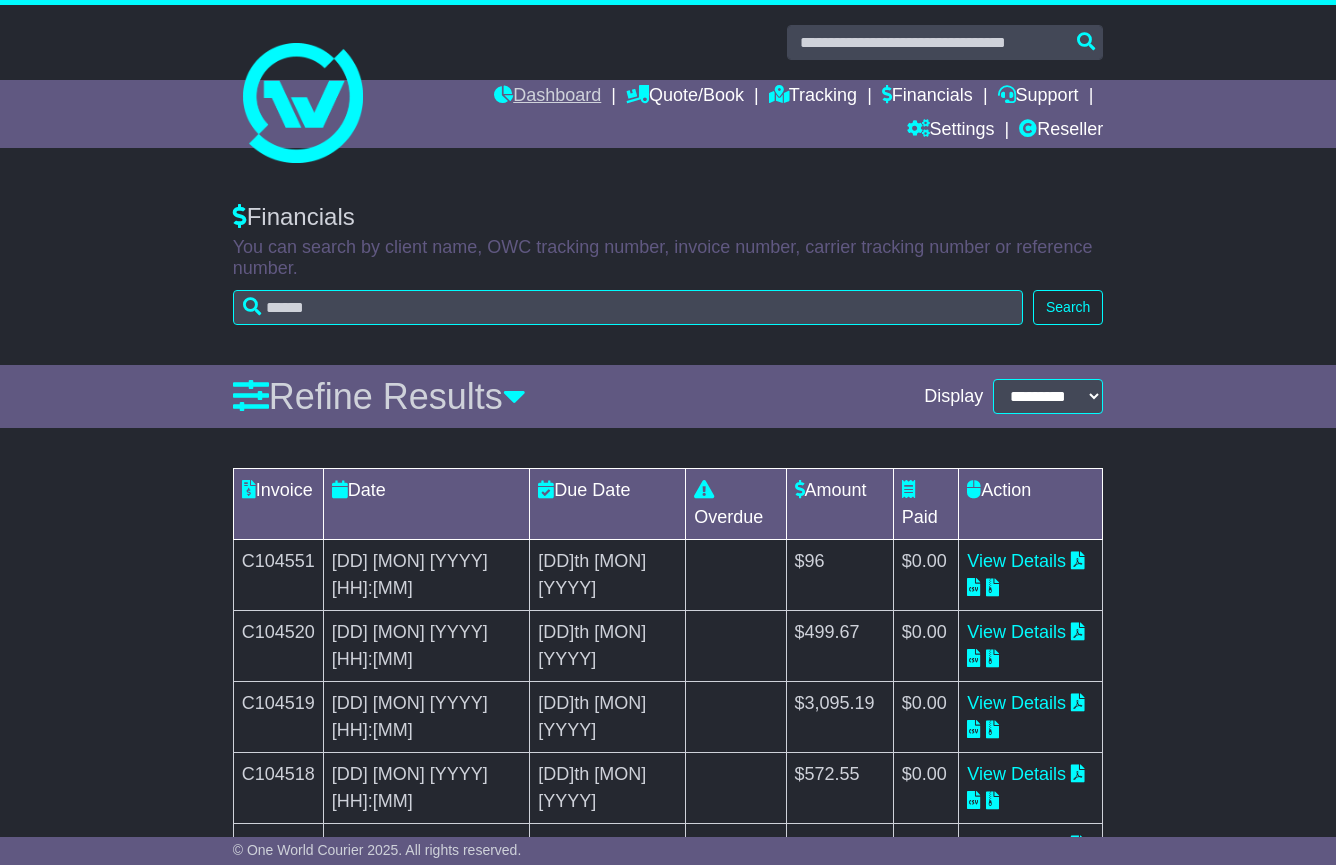 click on "Dashboard" at bounding box center (547, 97) 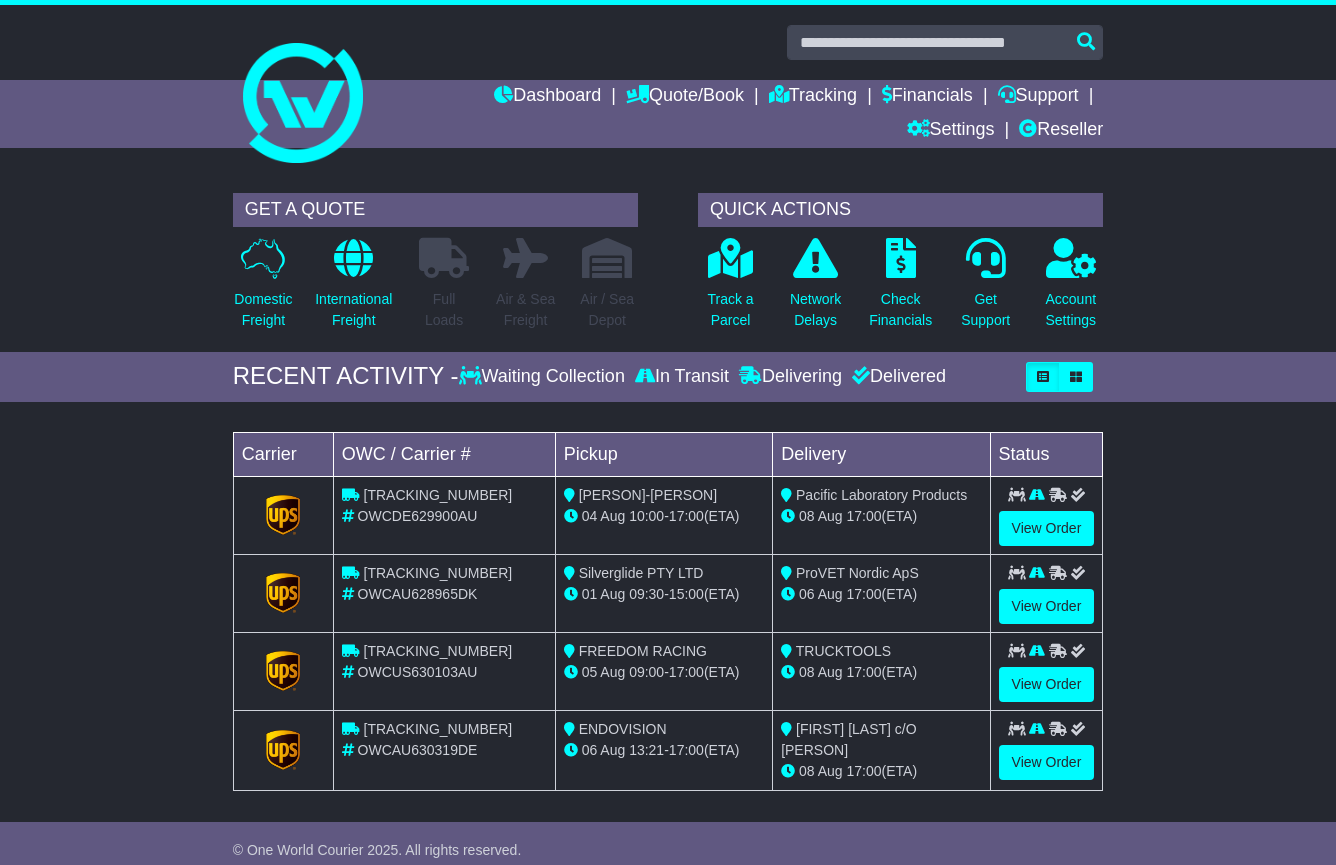 scroll, scrollTop: 0, scrollLeft: 0, axis: both 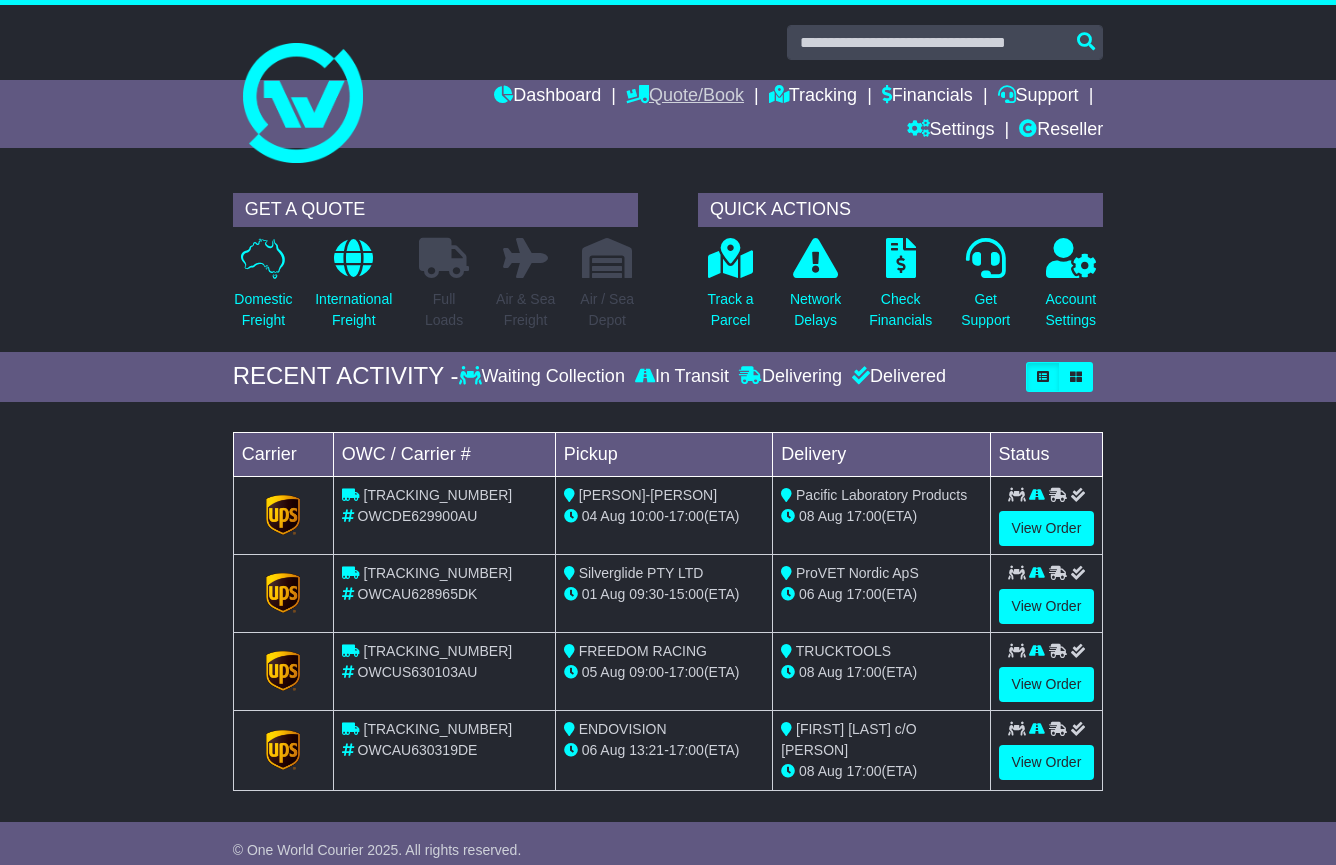 click on "Quote/Book" at bounding box center (685, 97) 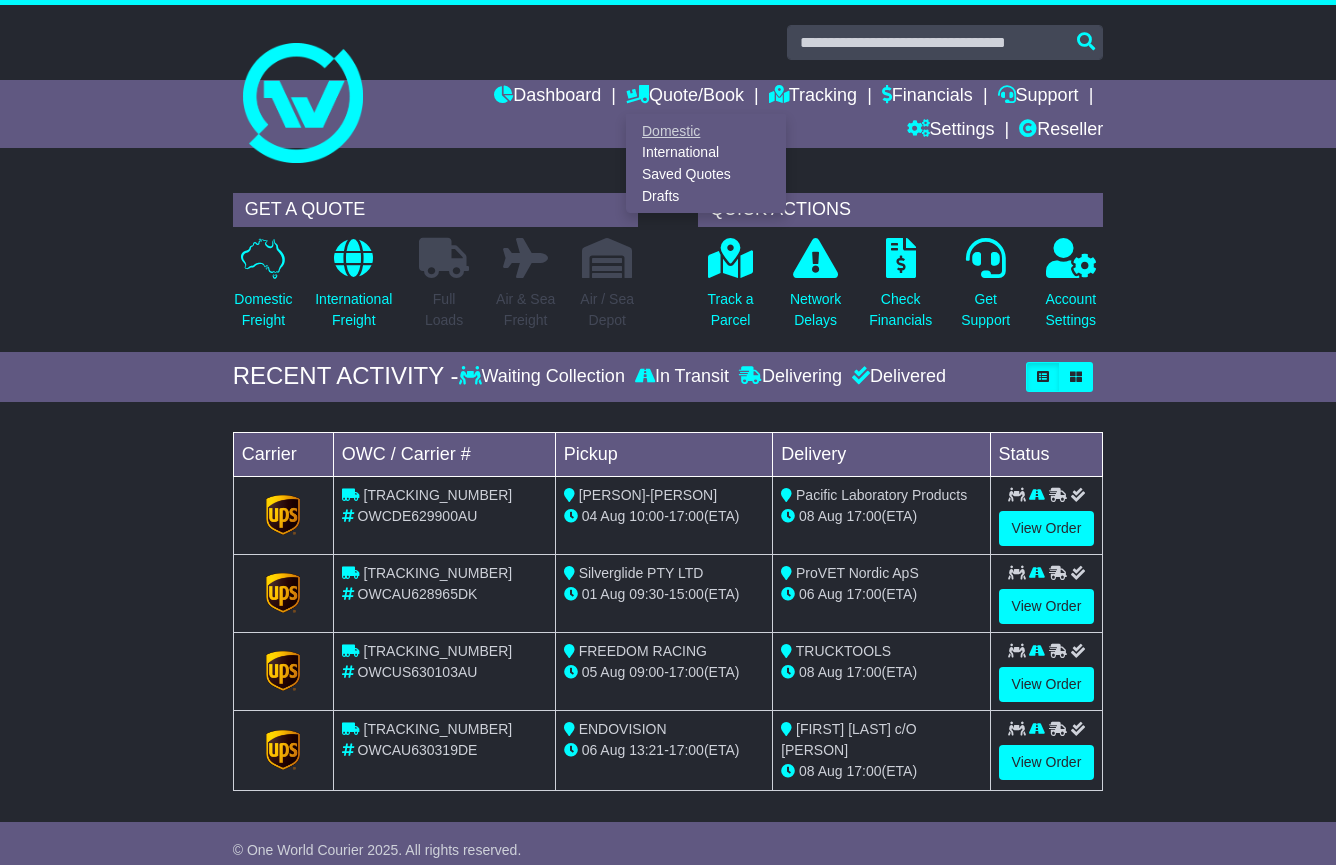 click on "Domestic" at bounding box center (706, 131) 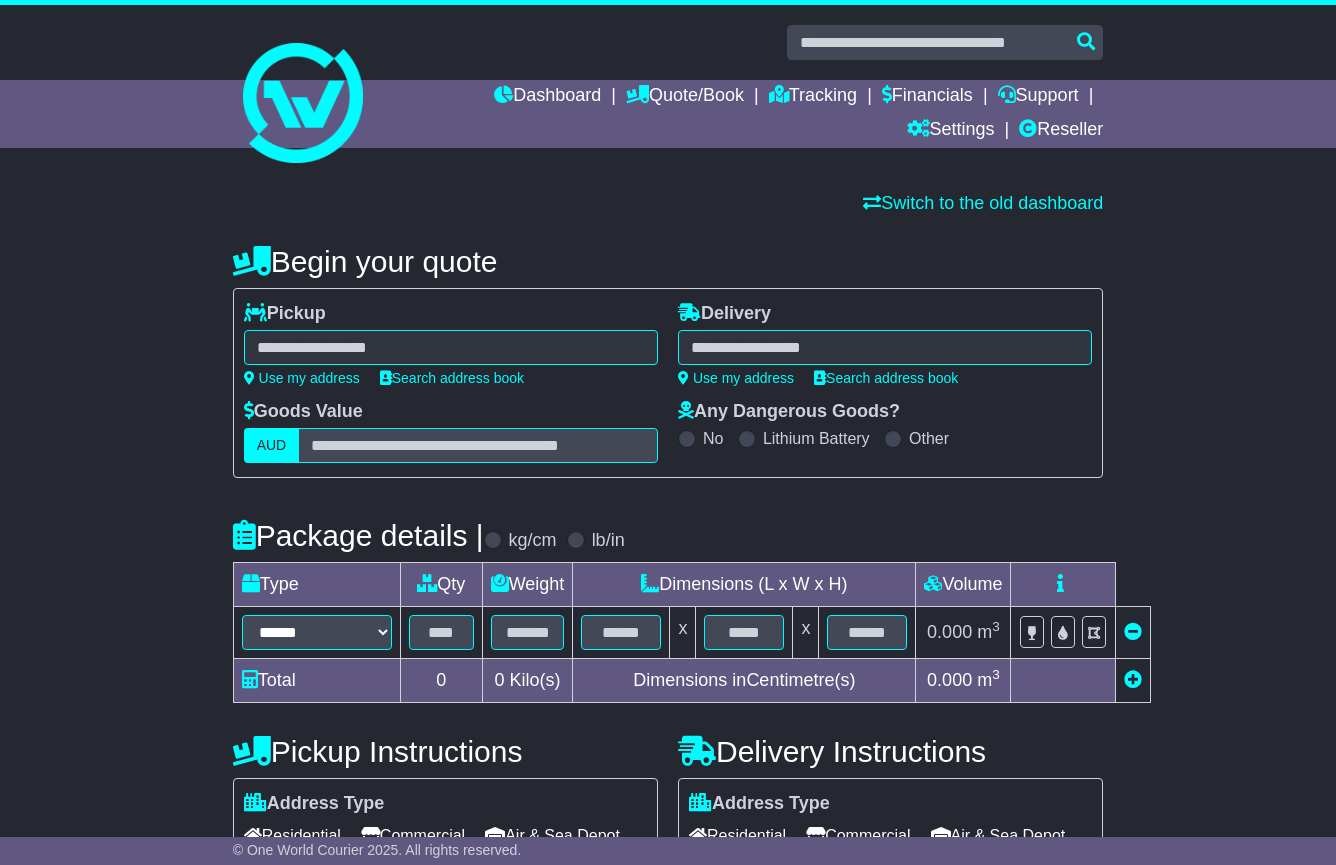 scroll, scrollTop: 0, scrollLeft: 0, axis: both 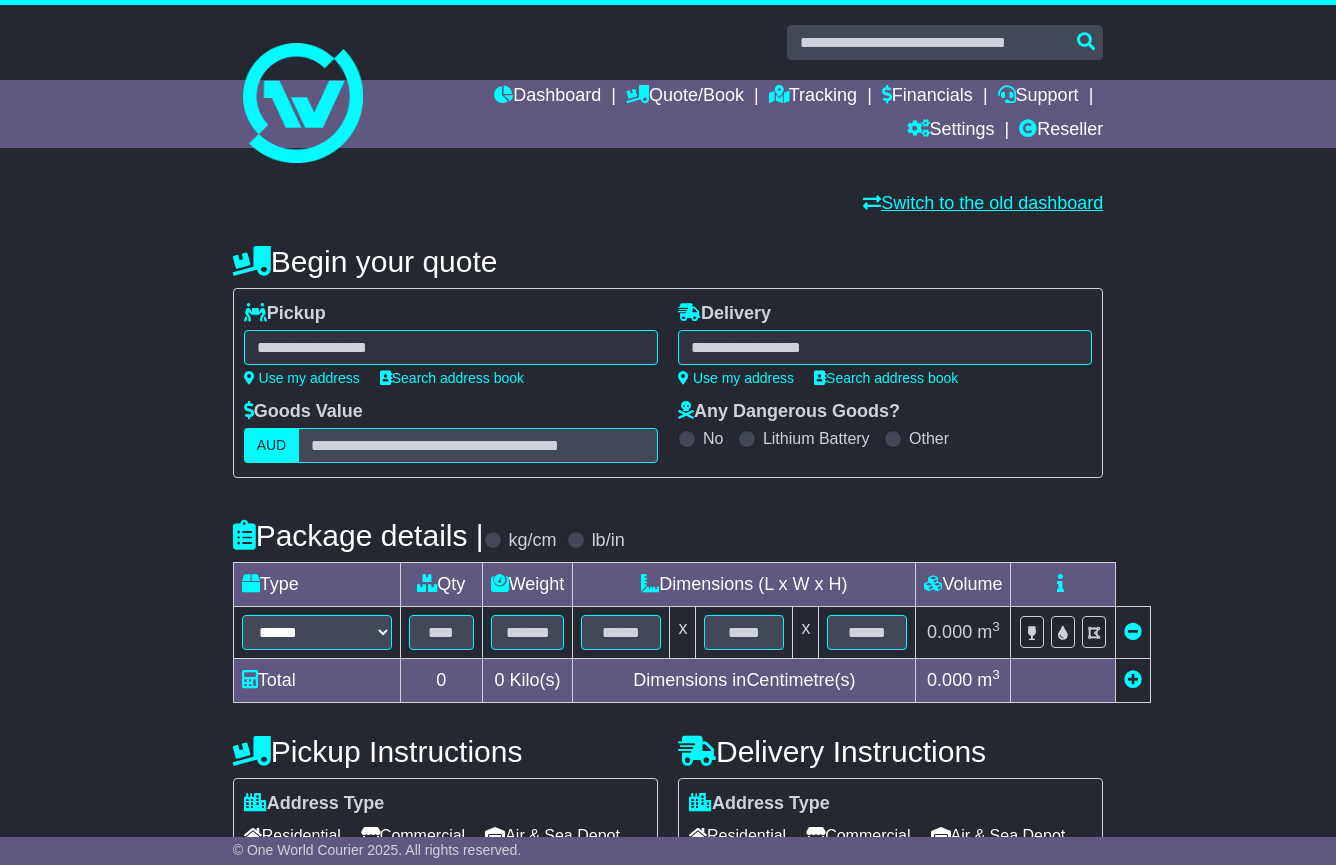 click on "Switch to the old dashboard" at bounding box center (983, 203) 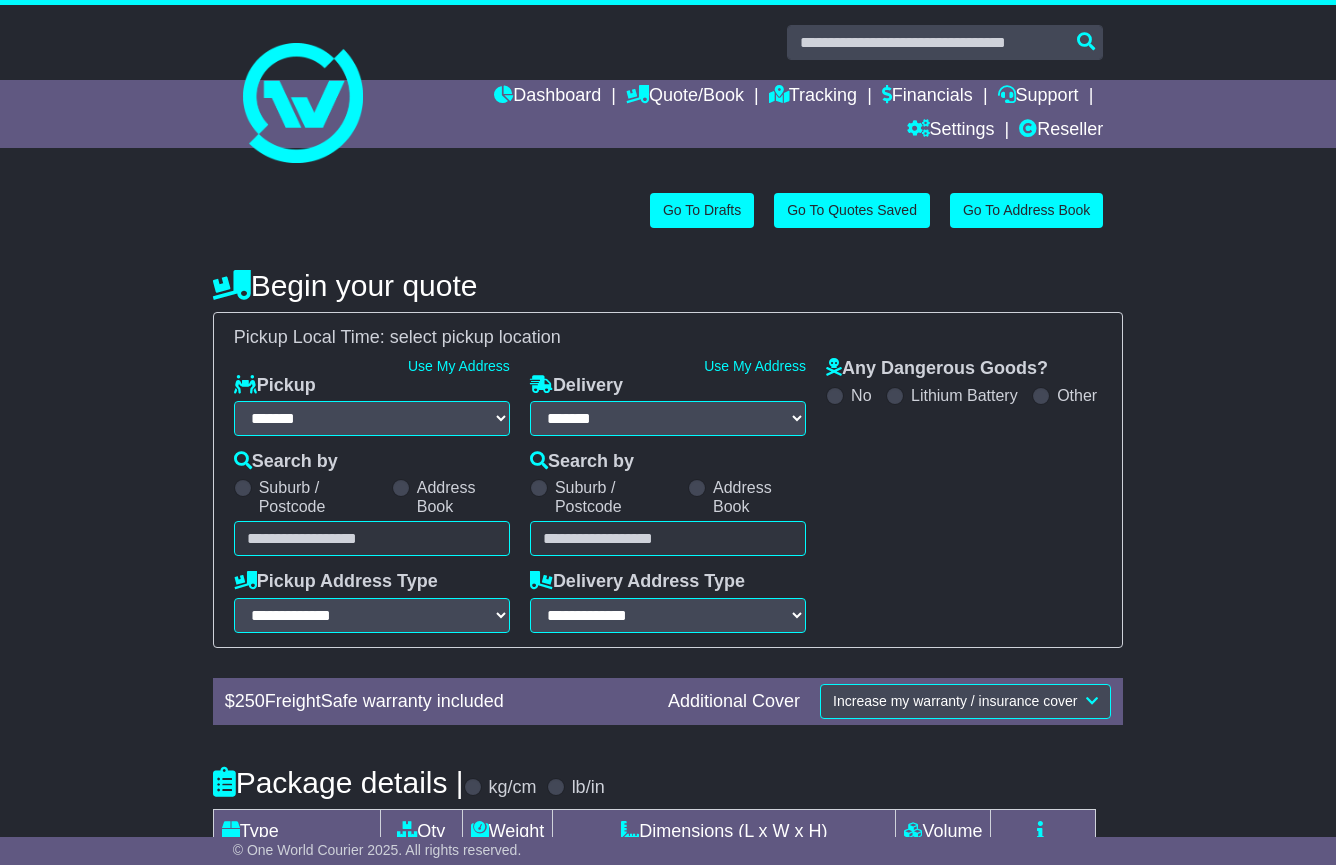 select on "**" 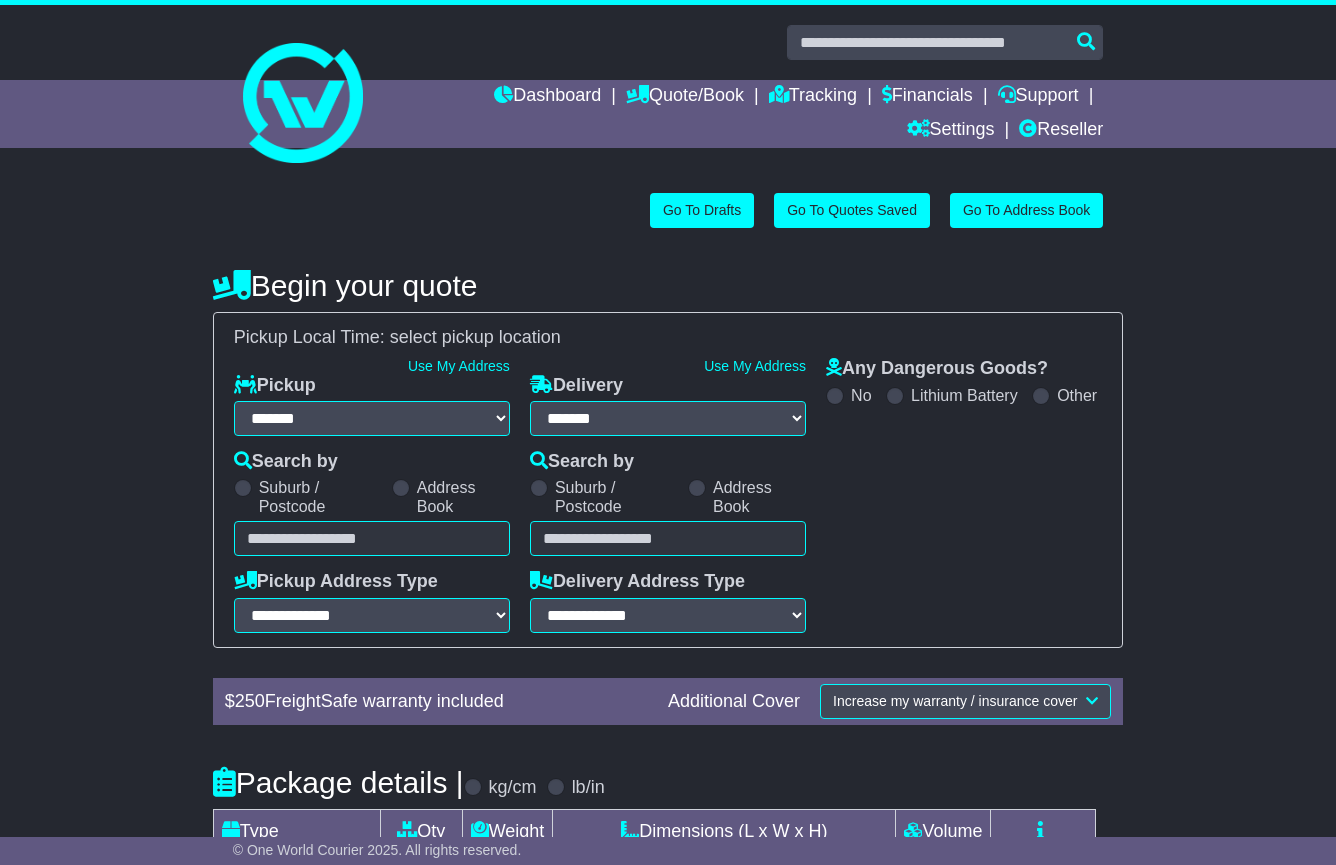 click at bounding box center [372, 538] 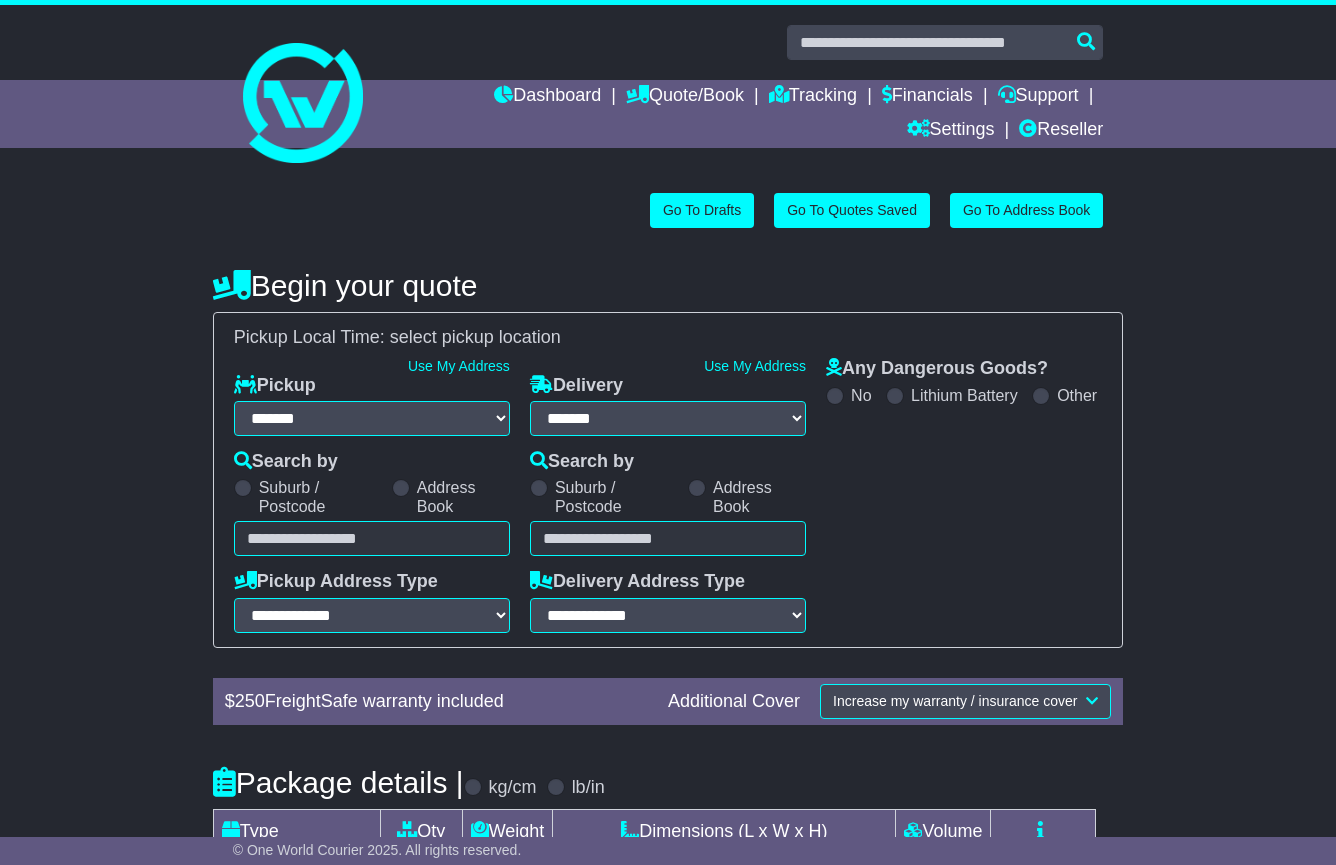 click at bounding box center [372, 538] 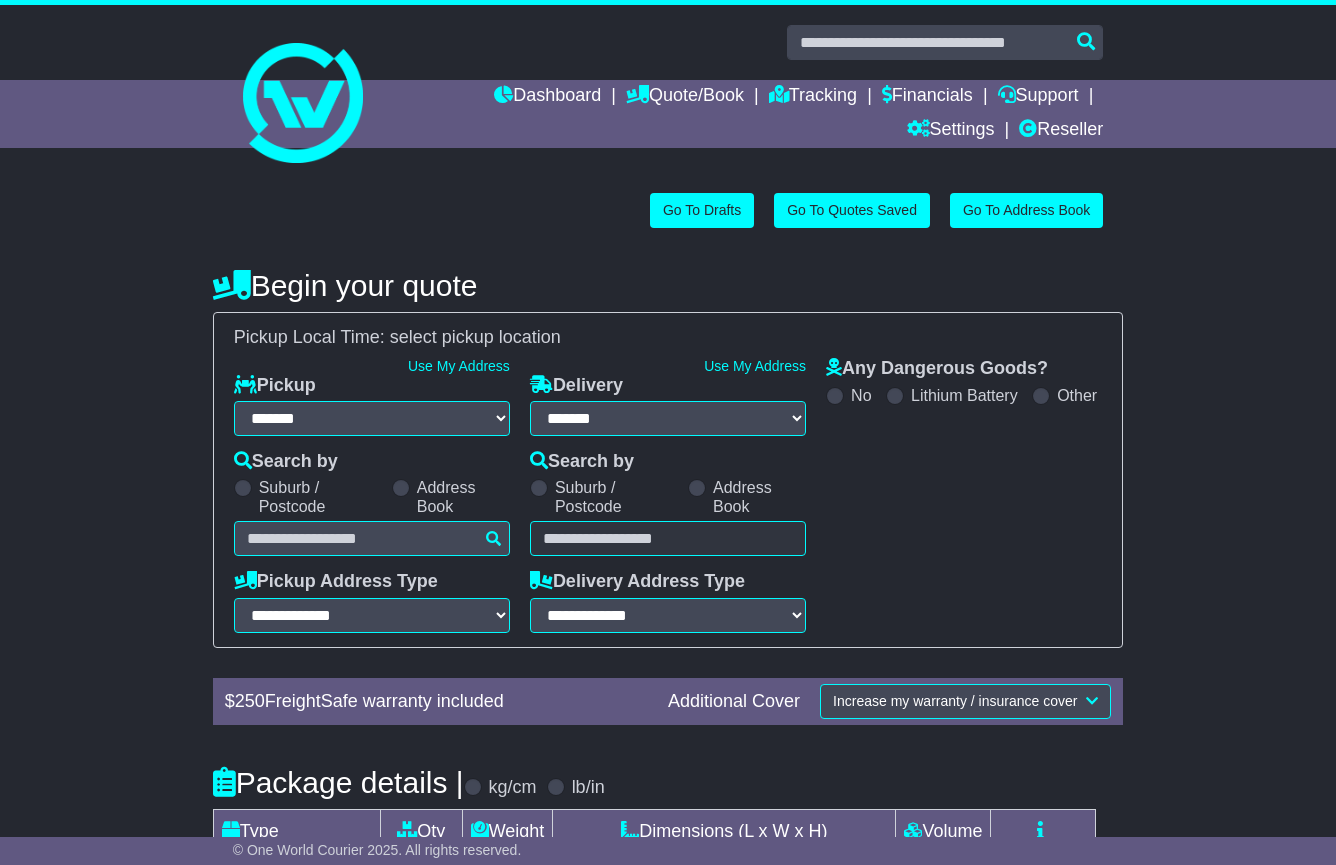 click at bounding box center (401, 488) 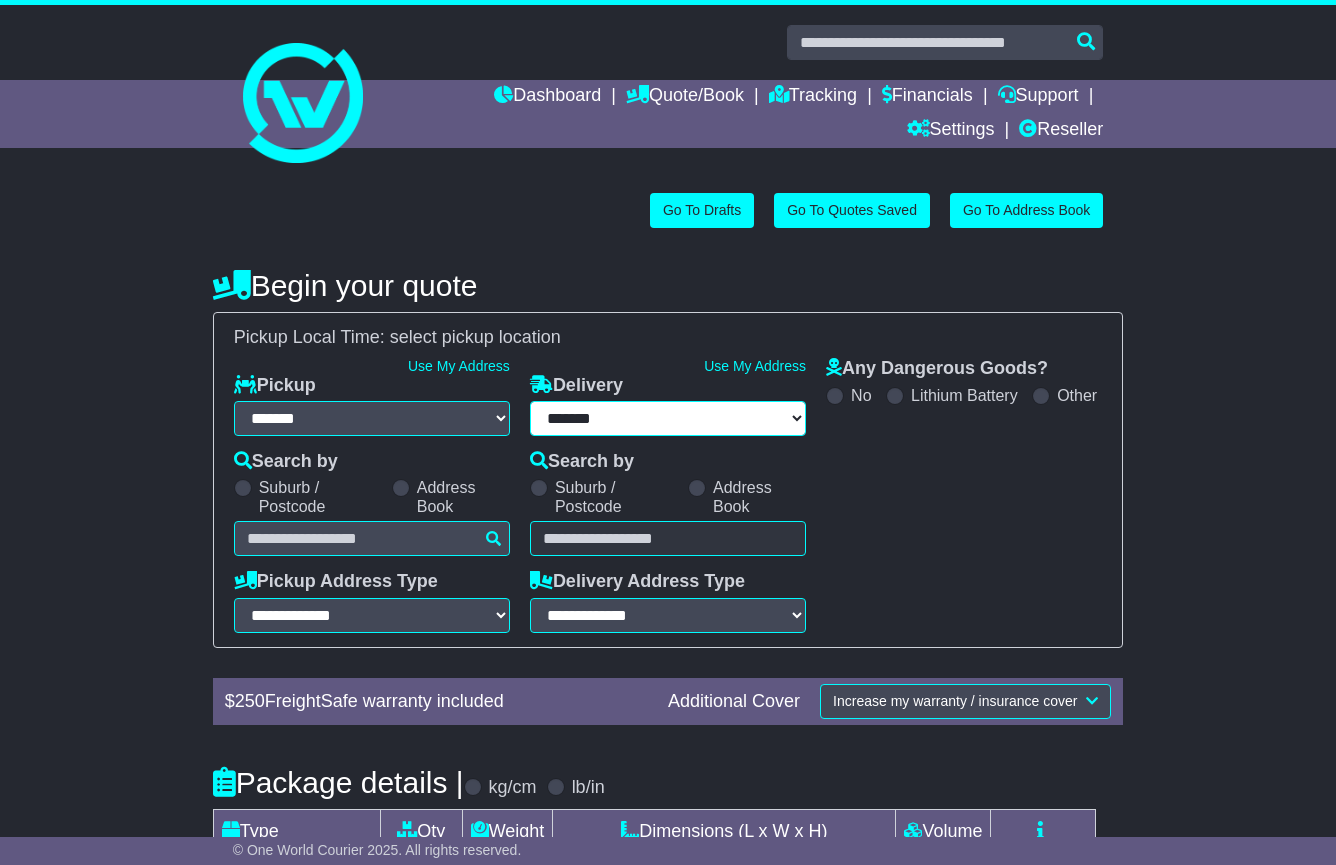 select 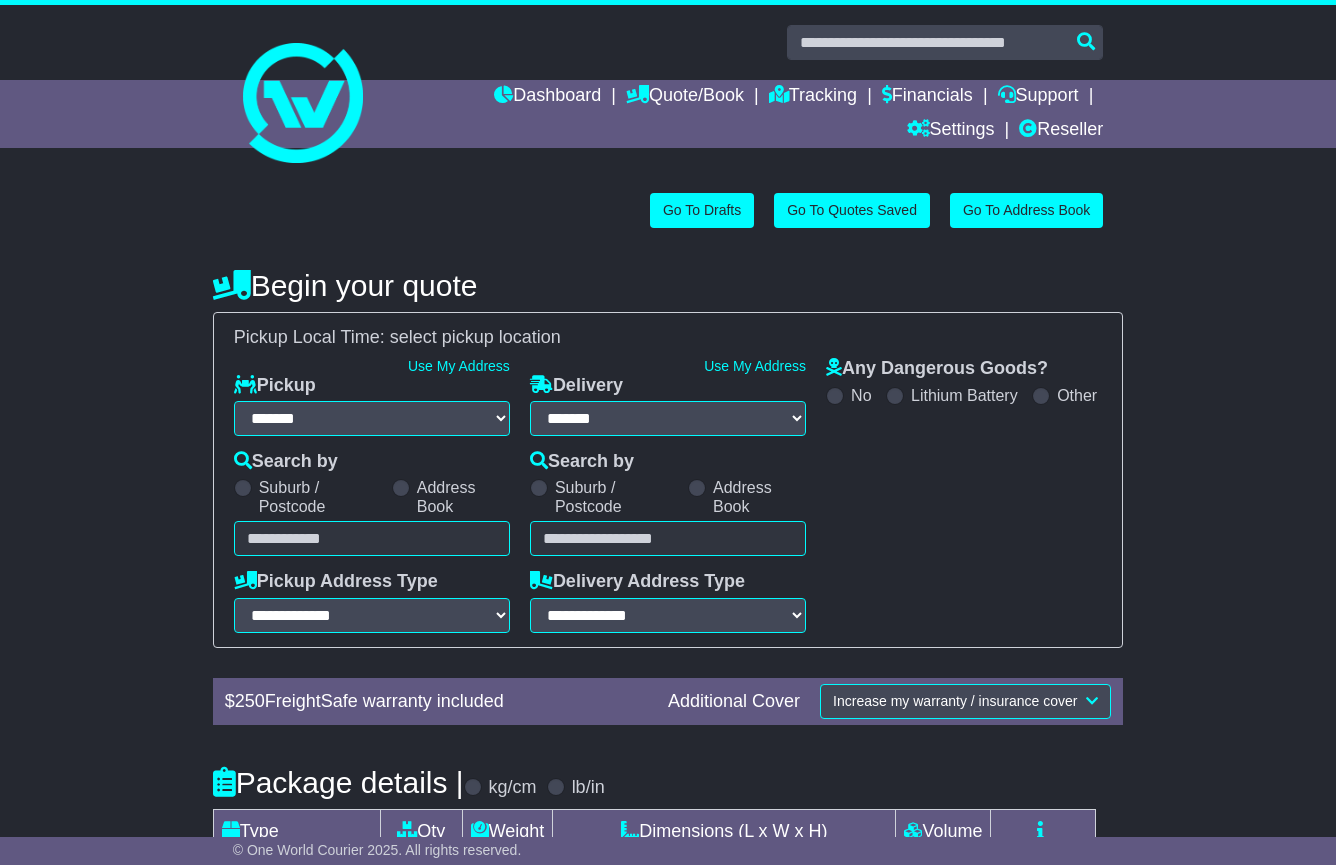 click on "Unknown City / Postcode Pair
×
You have entered     address.
Our database shows the postcode and suburb don't match. Please make sure location exists otherwise you might not receive all quotes available.
Maybe you meant to use some of the next:
Ok" at bounding box center (372, 538) 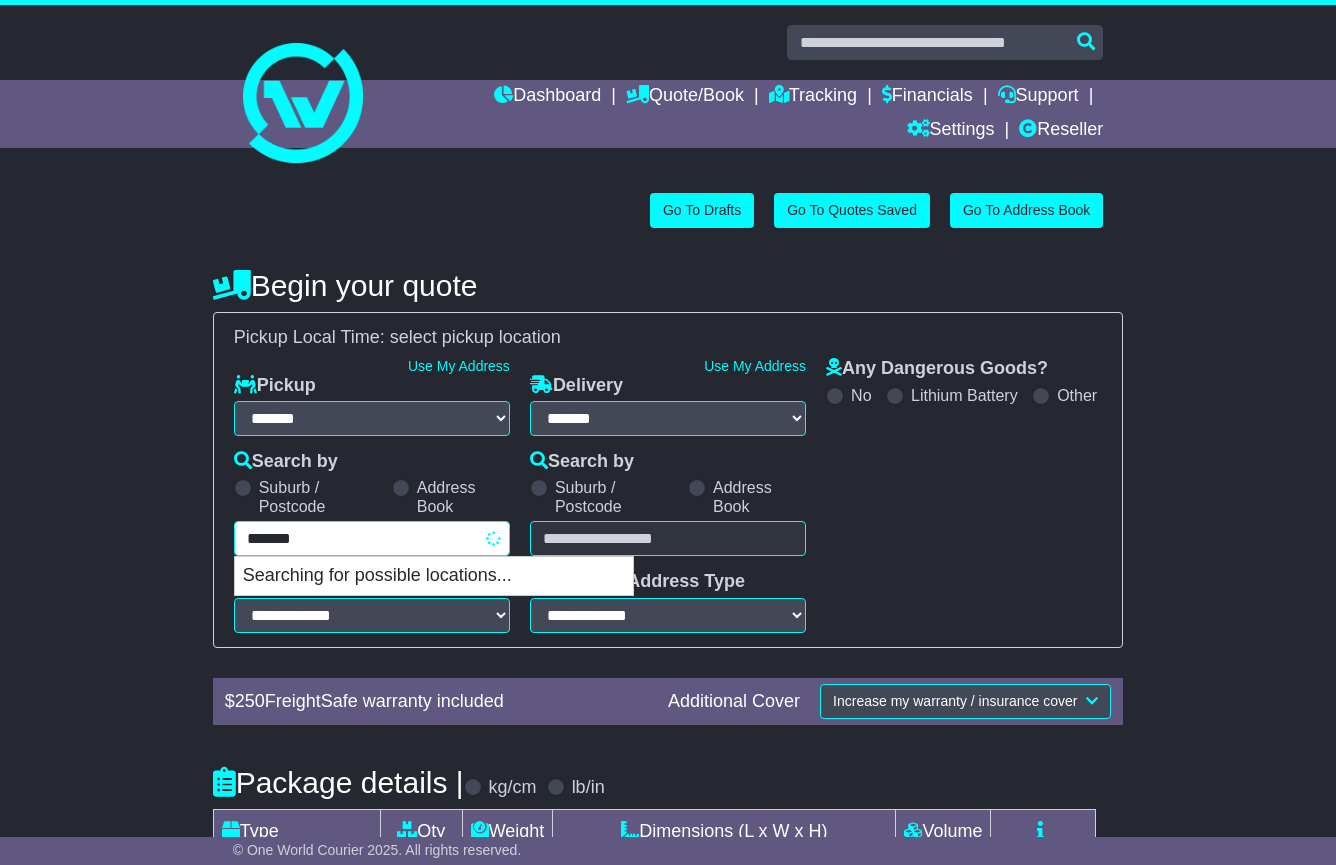 type on "********" 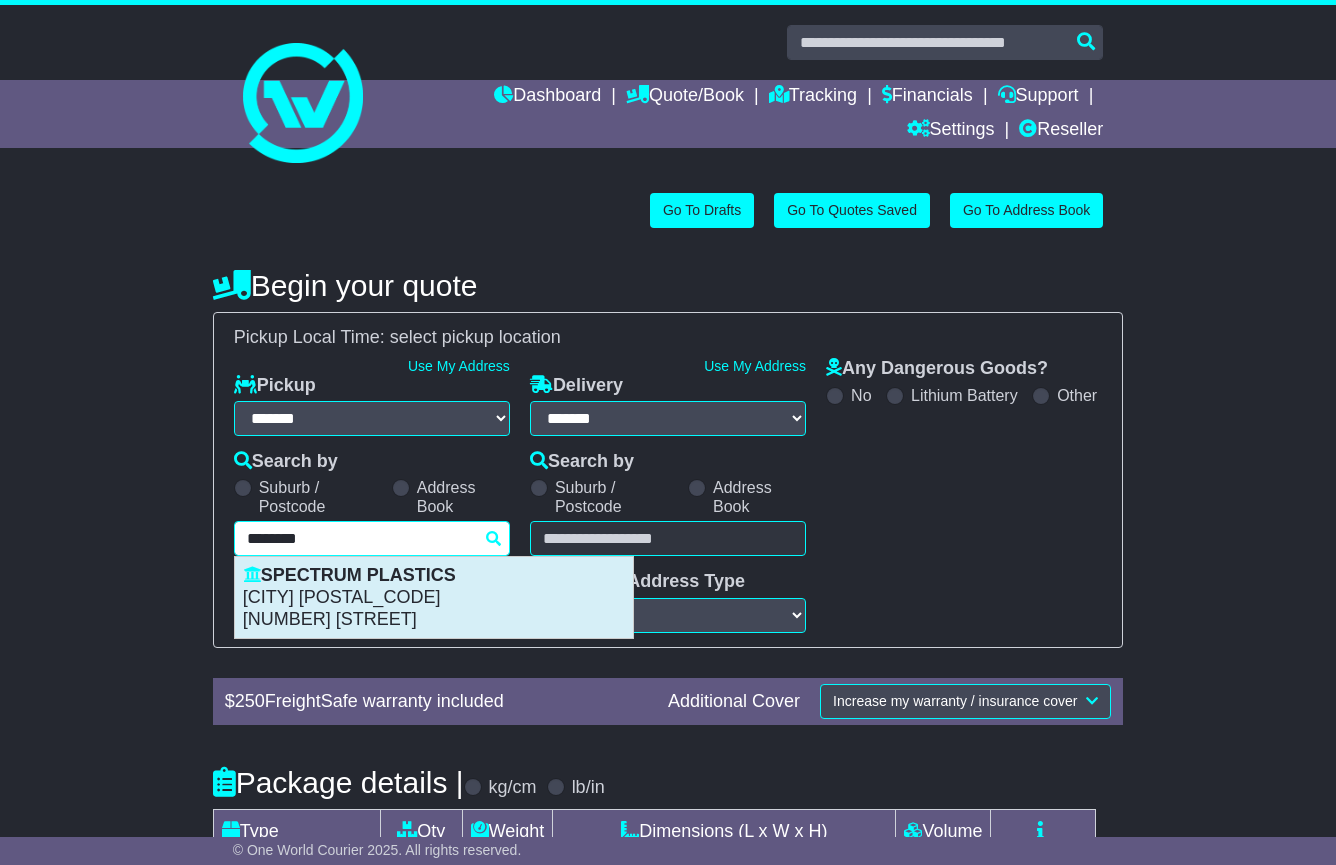 click on "SPECTRUM PLASTICS MALAGA 6090 32 DENNINUP WAY" at bounding box center [434, 597] 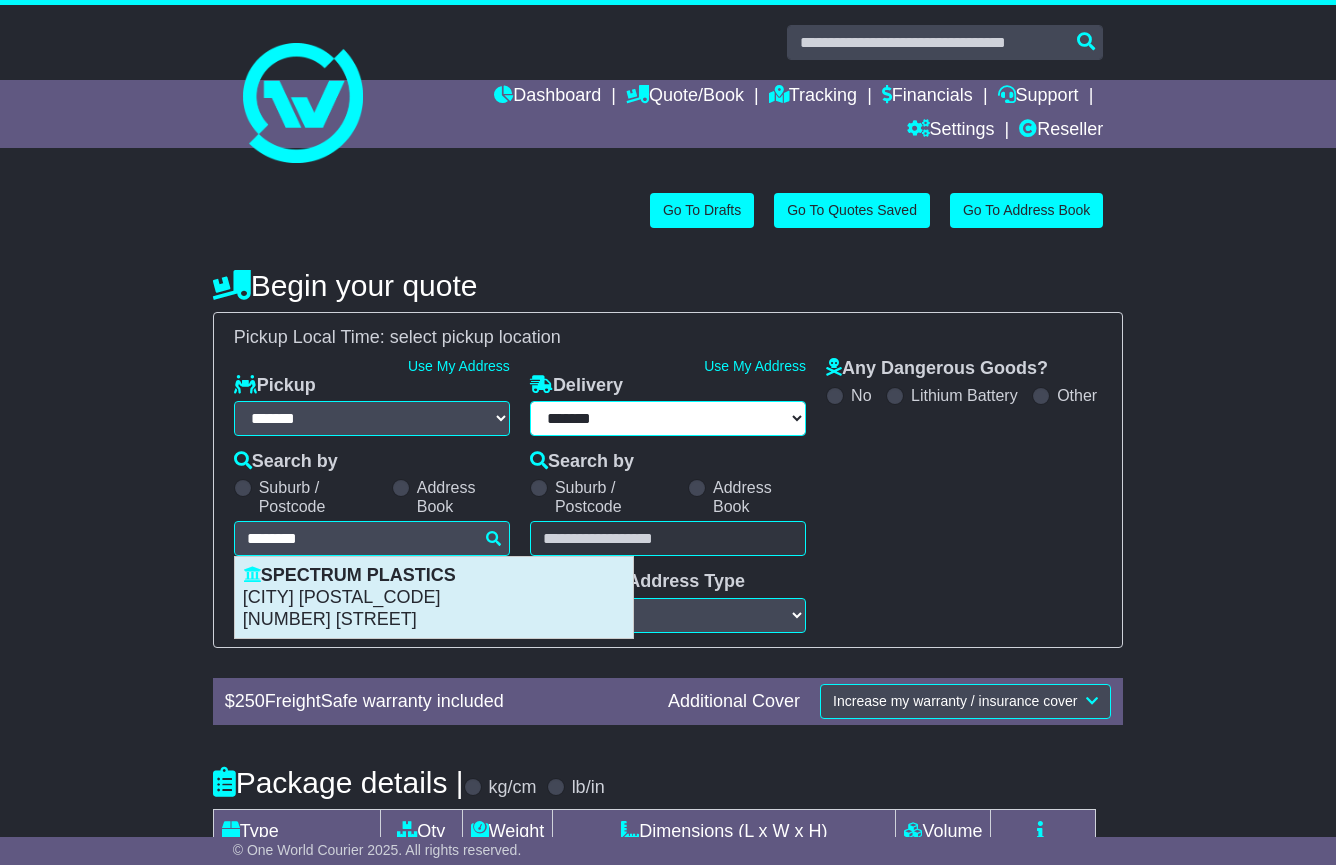 select on "**********" 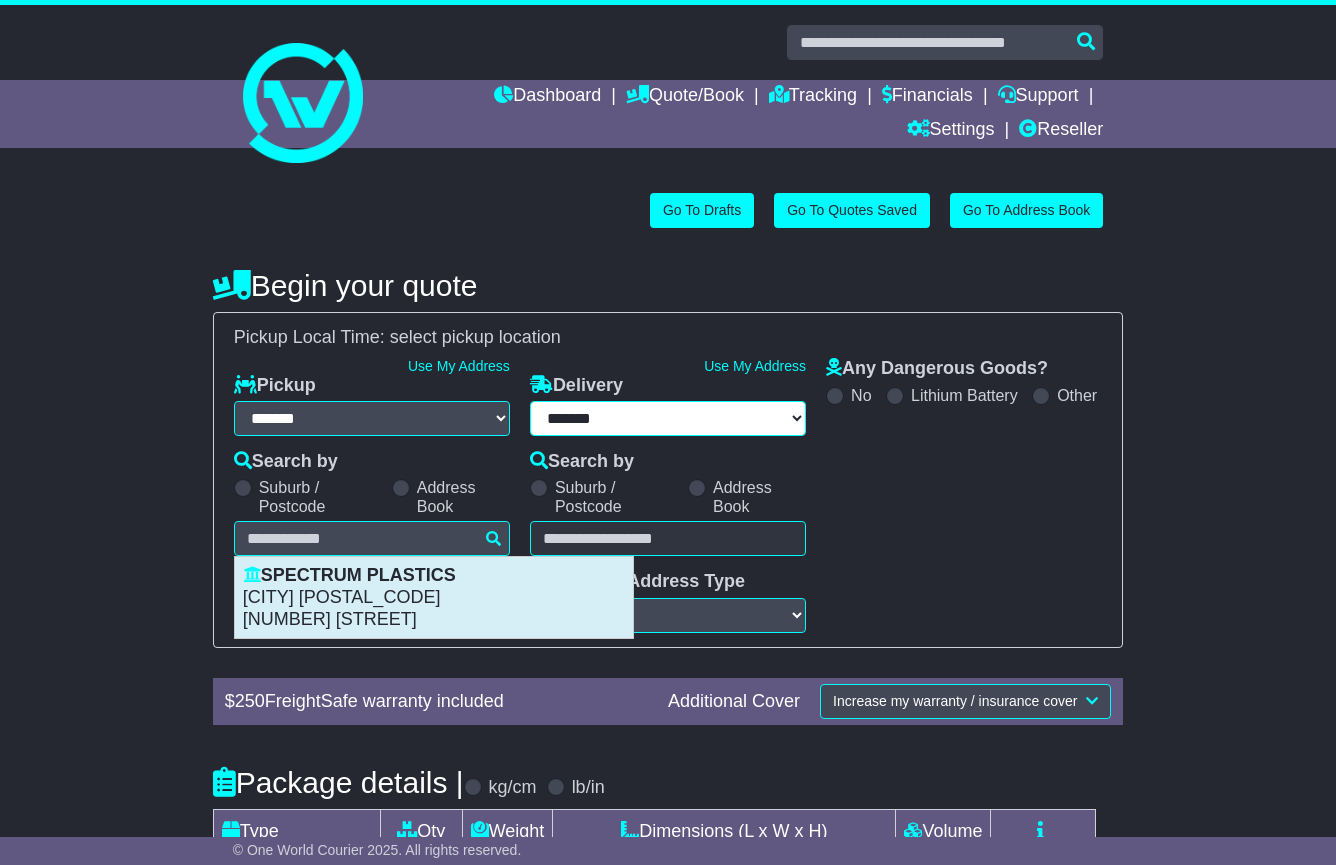 type on "**********" 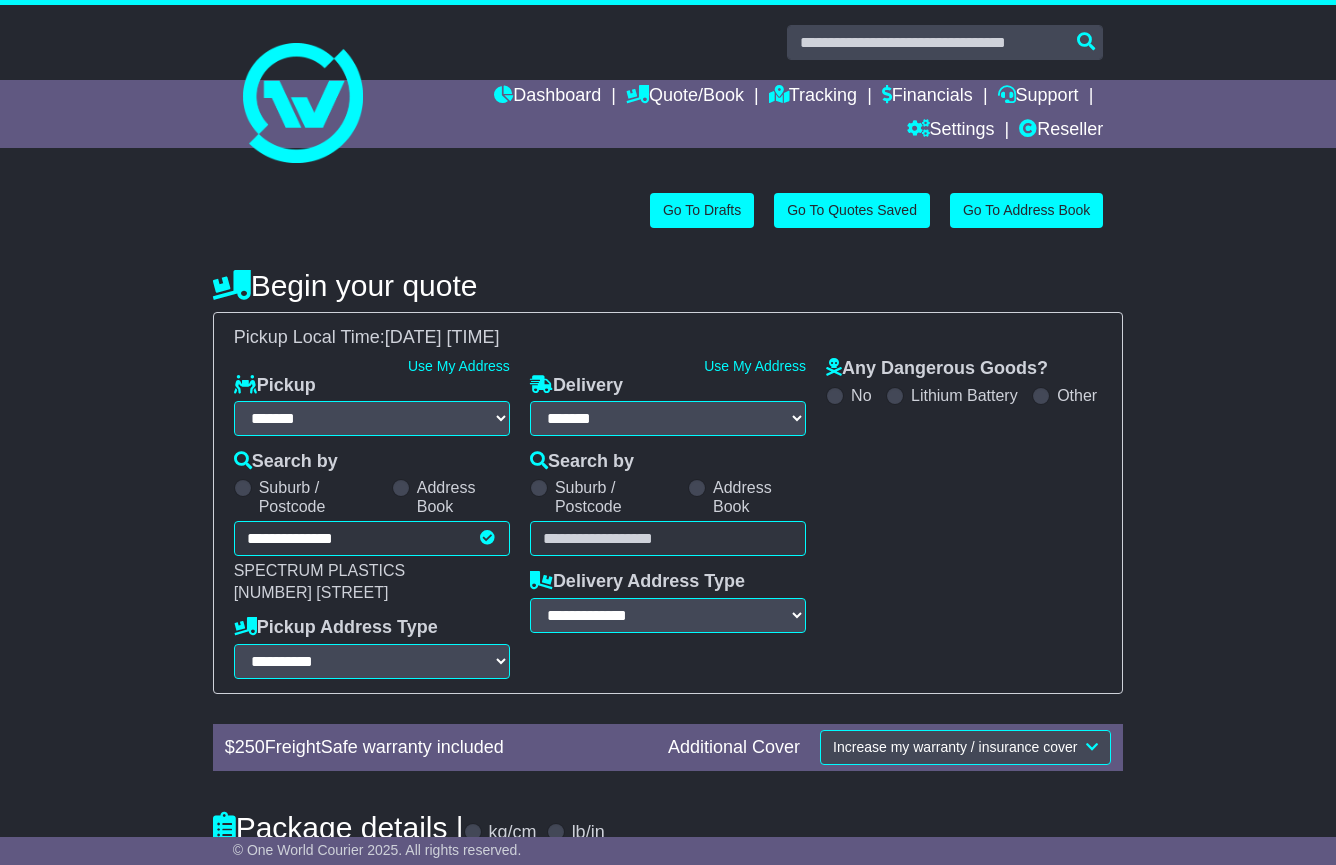 click on "Suburb / Postcode" at bounding box center [320, 497] 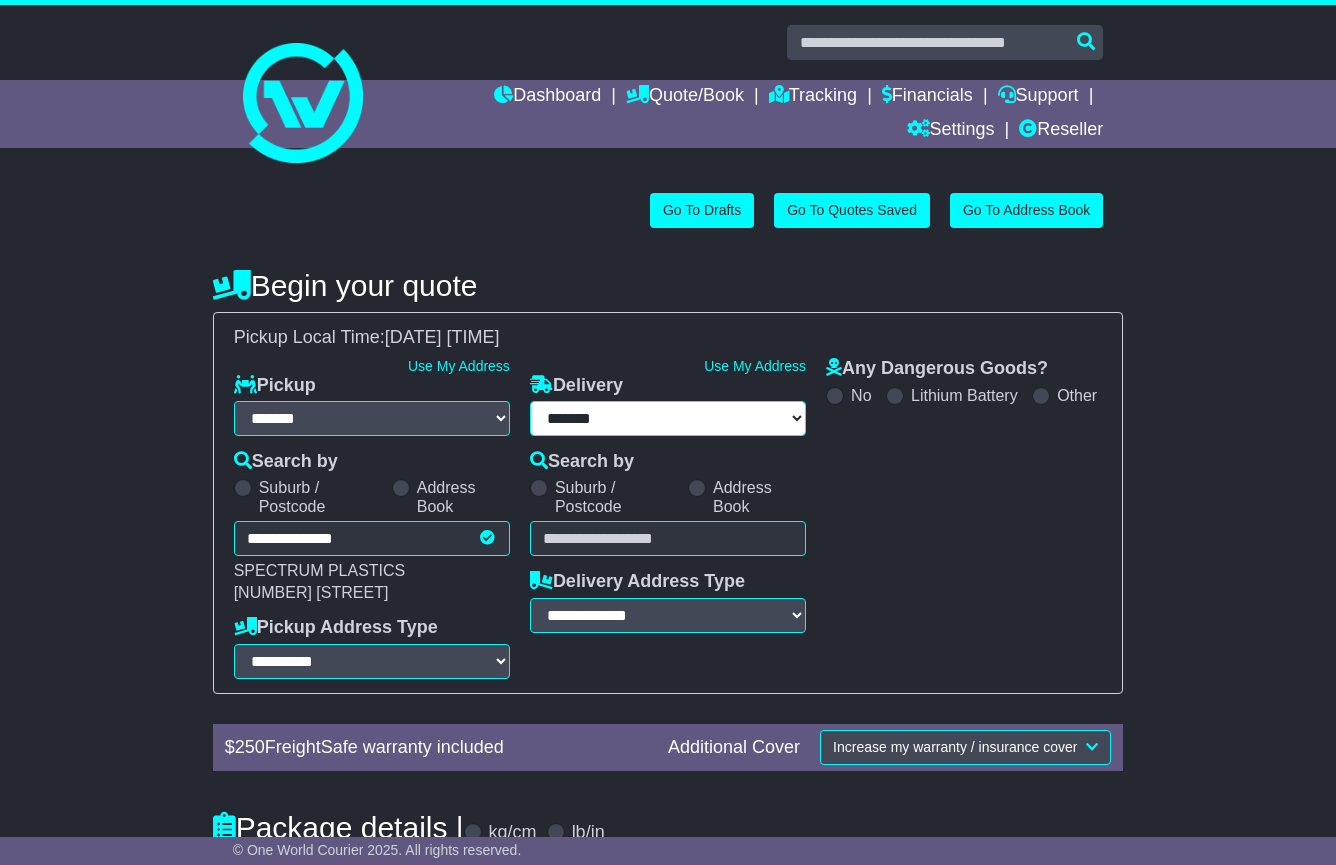 type 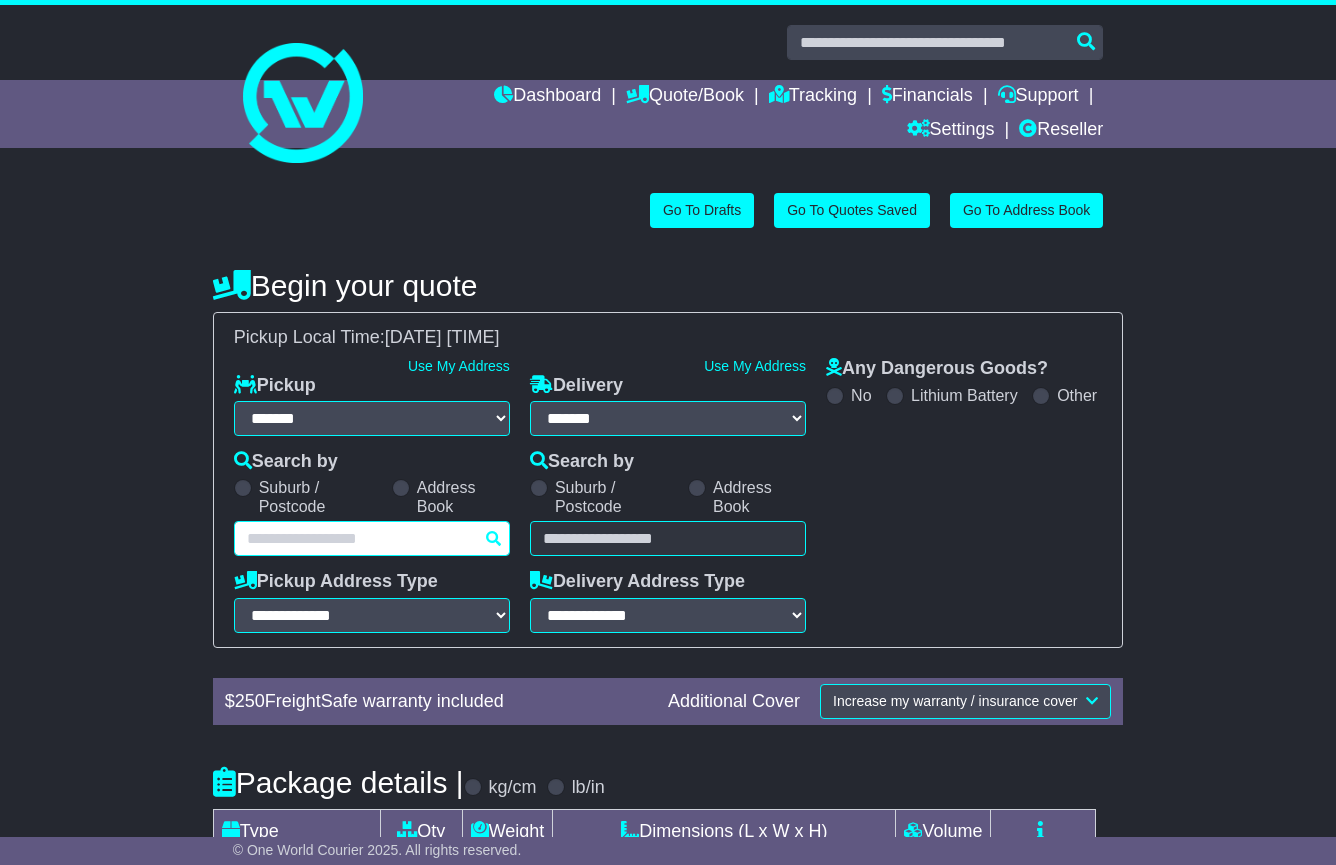 click at bounding box center [372, 538] 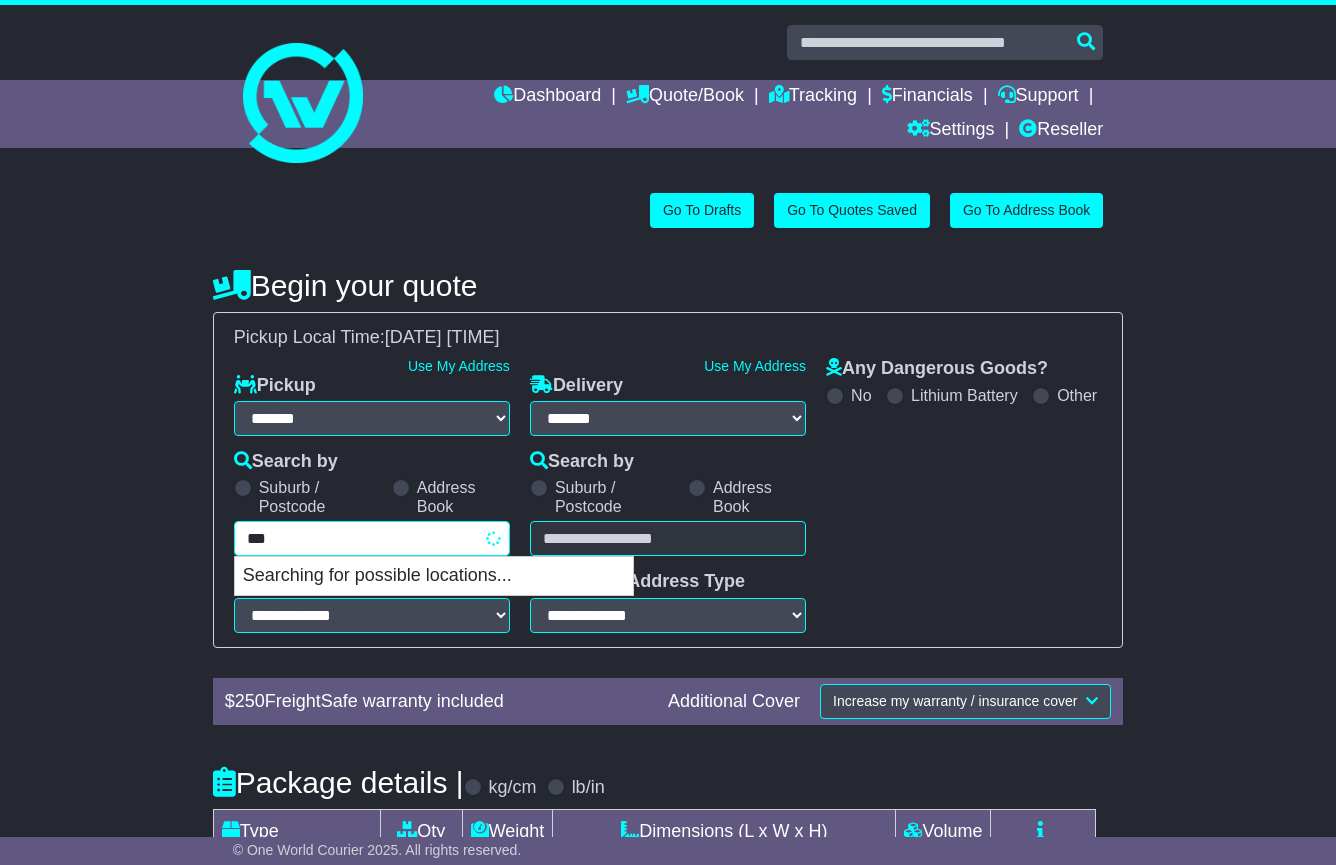 type on "****" 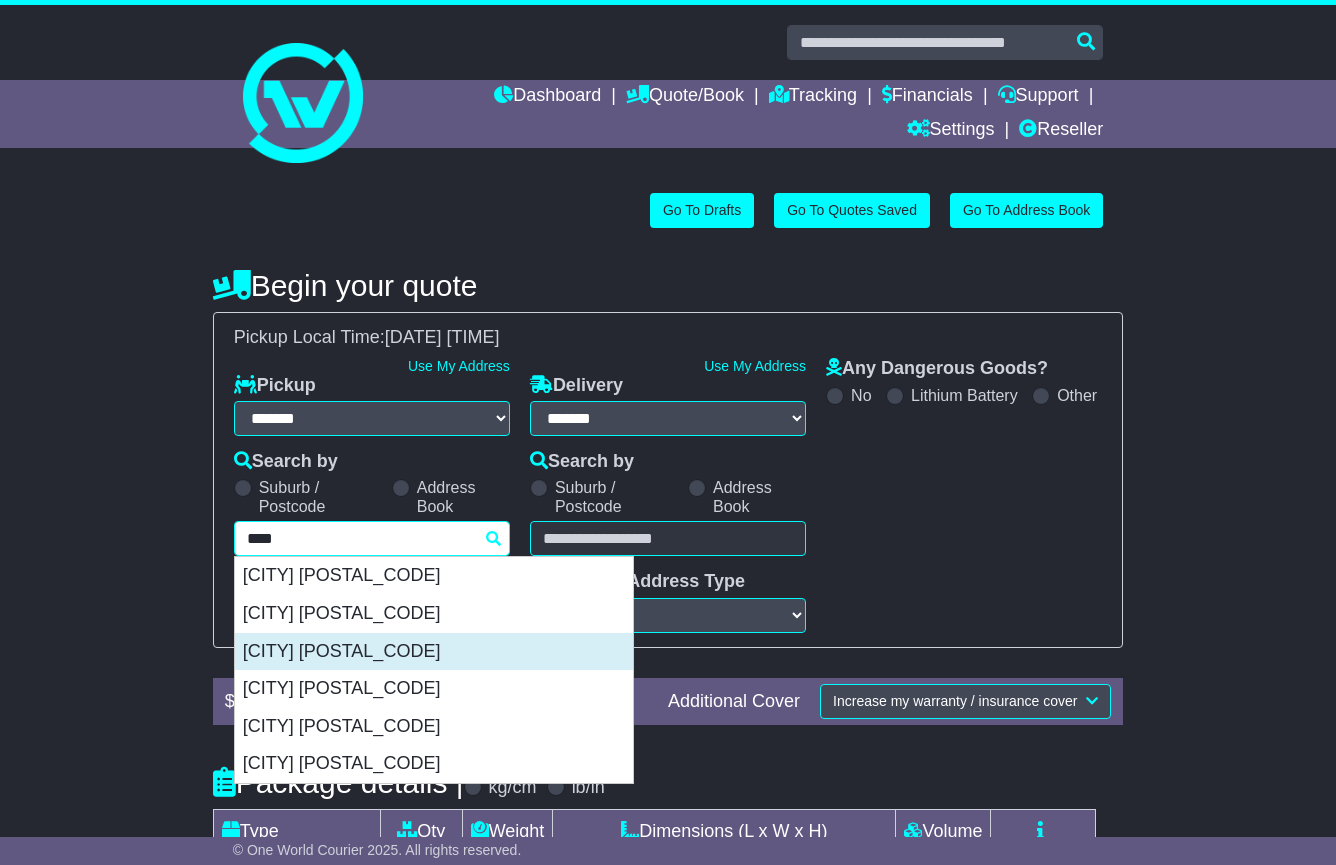 click on "BRAESIDE 3195" at bounding box center (434, 652) 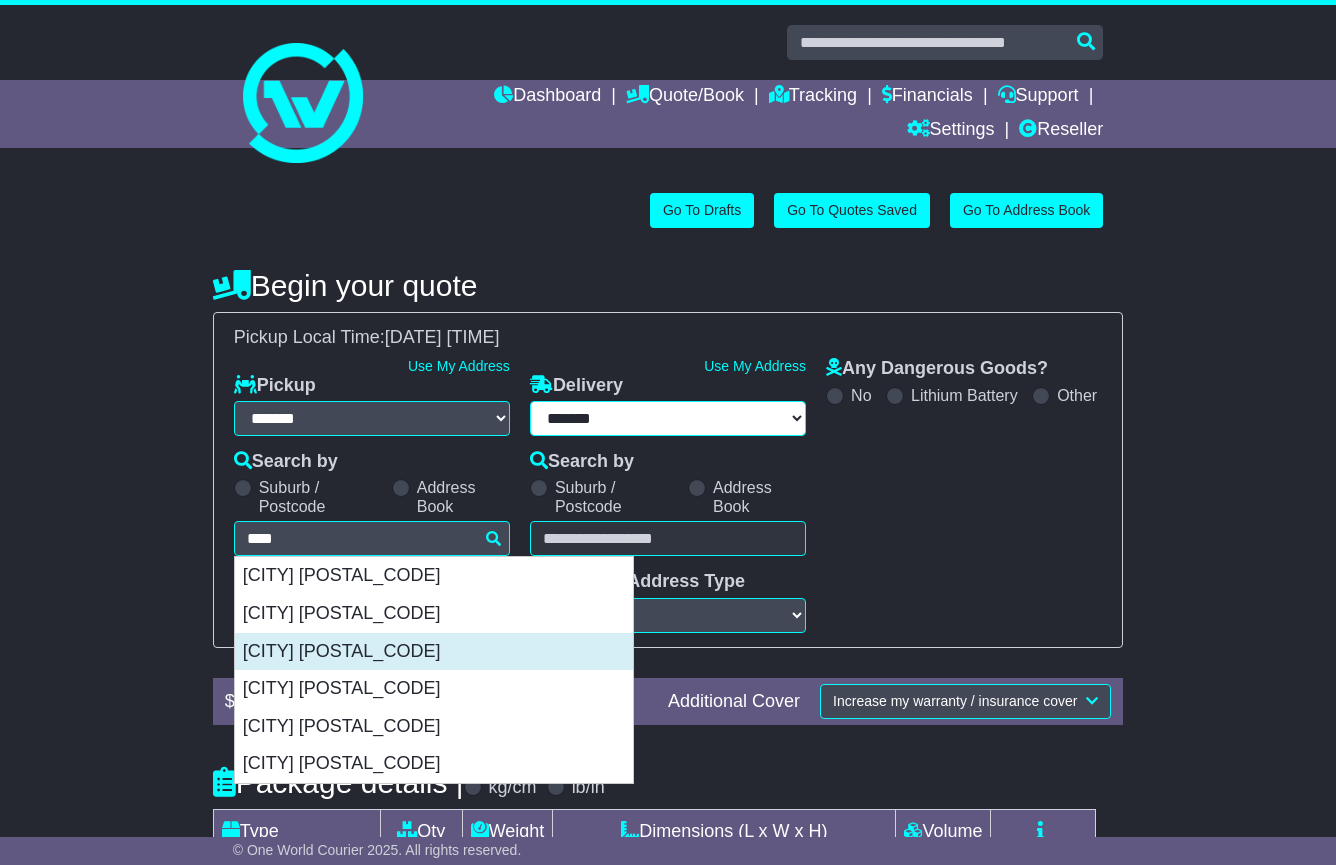 type on "**********" 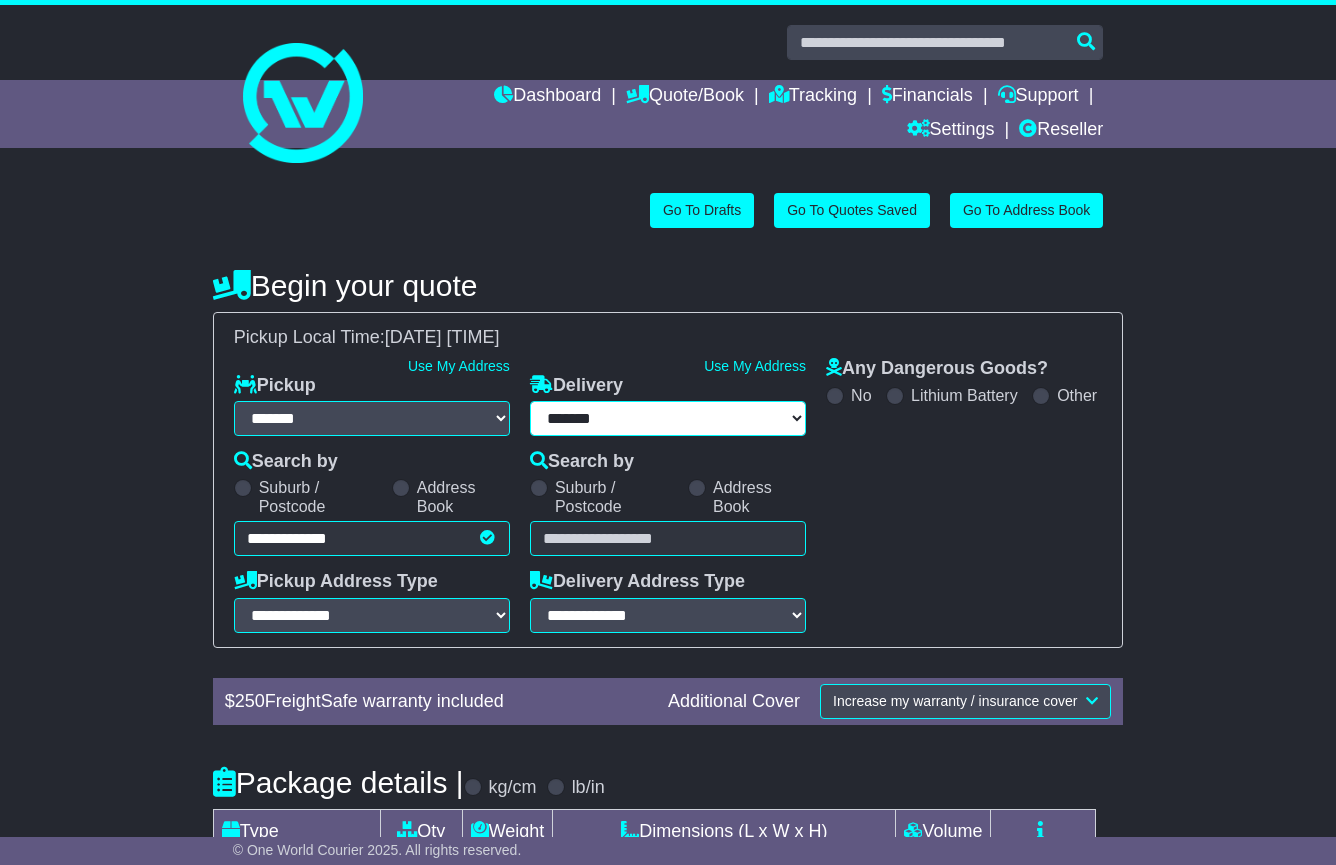 type on "**********" 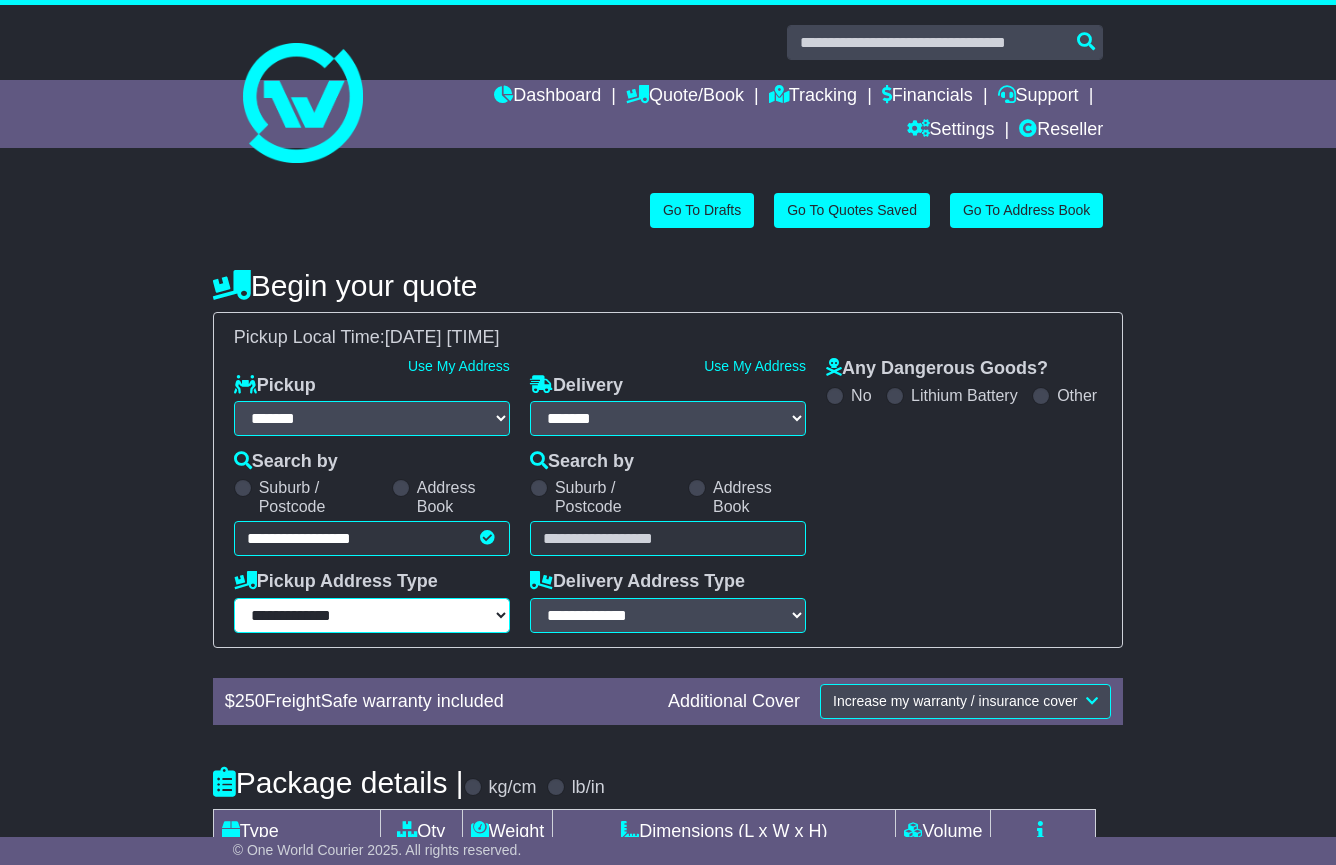 select on "**********" 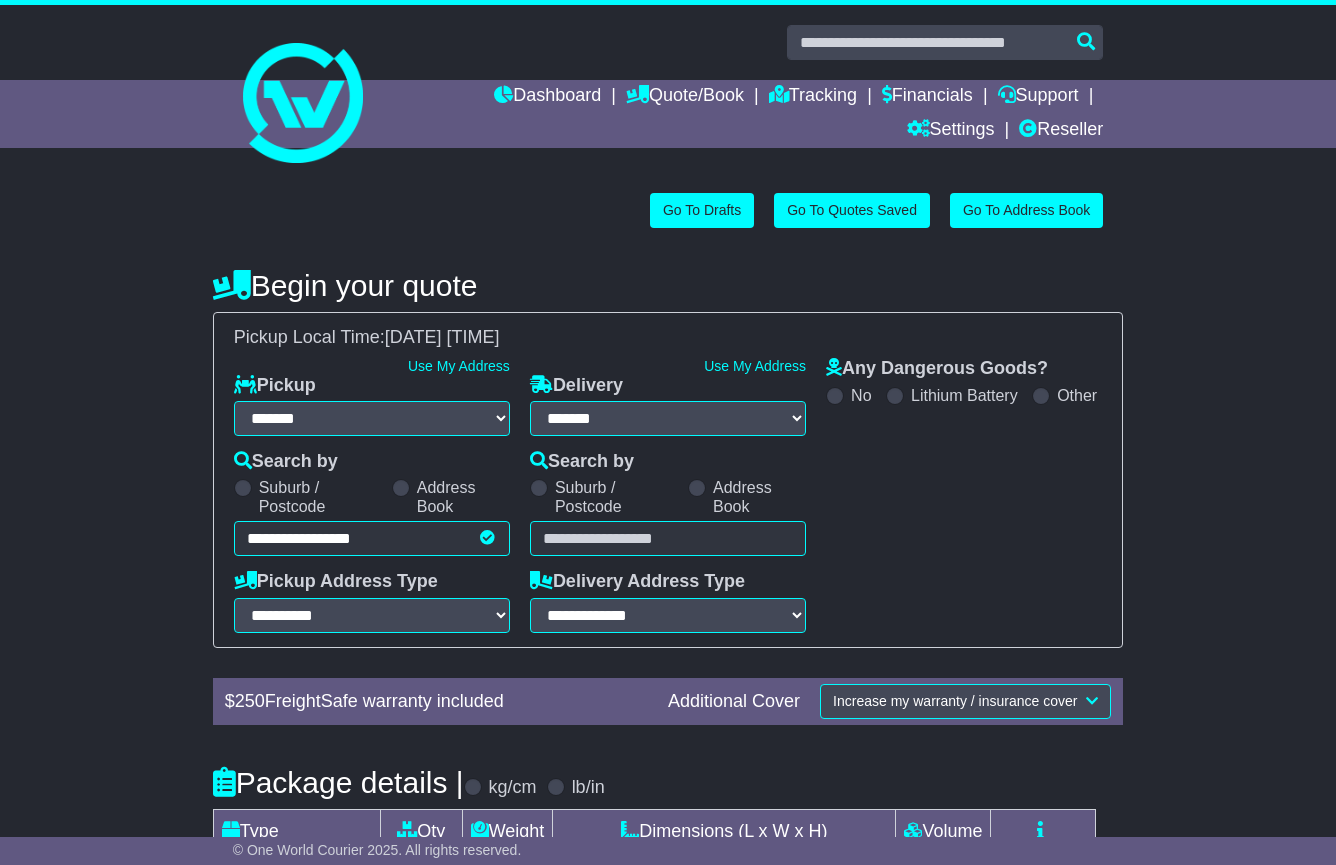 click on "Address Book" at bounding box center [747, 497] 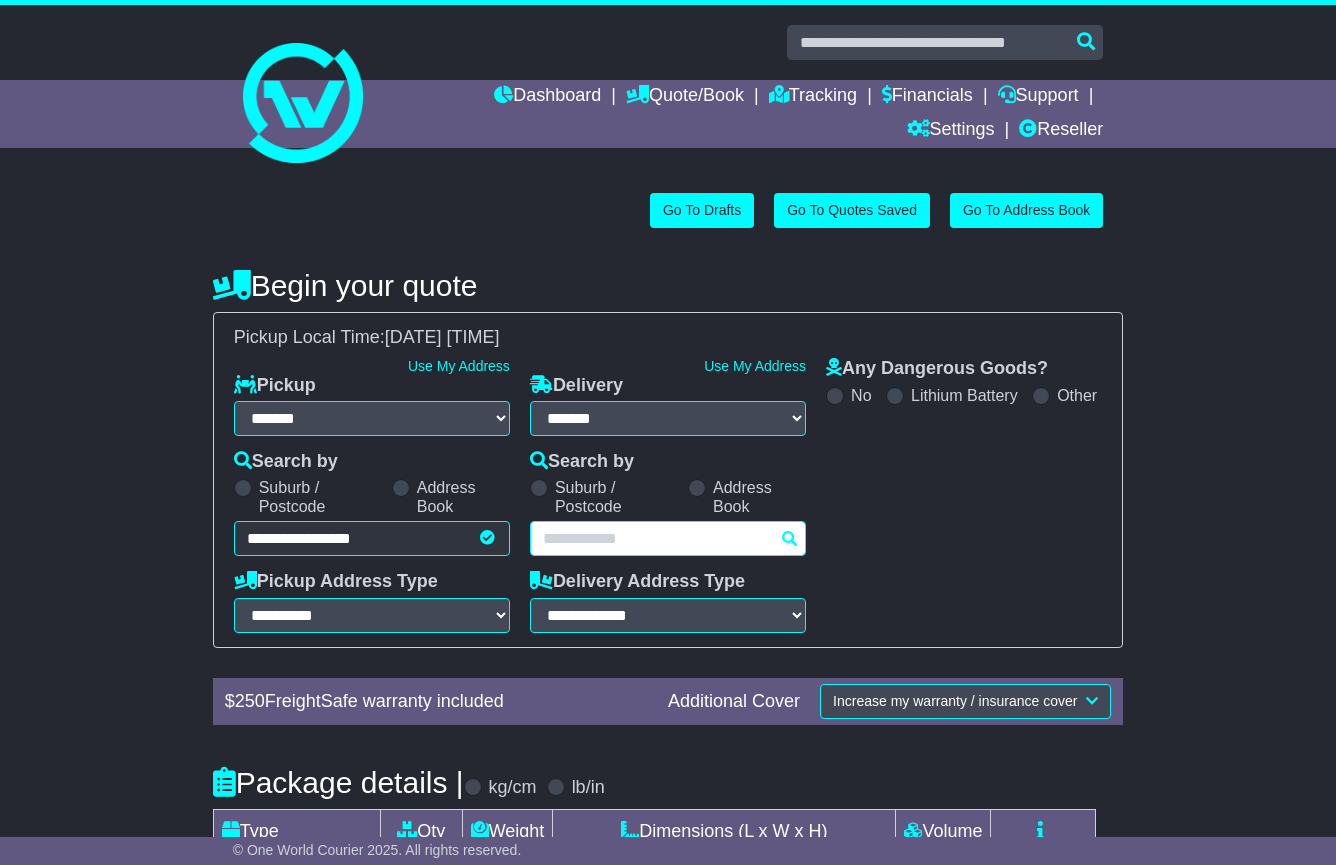 click on "Unknown City / Postcode Pair
×
You have entered     address.
Our database shows the postcode and suburb don't match. Please make sure location exists otherwise you might not receive all quotes available.
Maybe you meant to use some of the next:
Ok" at bounding box center (668, 538) 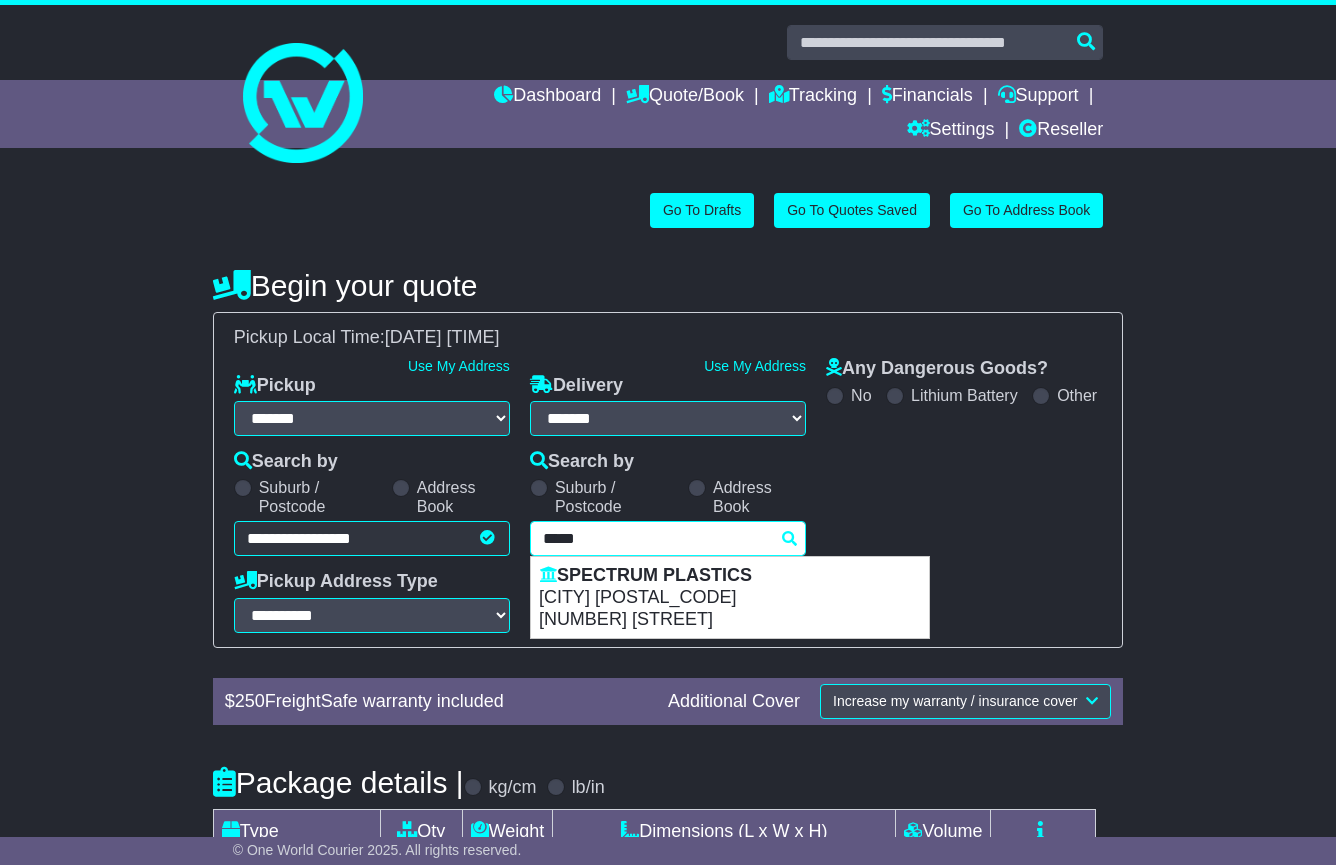 type on "******" 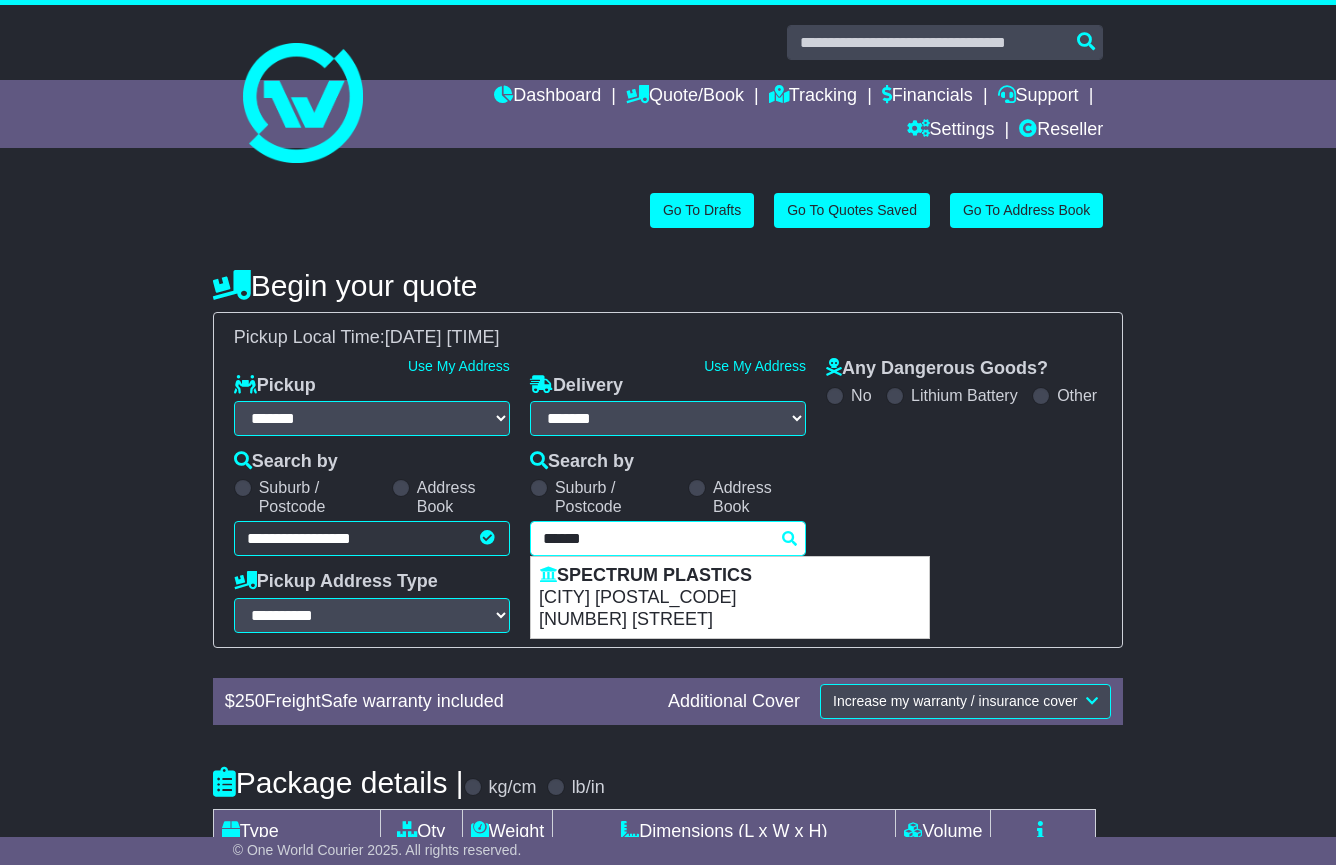 click on "[POSTAL_CODE]" at bounding box center [730, 598] 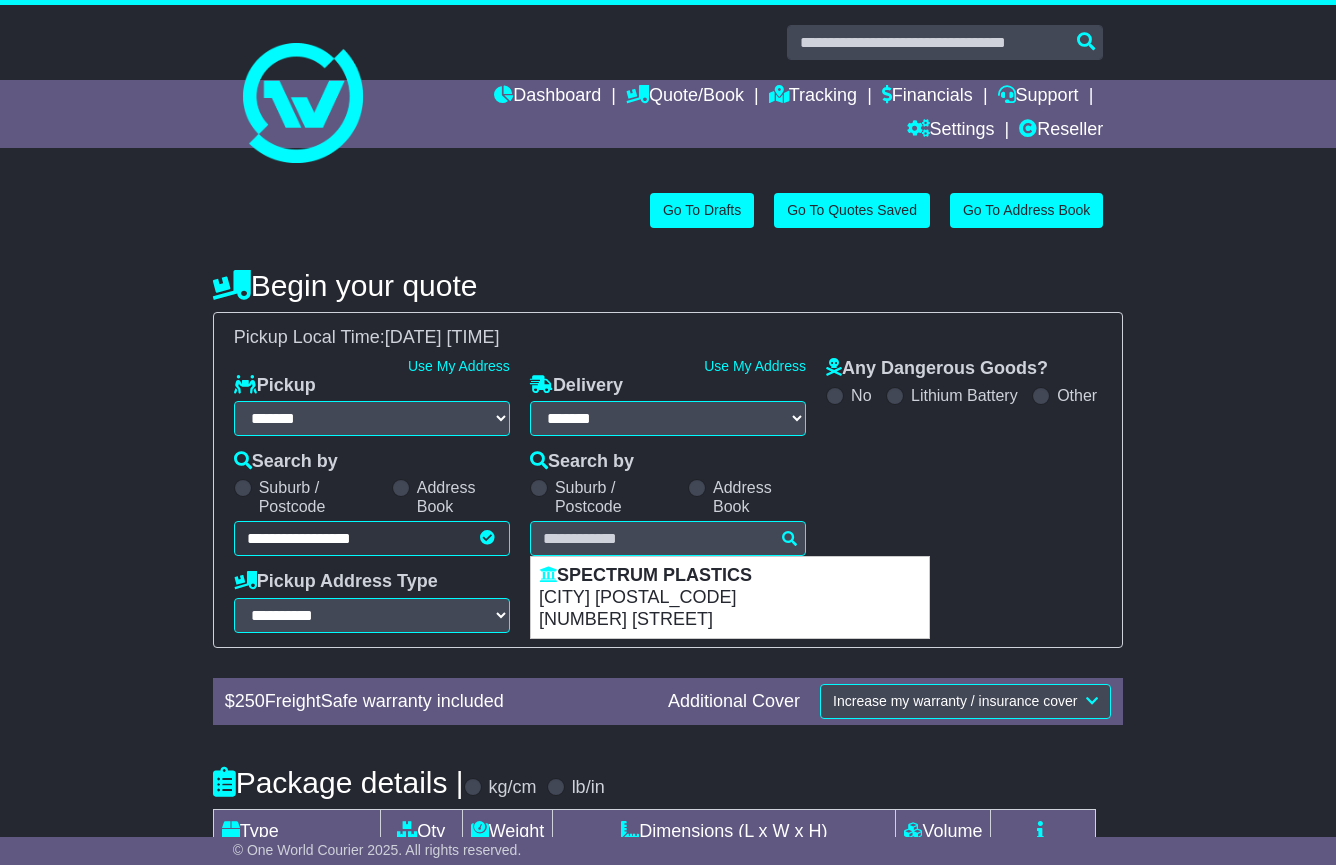 type on "**********" 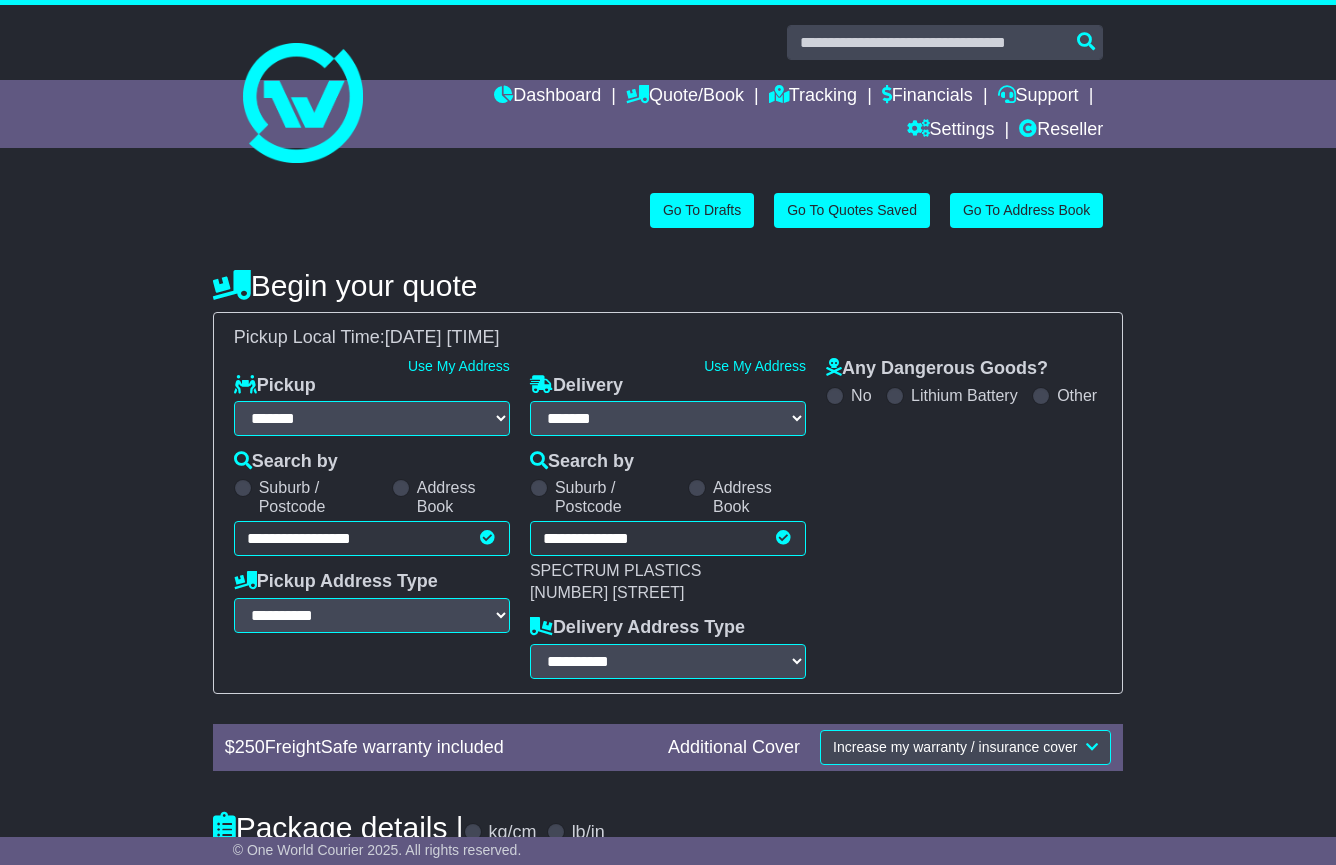 click on "**********" at bounding box center [668, 627] 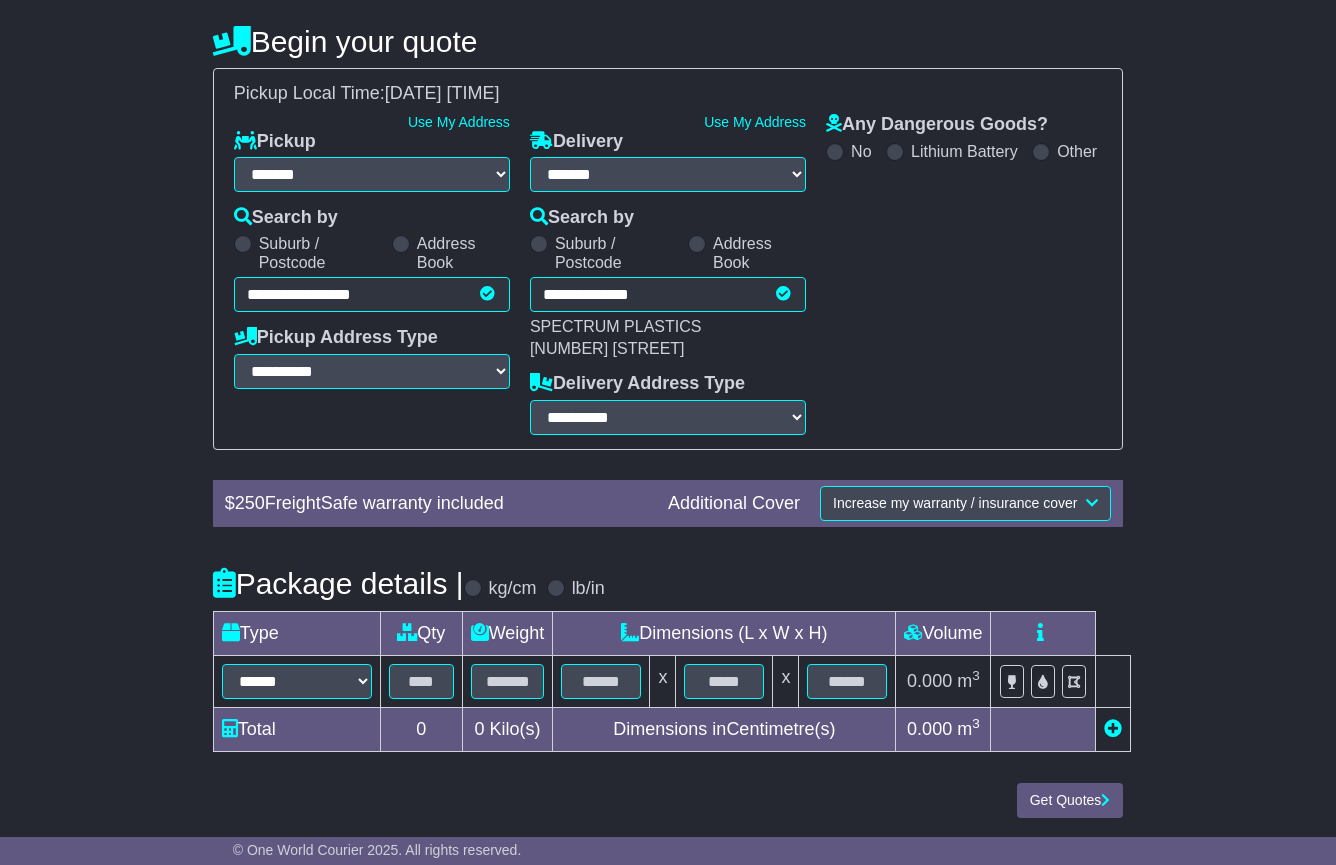 scroll, scrollTop: 243, scrollLeft: 0, axis: vertical 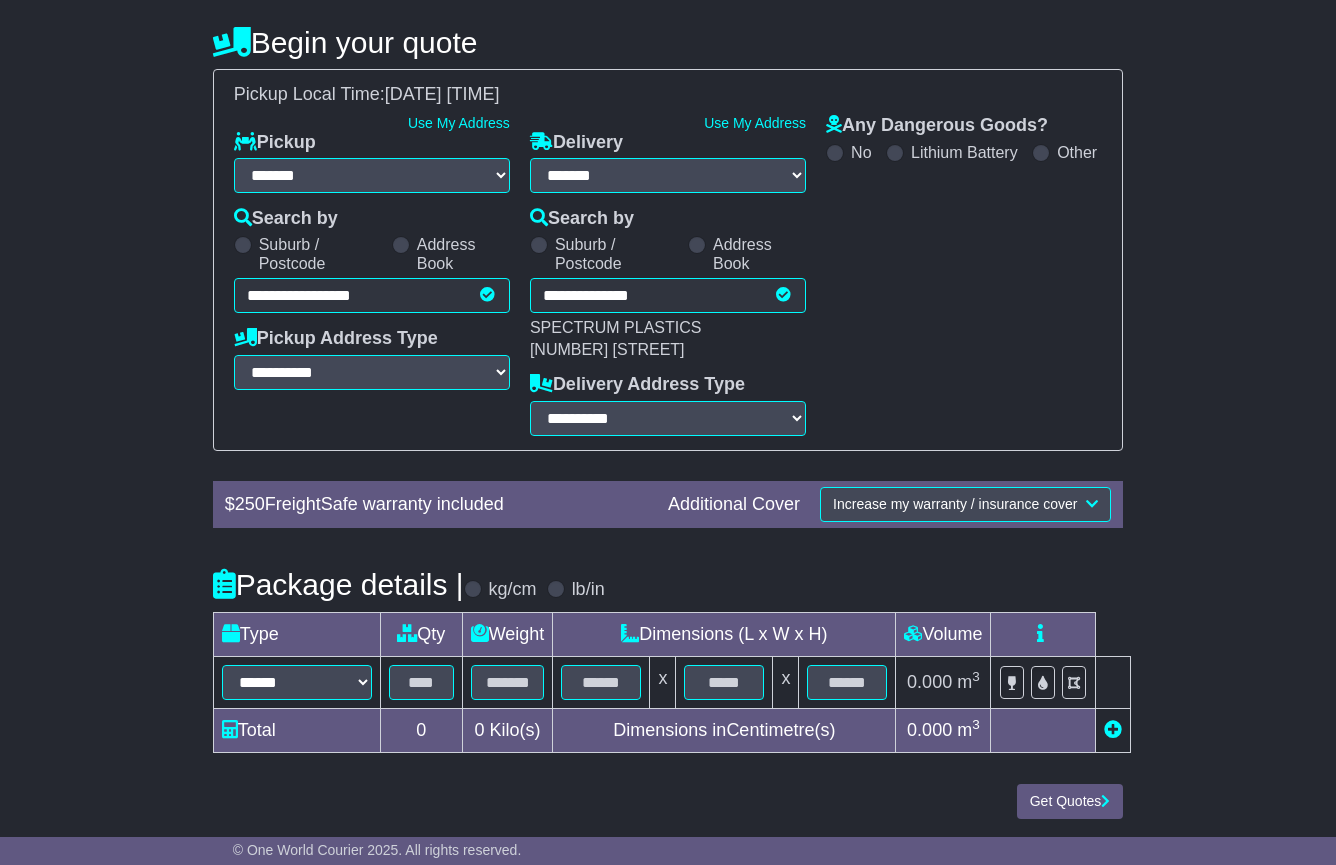 click on "****** ****** *** ******** ***** **** **** ****** *** *******" at bounding box center [296, 682] 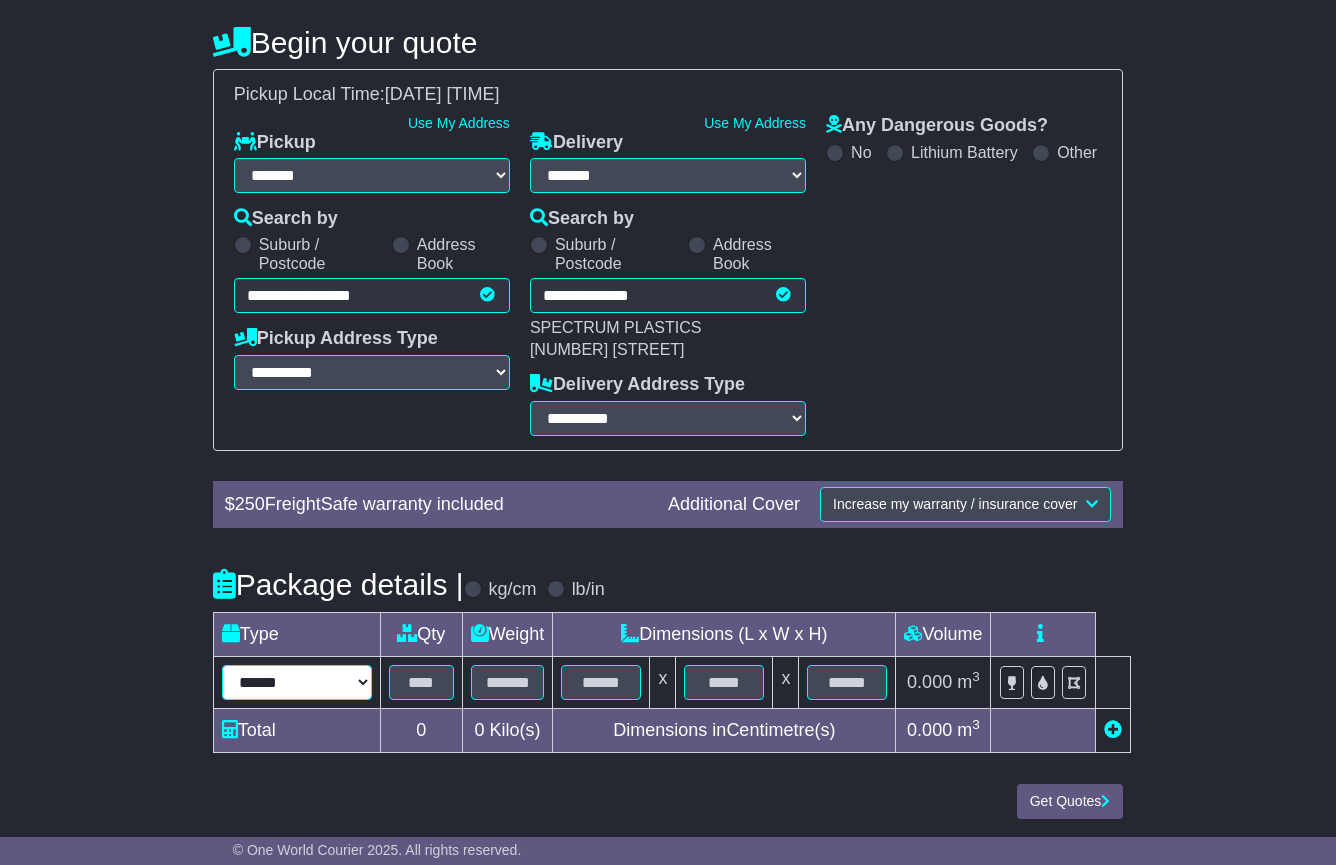 select on "**" 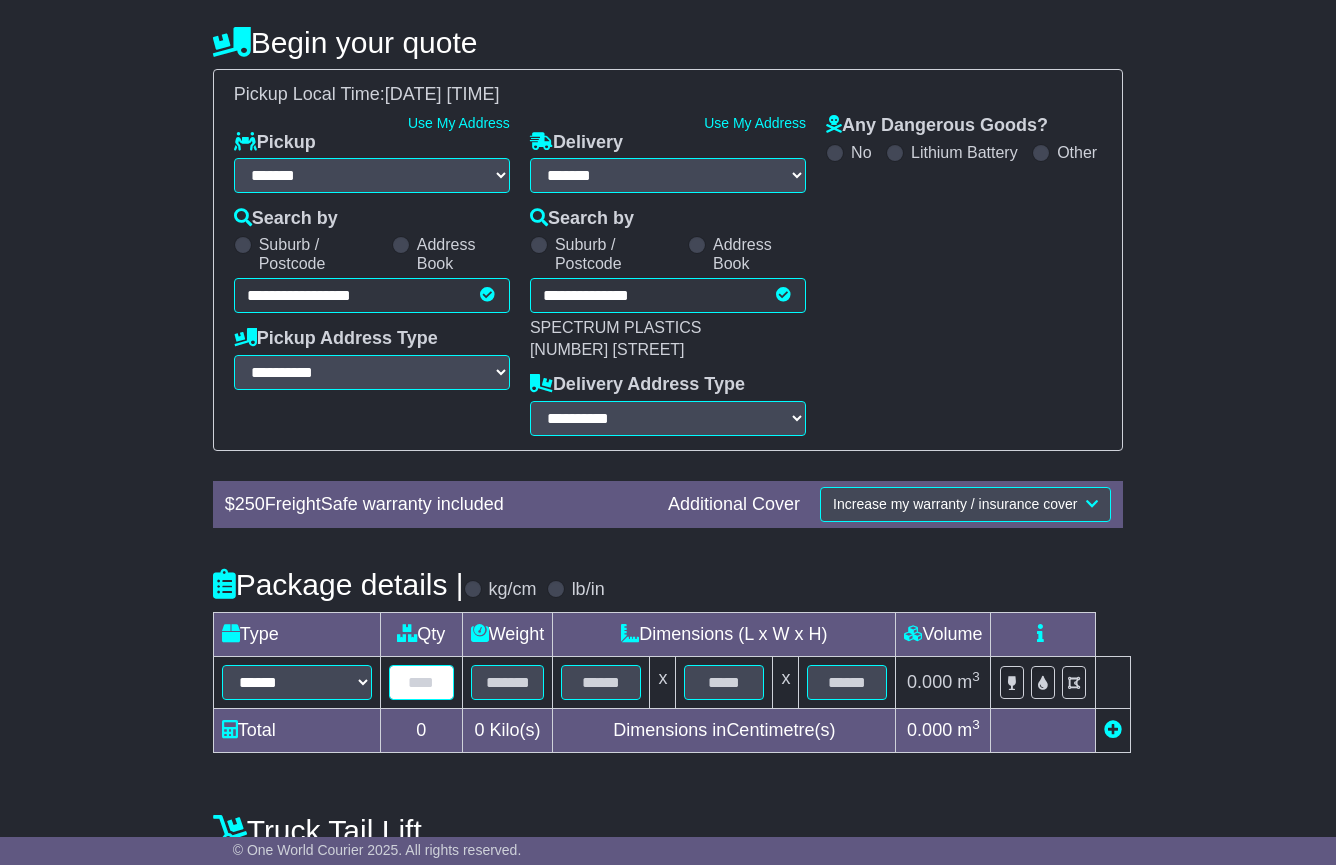 click at bounding box center (421, 682) 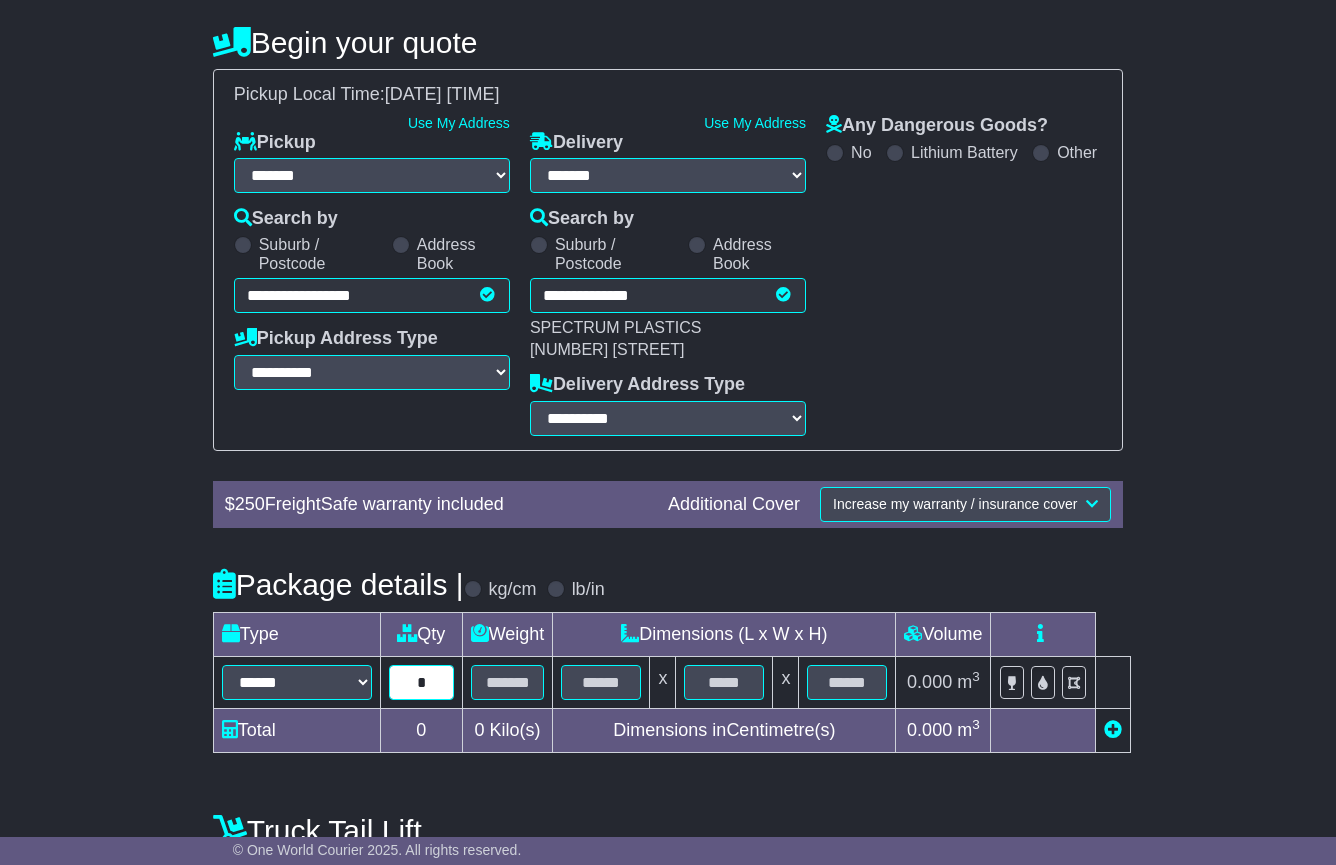 type on "*" 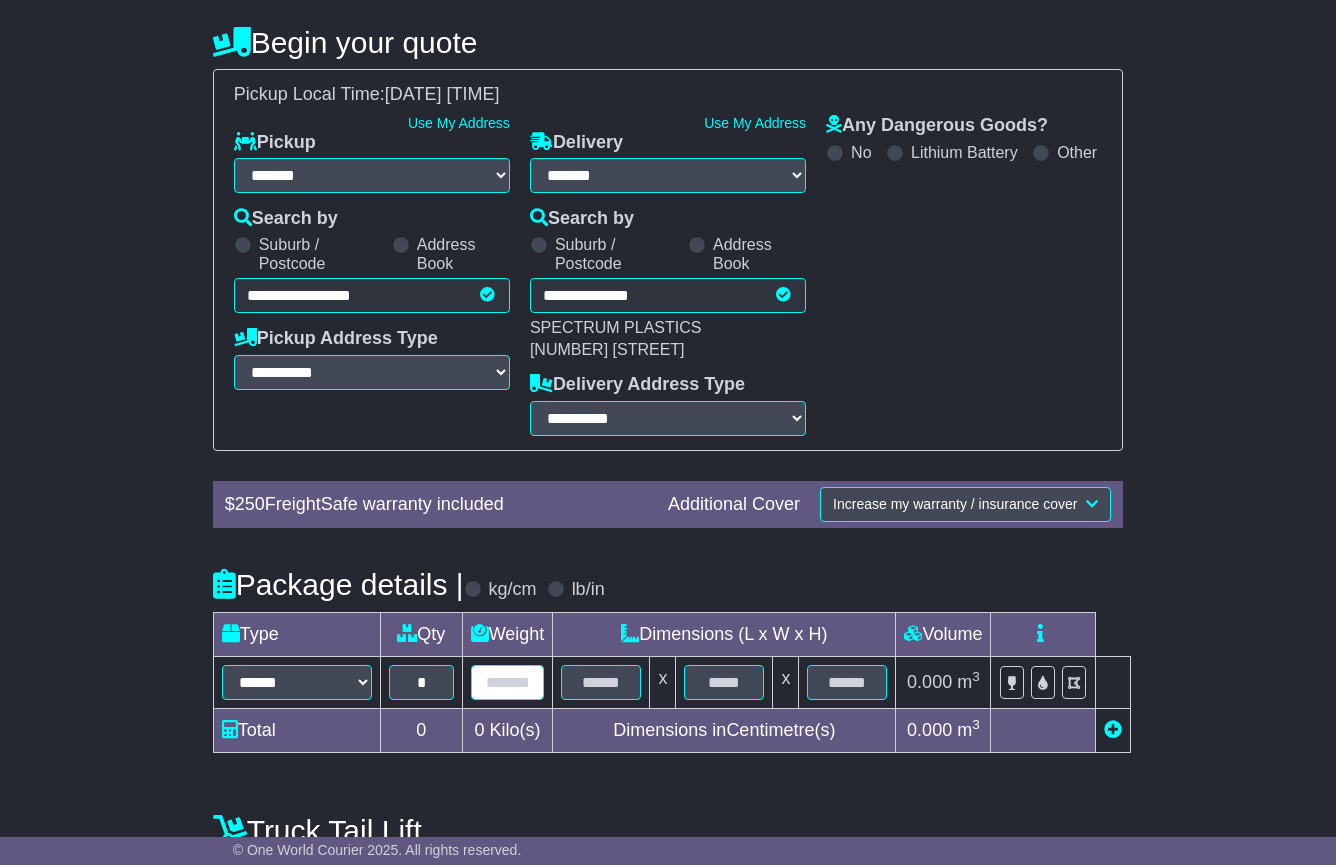 click at bounding box center [508, 682] 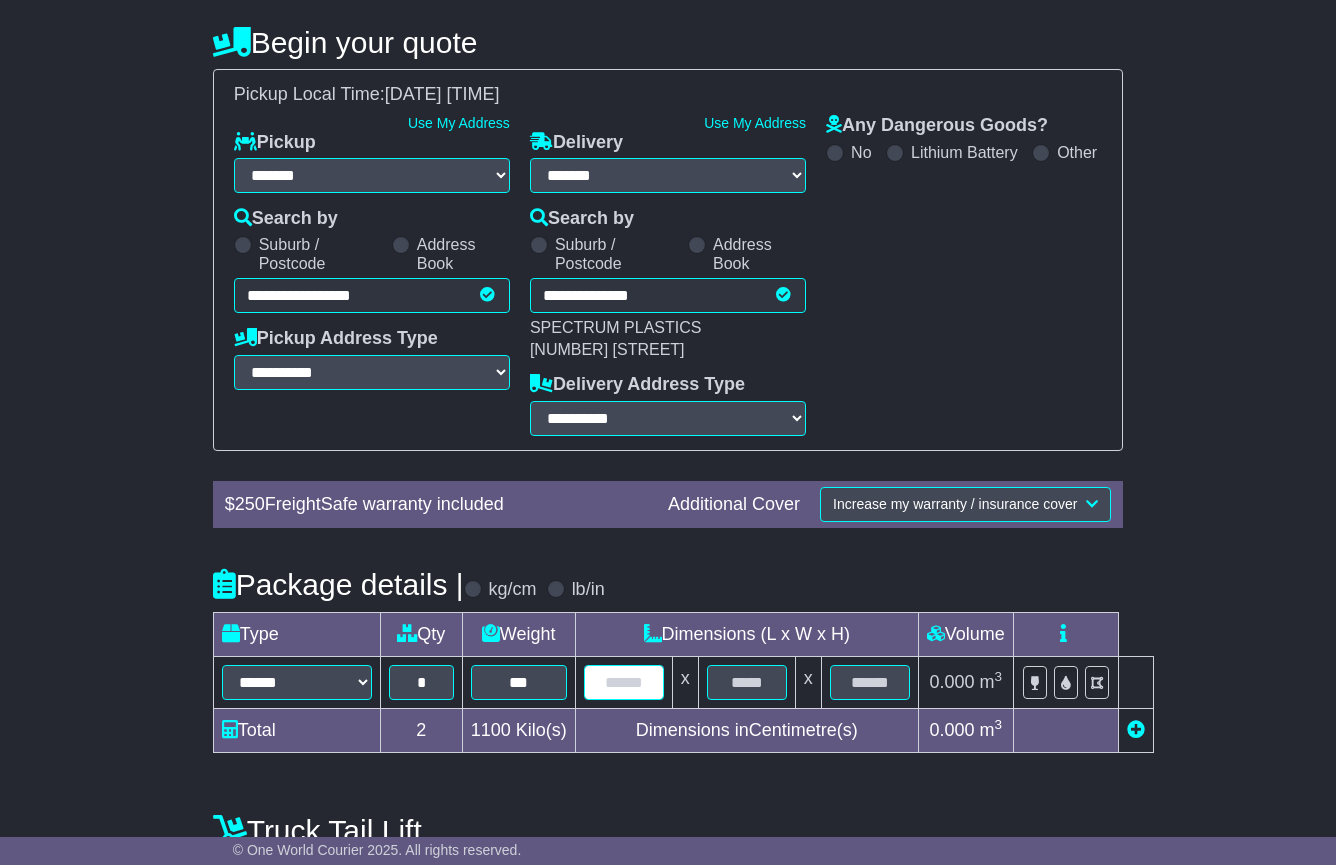 click at bounding box center [624, 682] 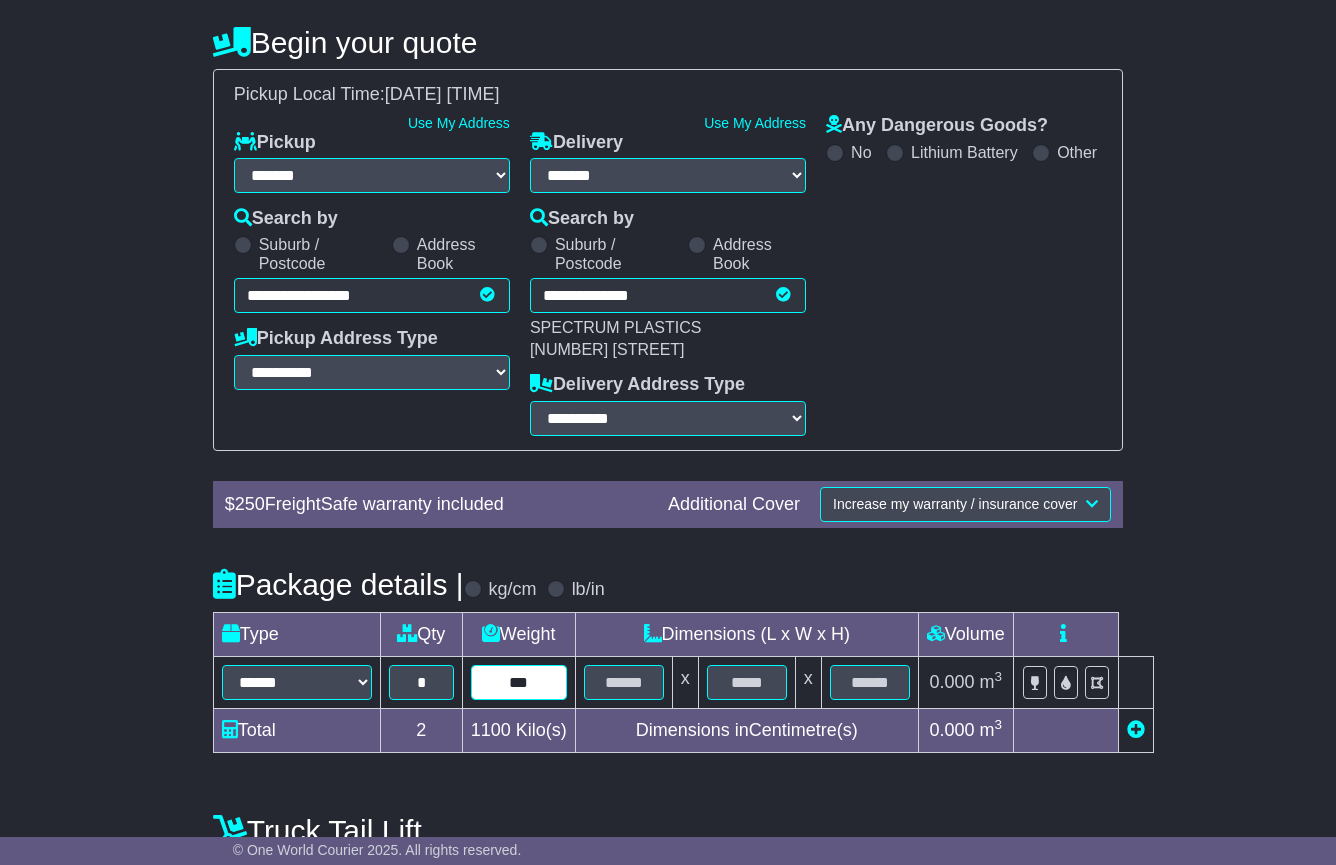 click on "***" at bounding box center [519, 682] 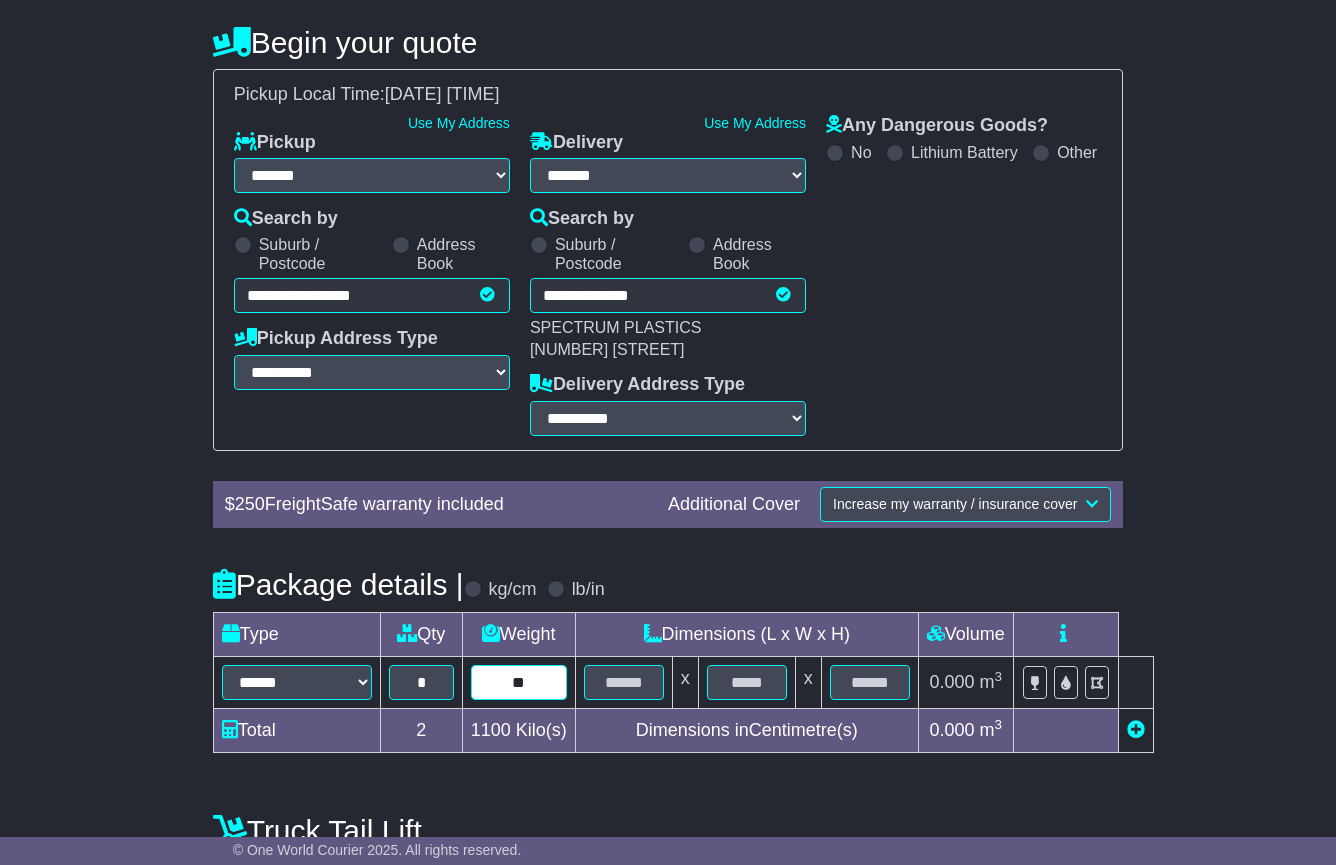 type on "*" 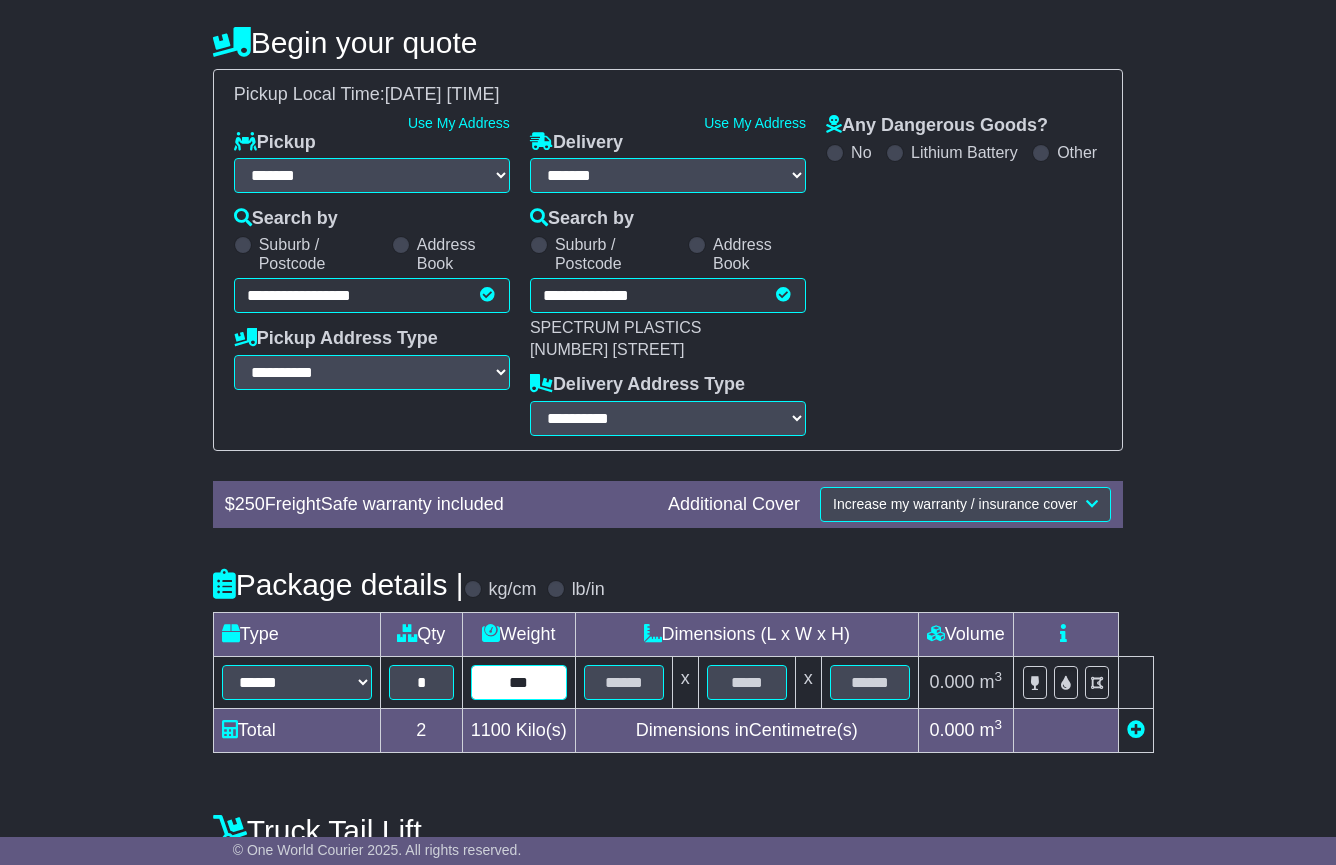 type on "***" 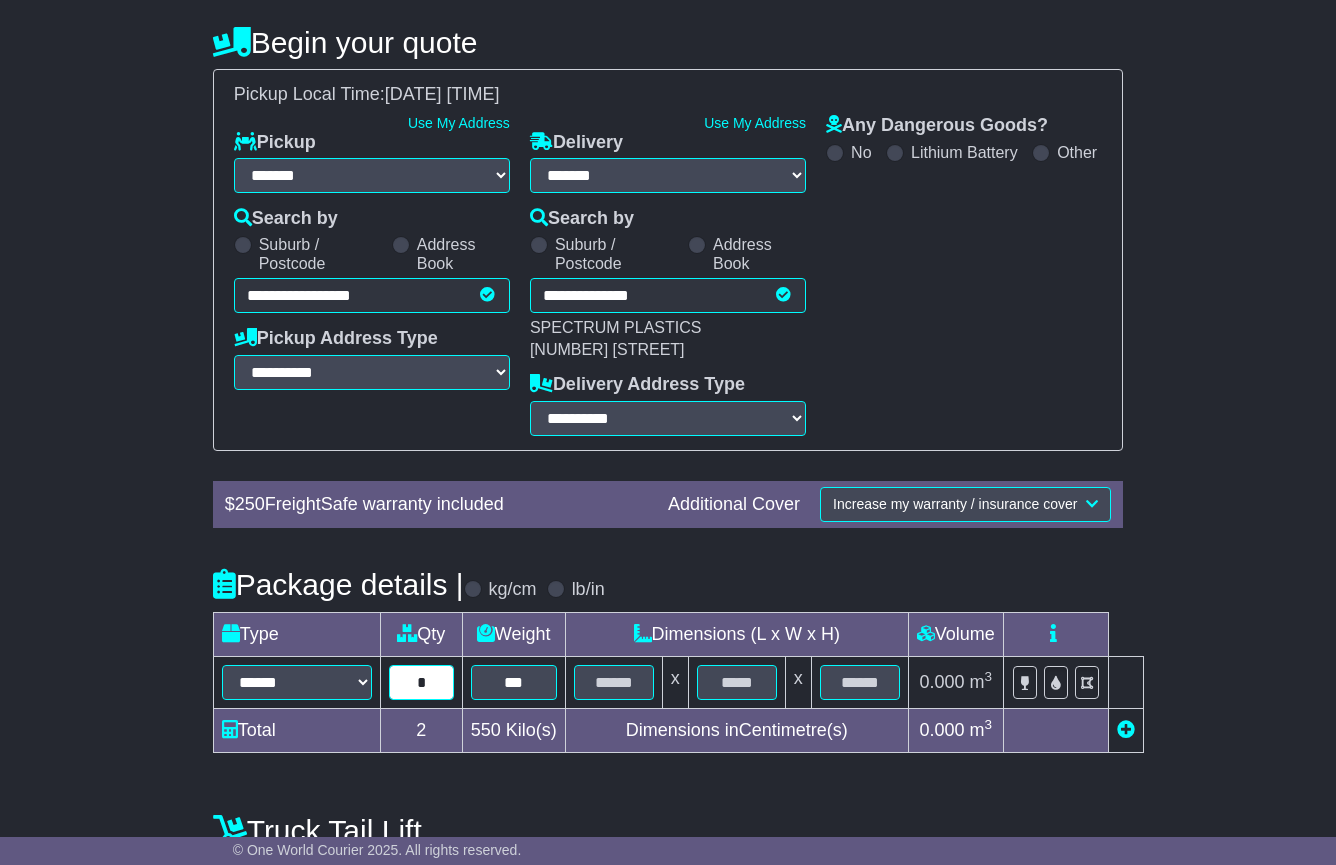click on "*" at bounding box center (421, 682) 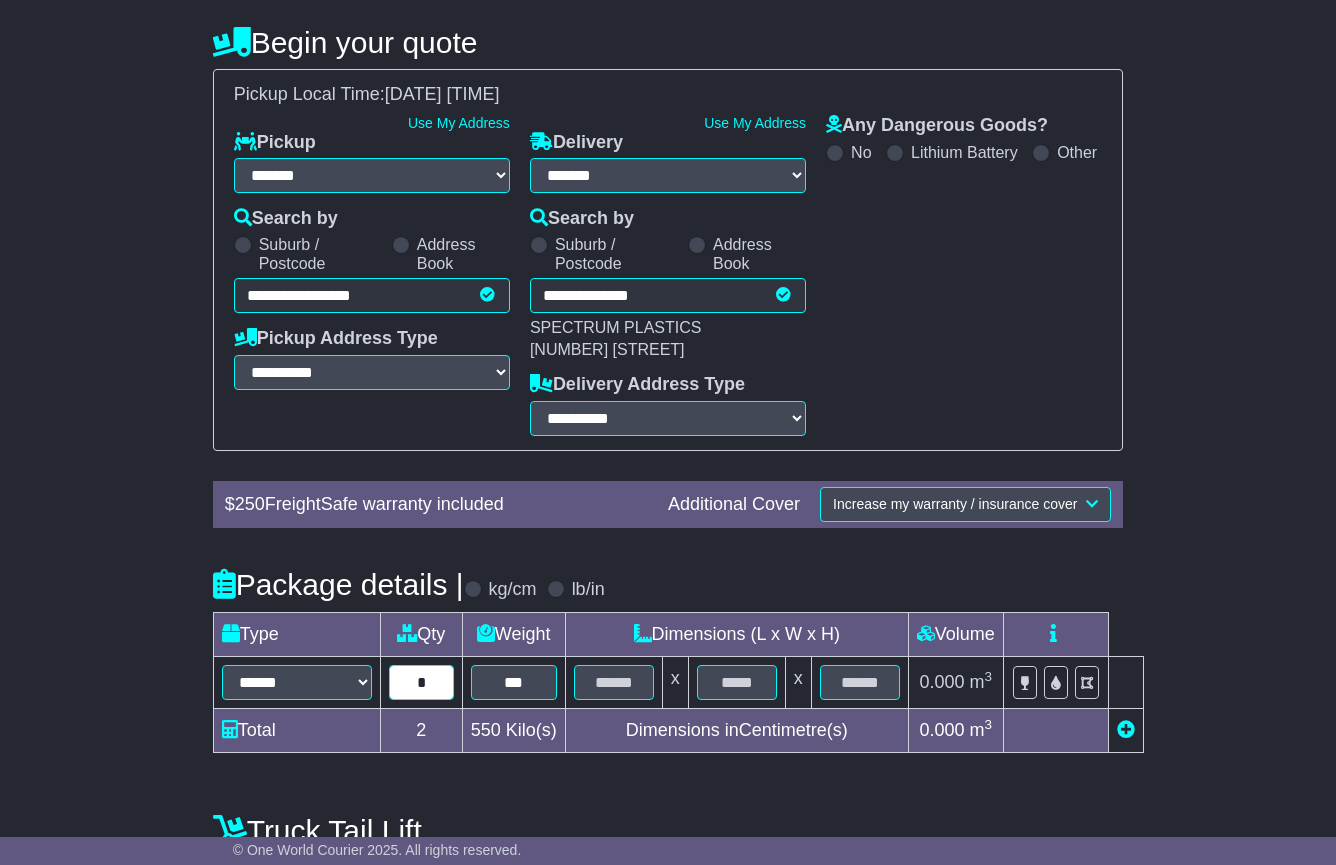 click on "*" at bounding box center (421, 682) 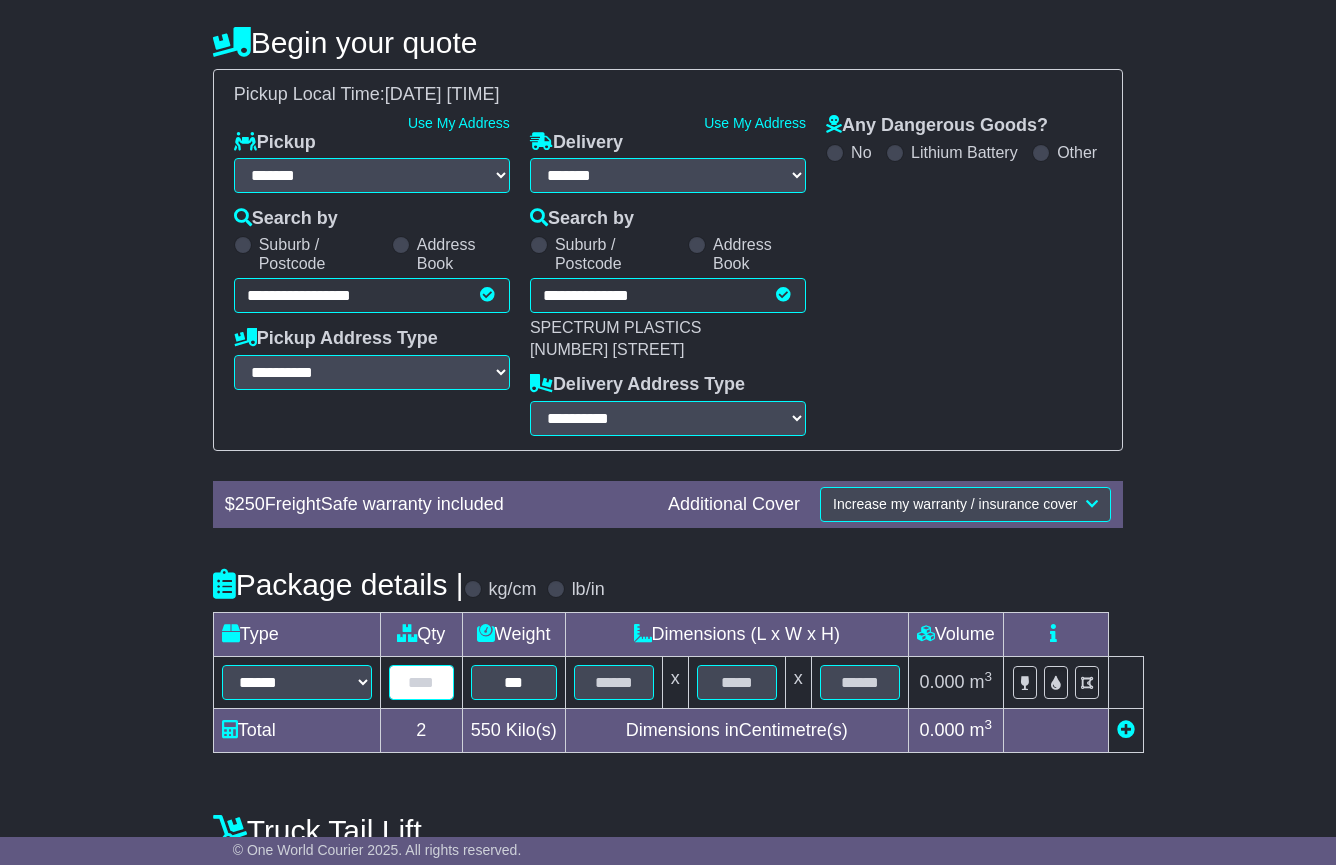type on "*" 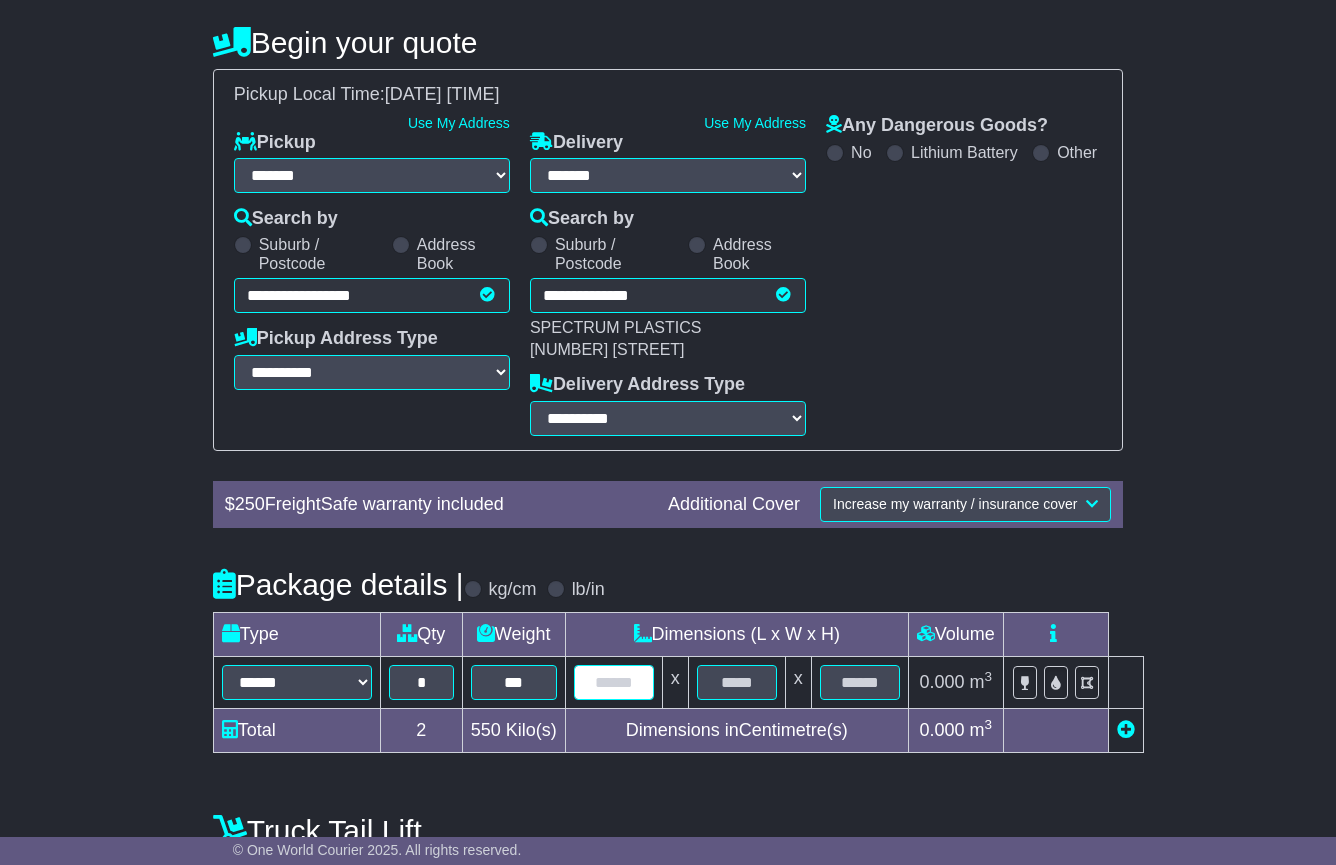 click at bounding box center (614, 682) 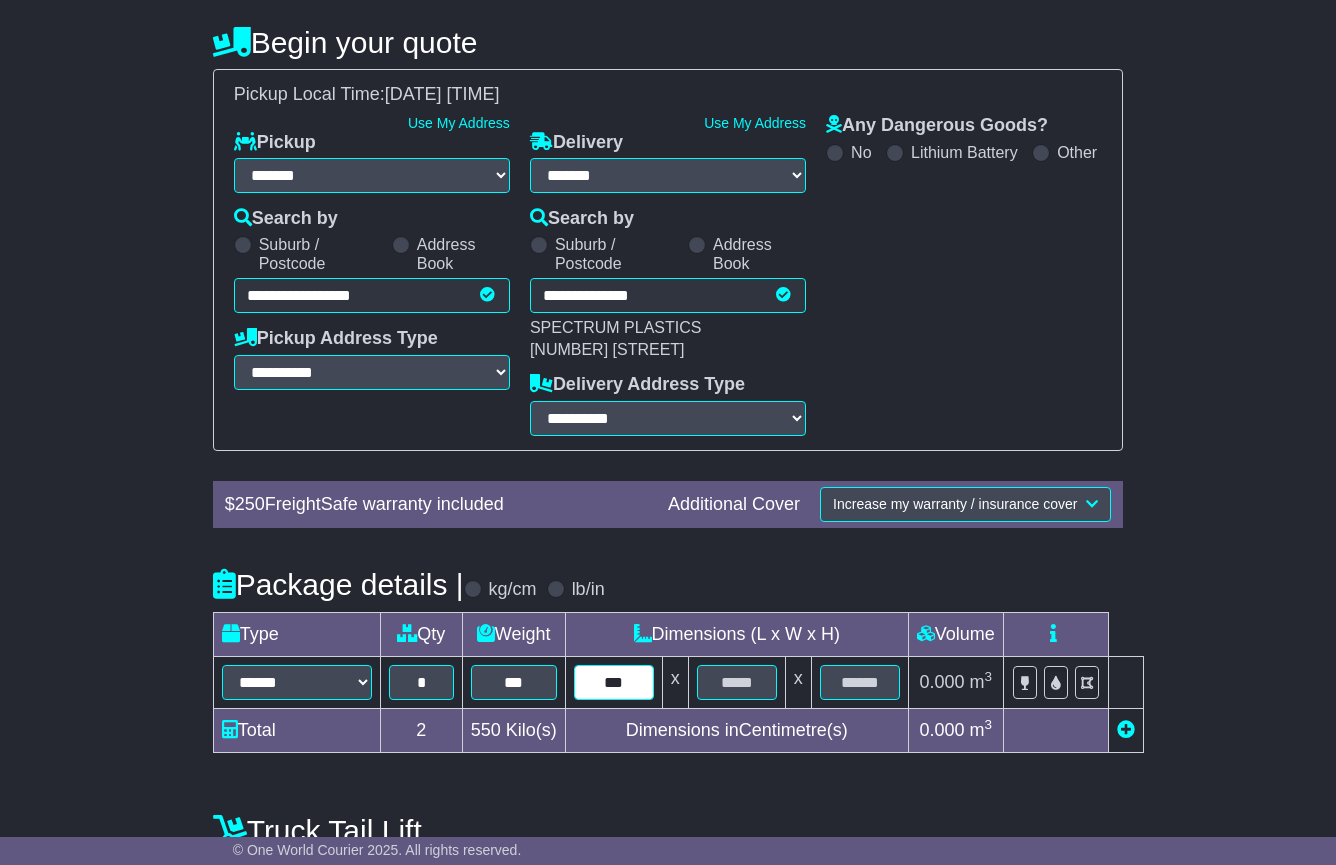 type on "***" 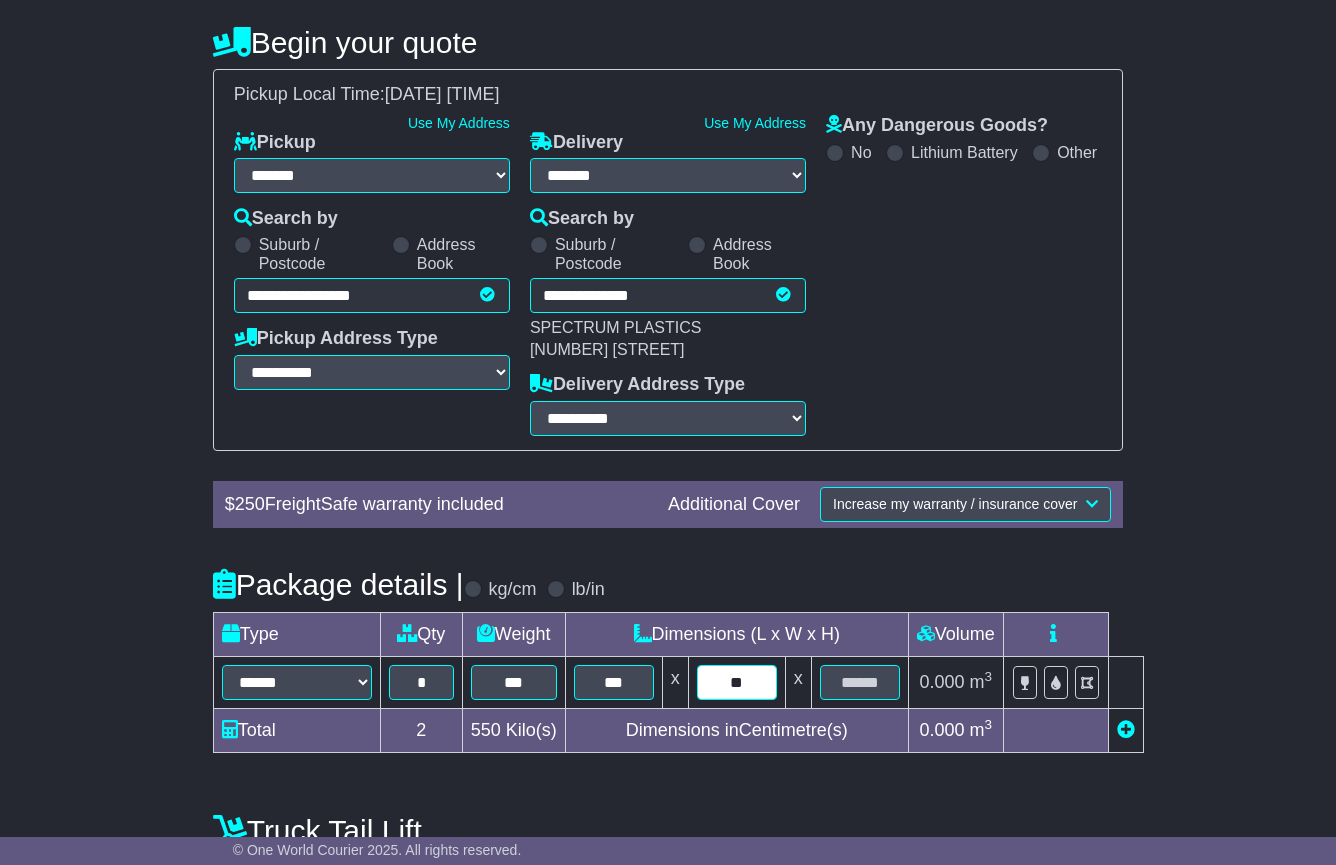 type on "**" 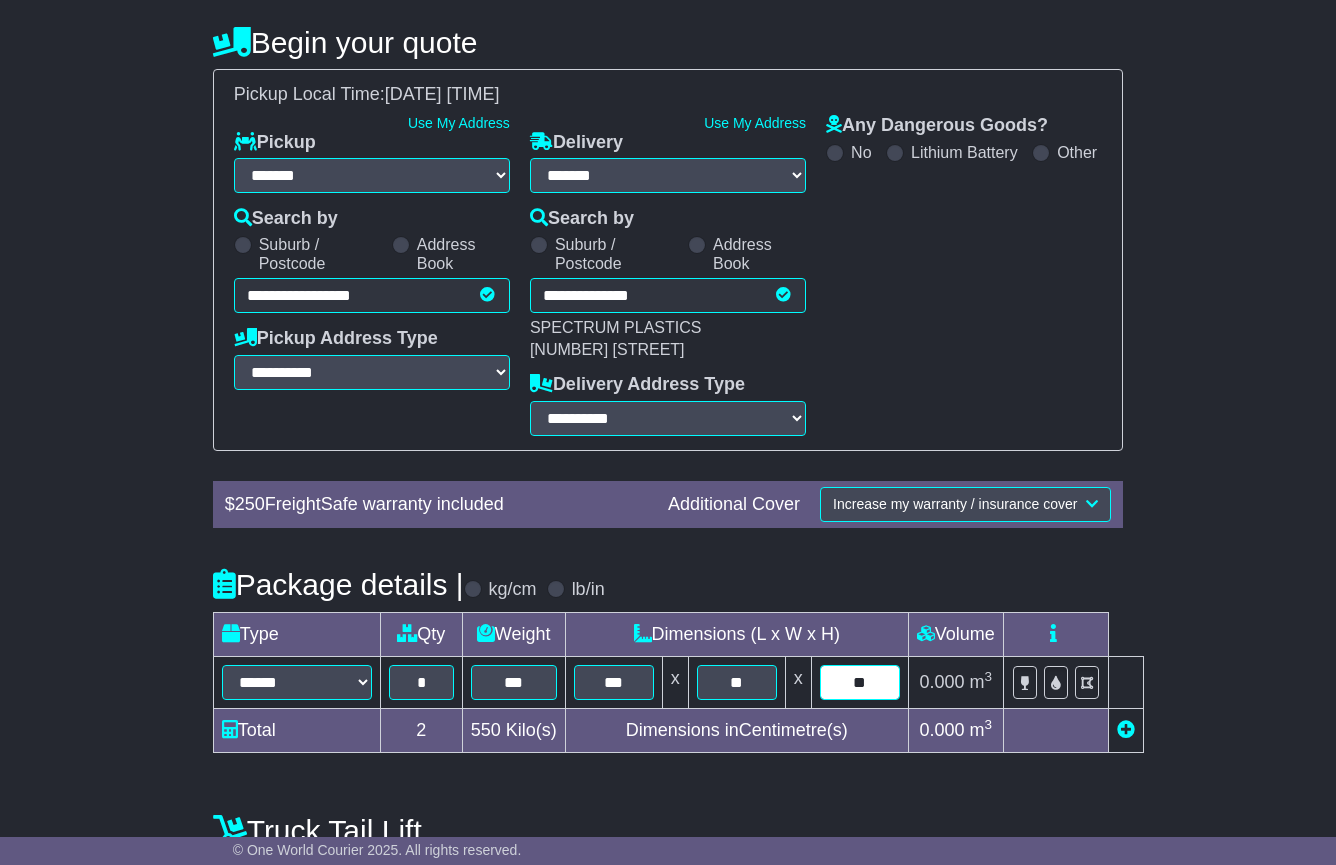 type on "**" 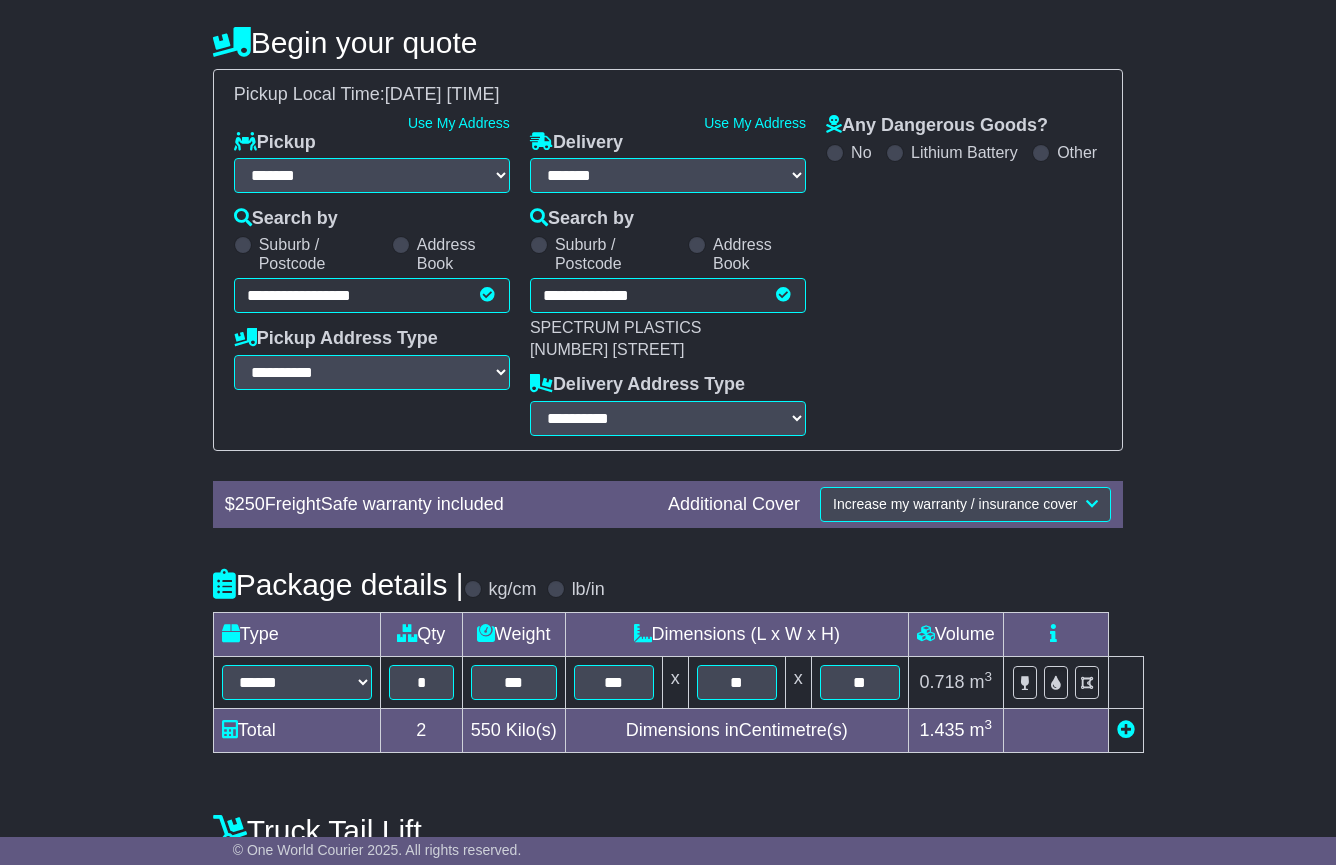 click on "**********" at bounding box center [668, 521] 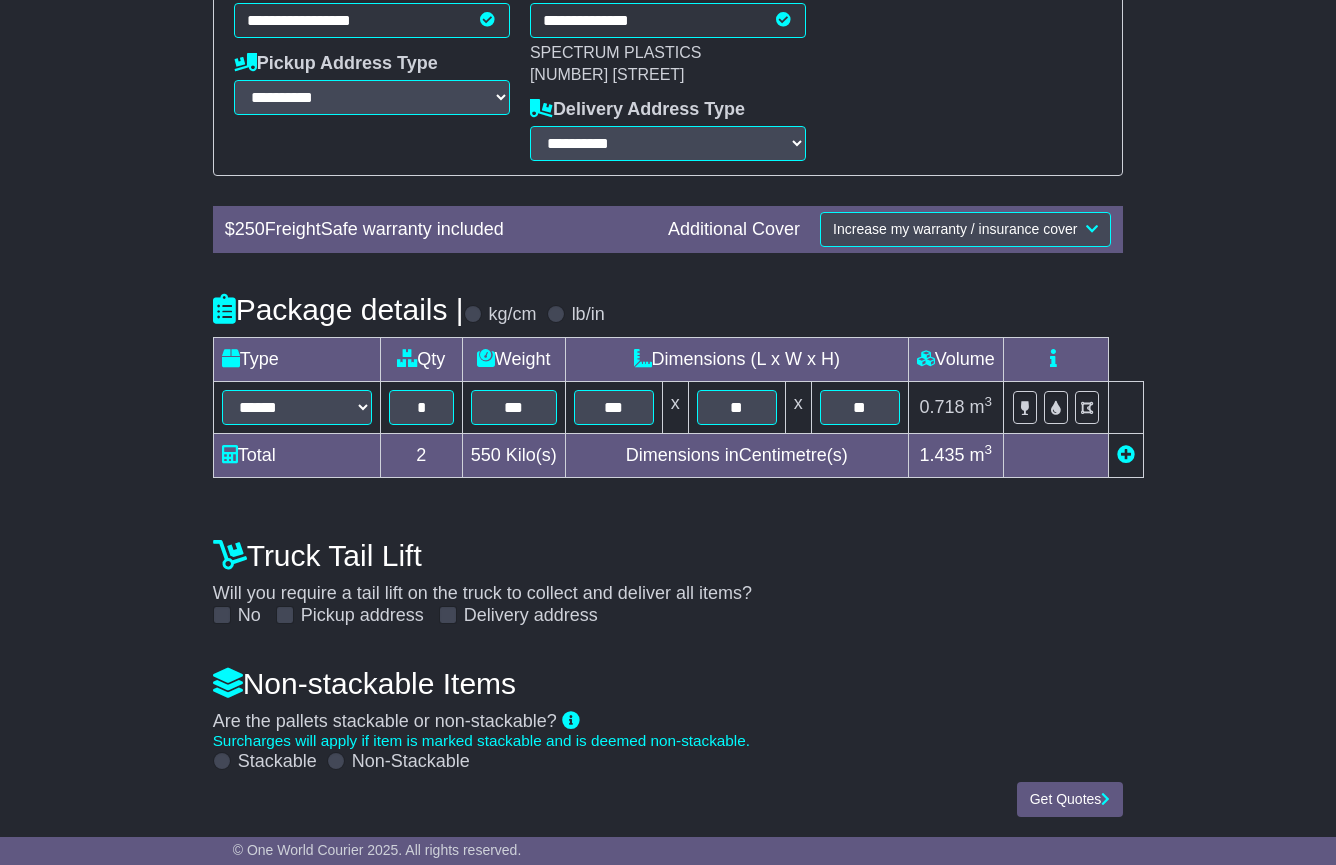 scroll, scrollTop: 515, scrollLeft: 0, axis: vertical 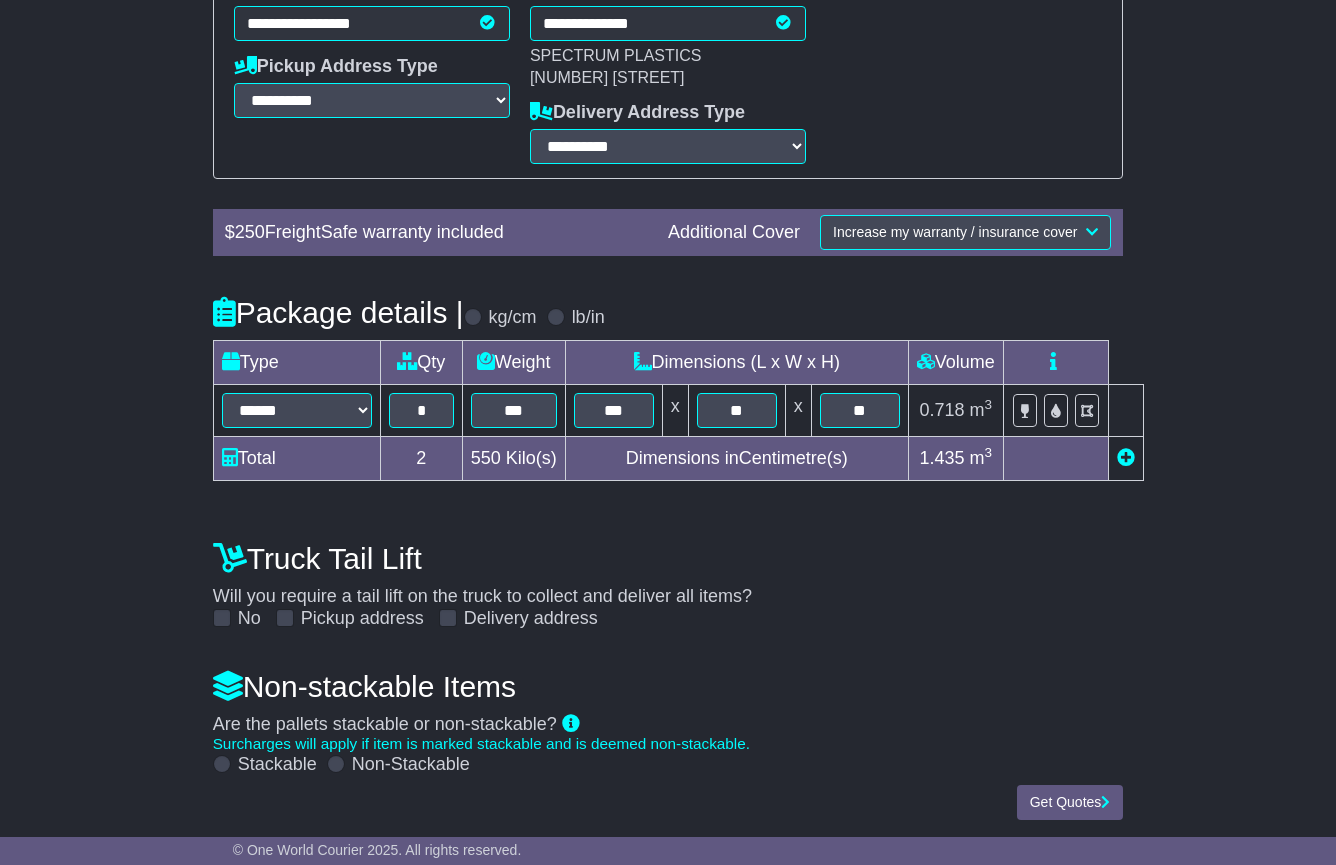 click on "Get Quotes" at bounding box center (1070, 802) 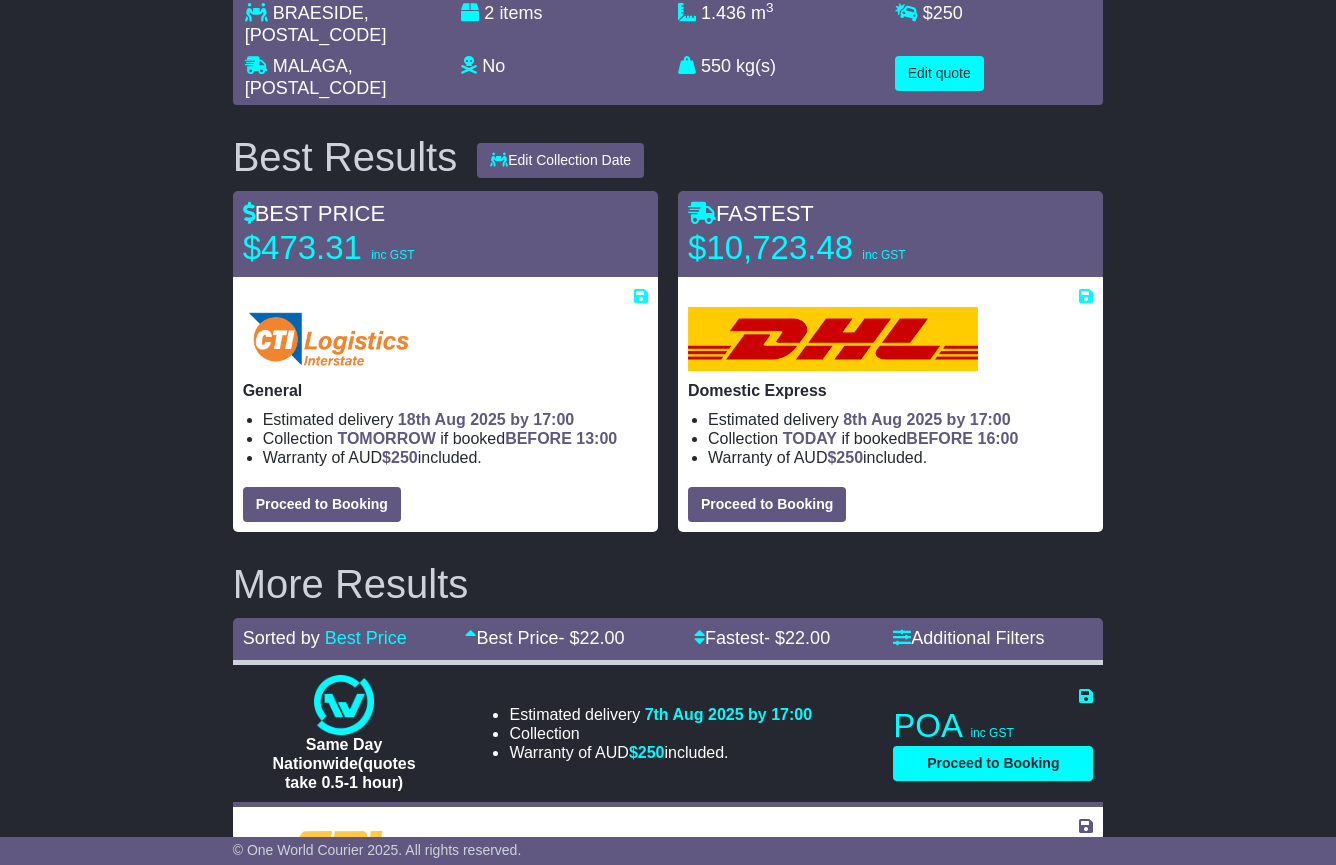 scroll, scrollTop: 281, scrollLeft: 0, axis: vertical 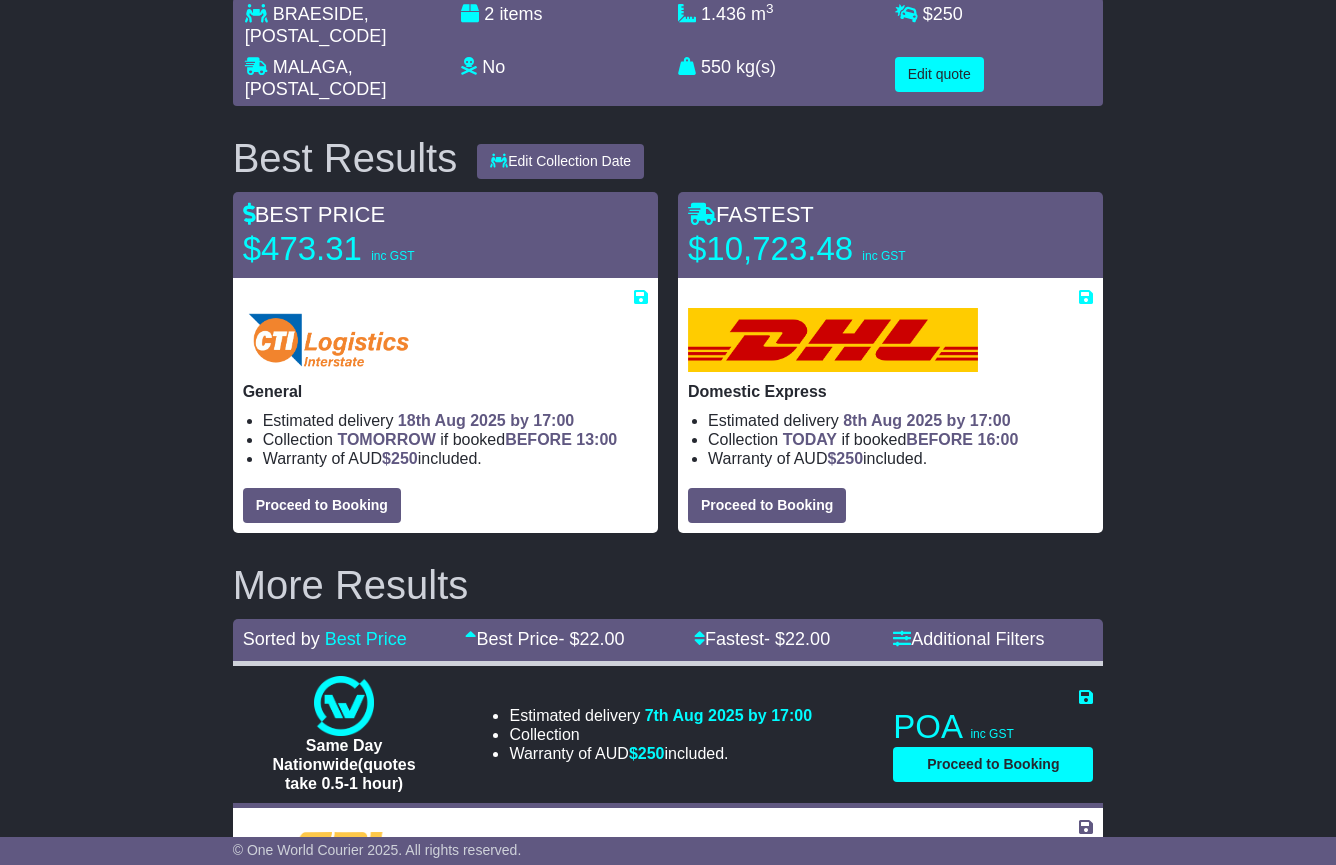click on "Proceed to Booking" at bounding box center (322, 505) 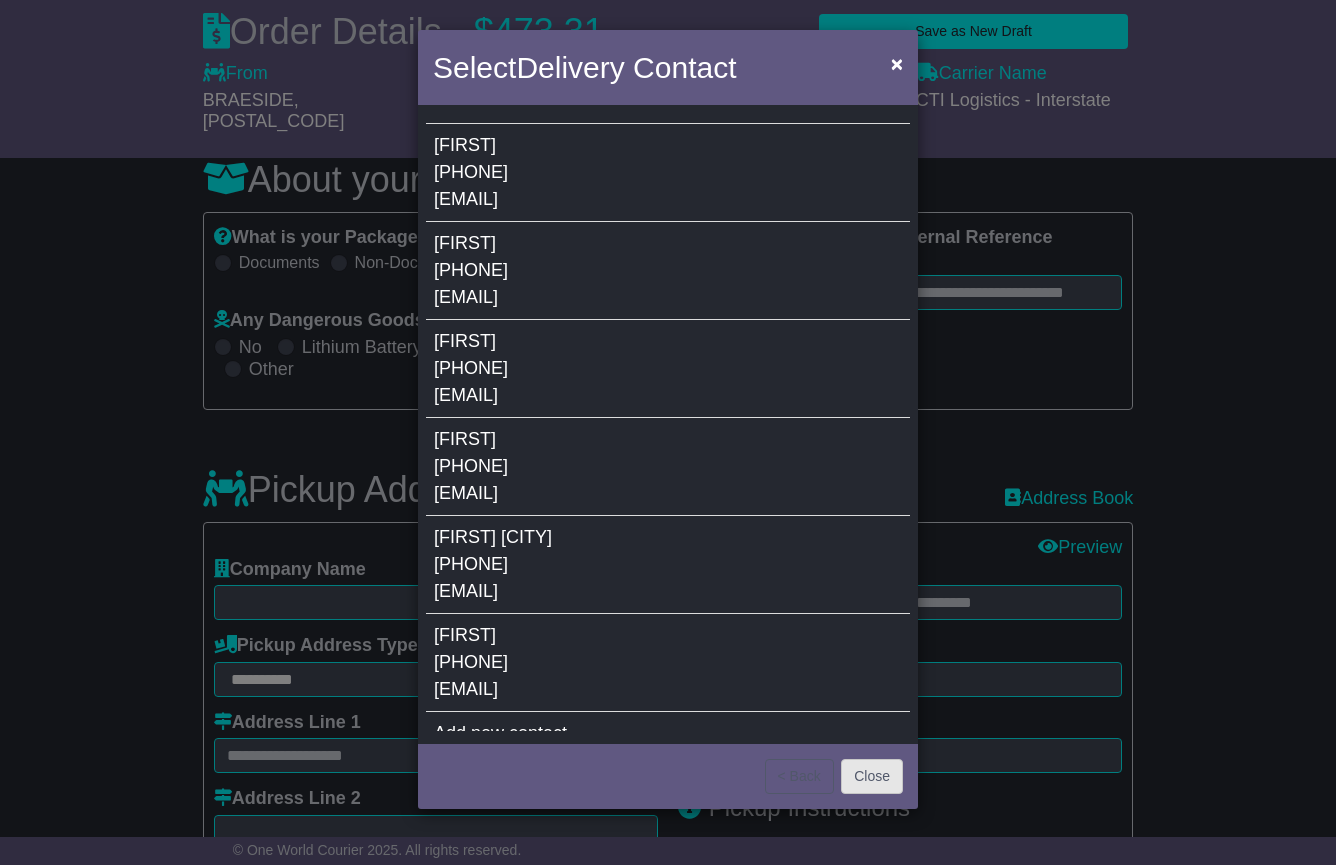 click on "Close" at bounding box center (872, 776) 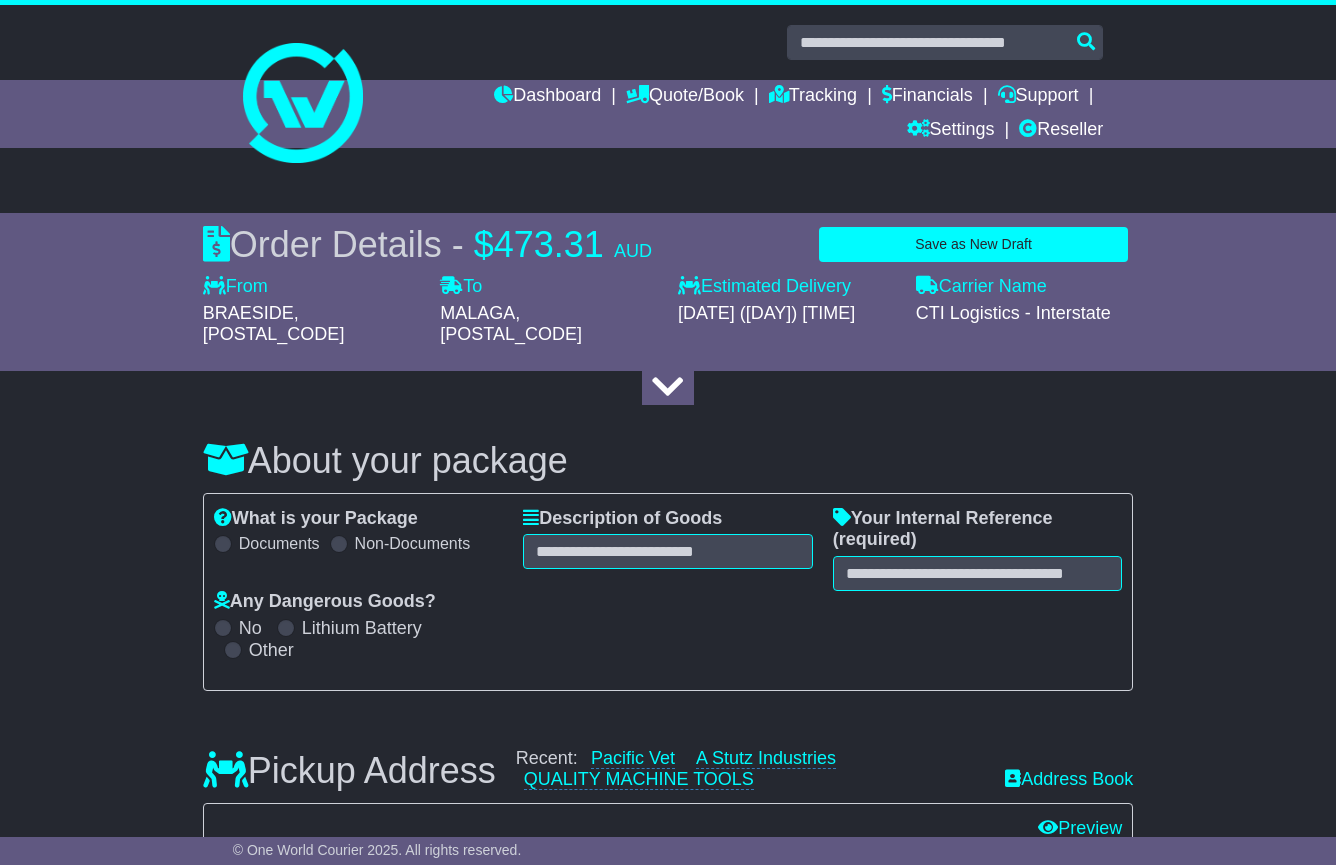 scroll, scrollTop: 0, scrollLeft: 0, axis: both 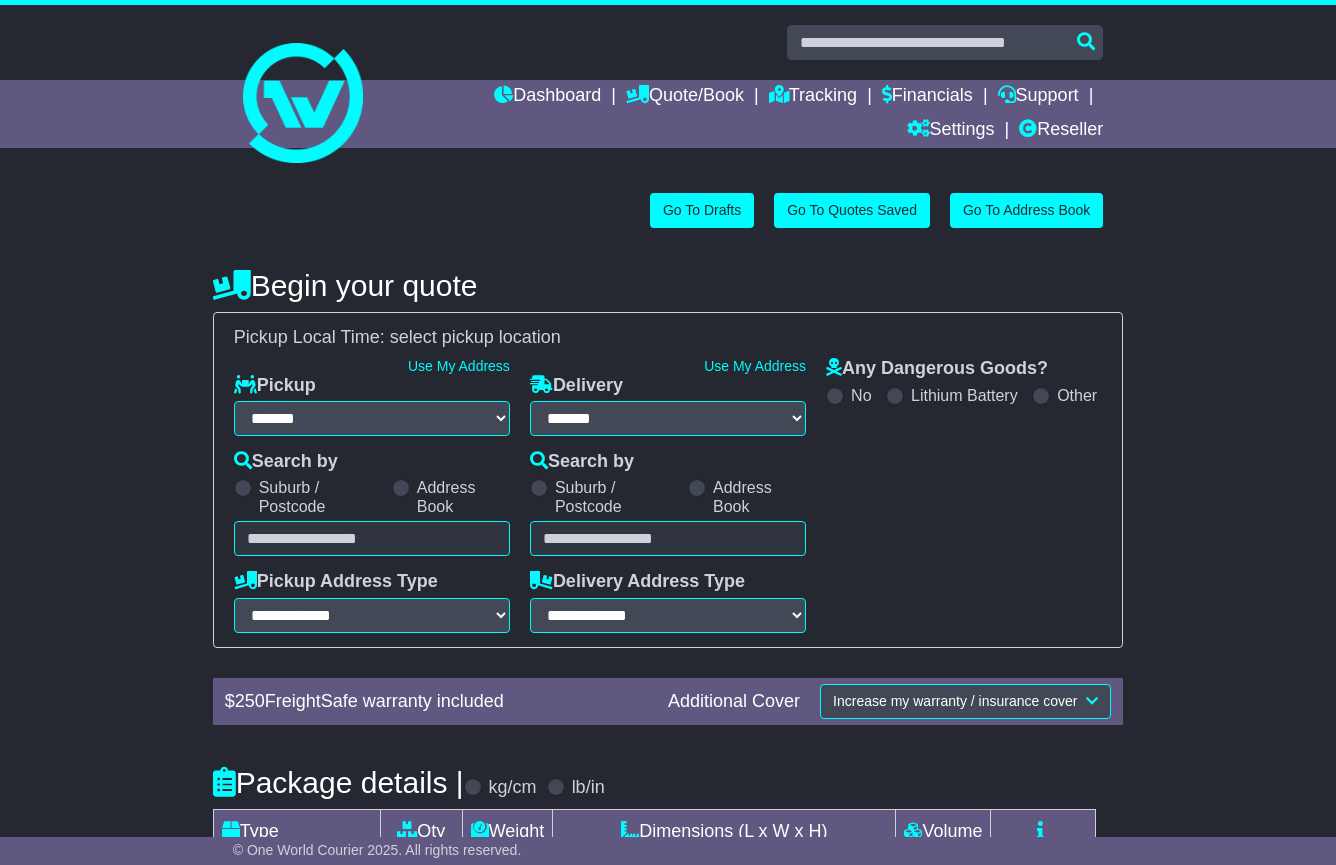 select on "**" 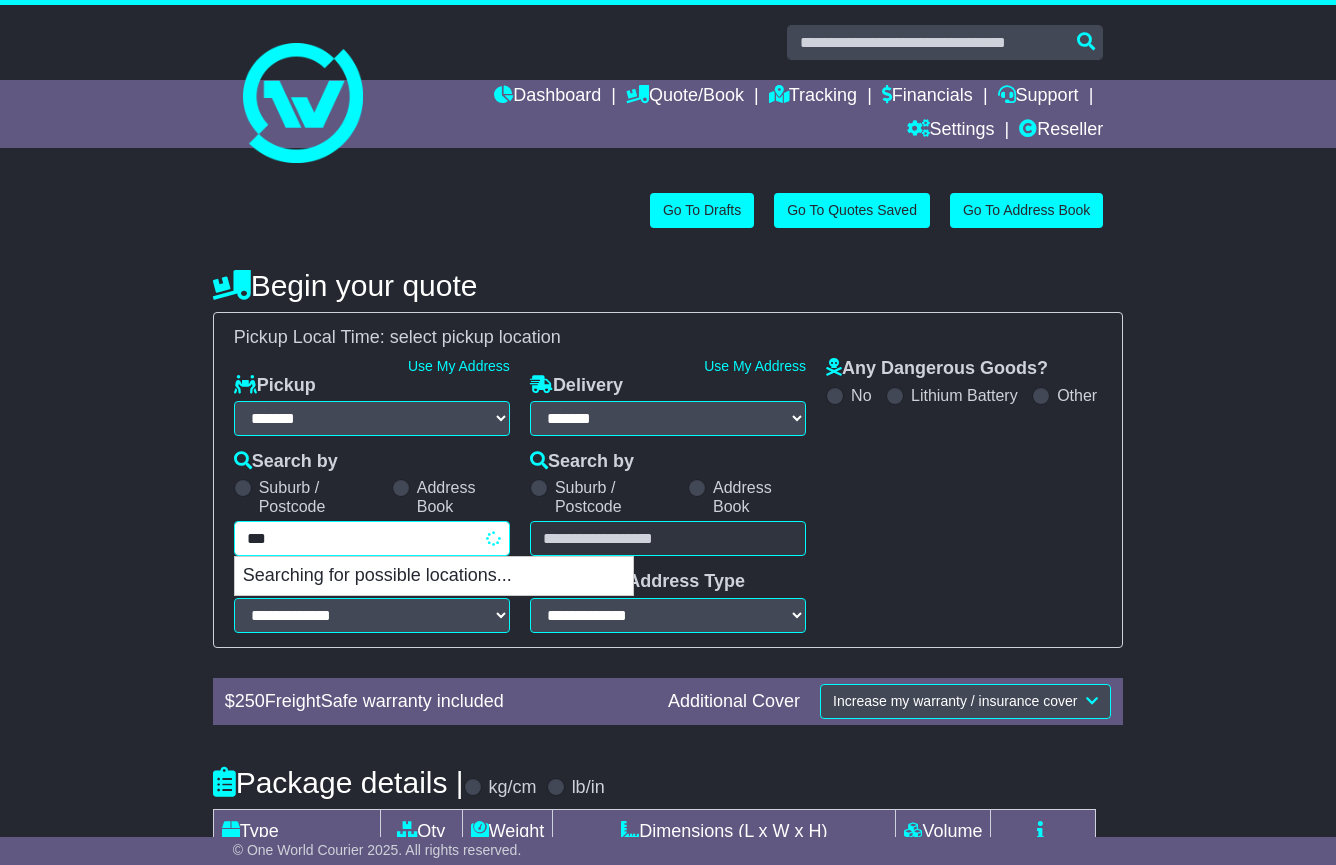 type on "****" 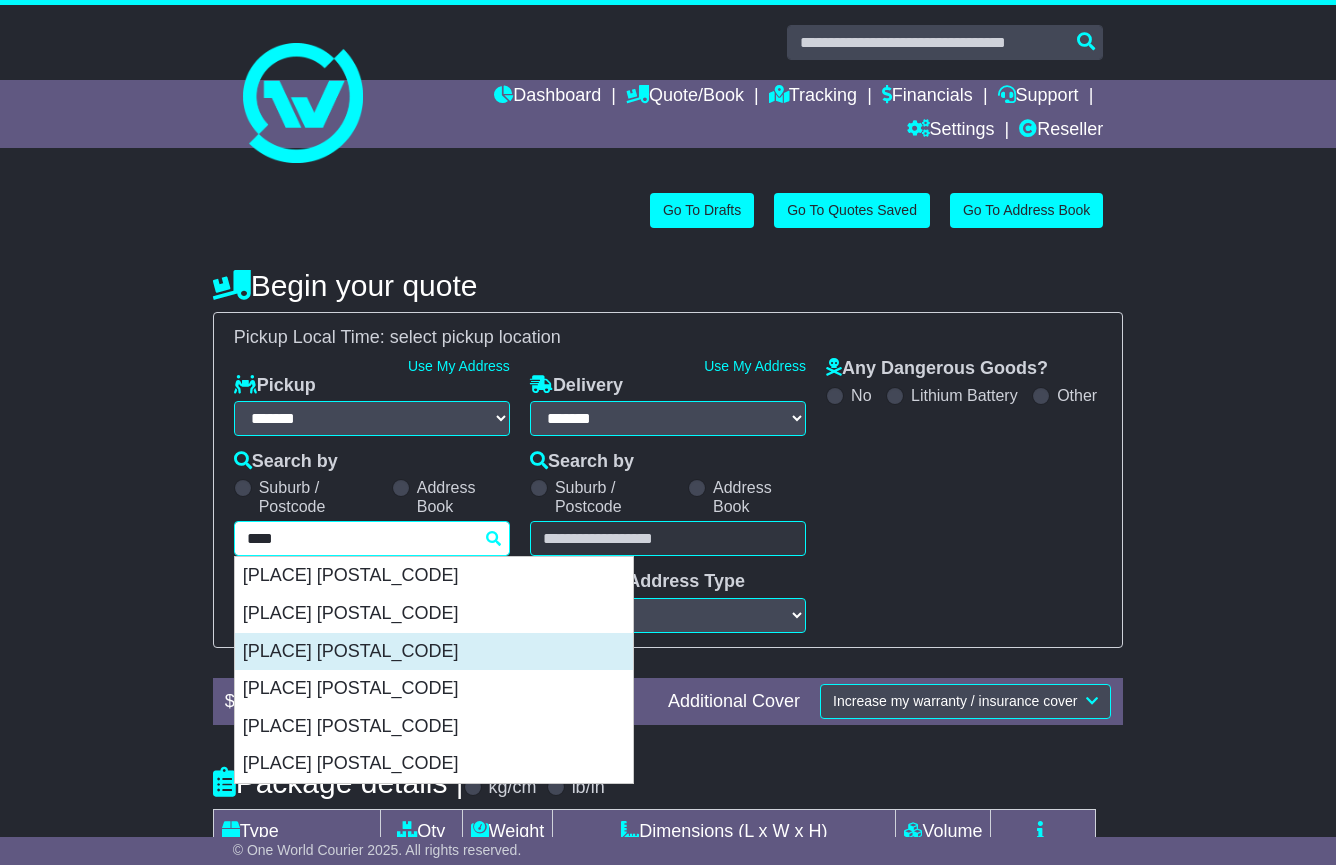 click on "BRAESIDE 3195" at bounding box center (434, 652) 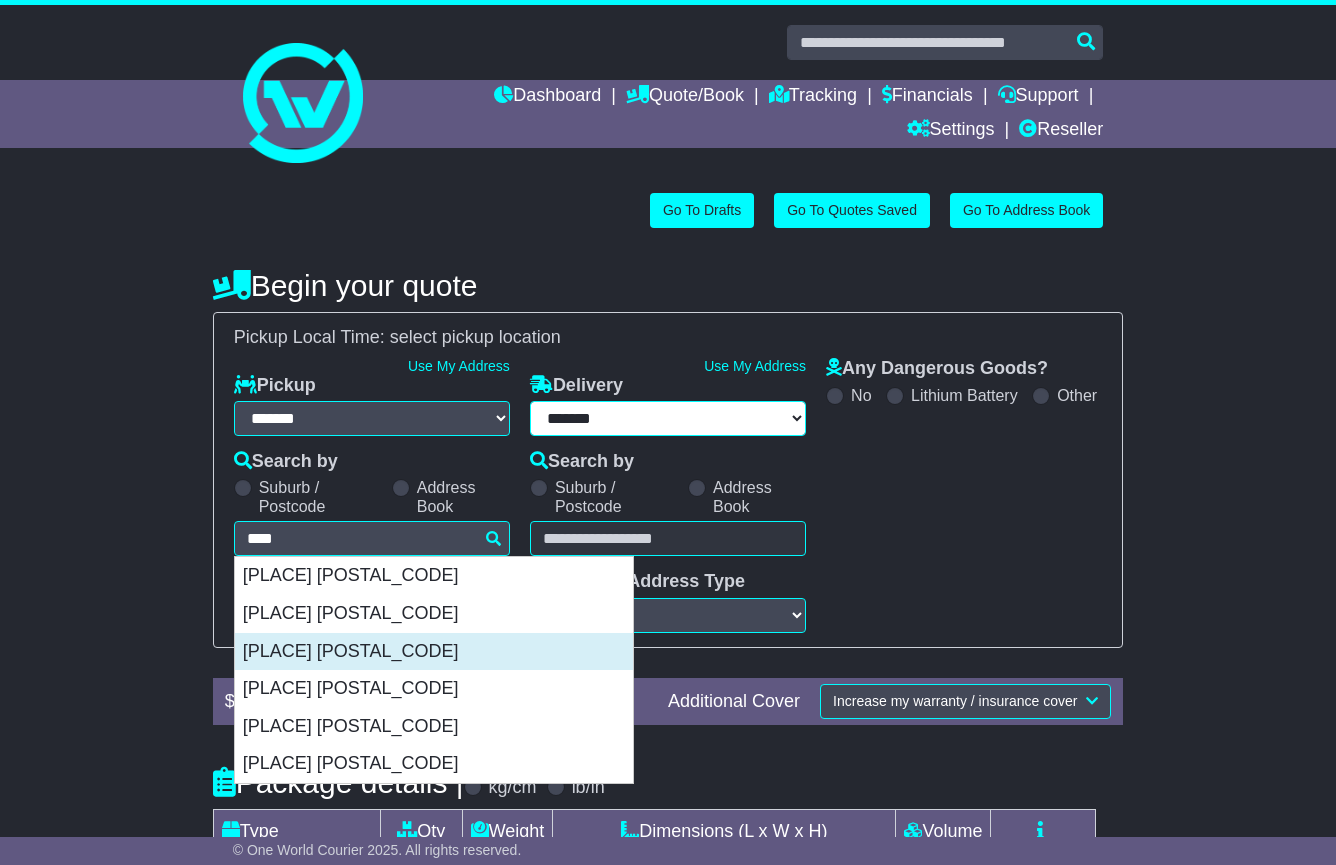 type on "**********" 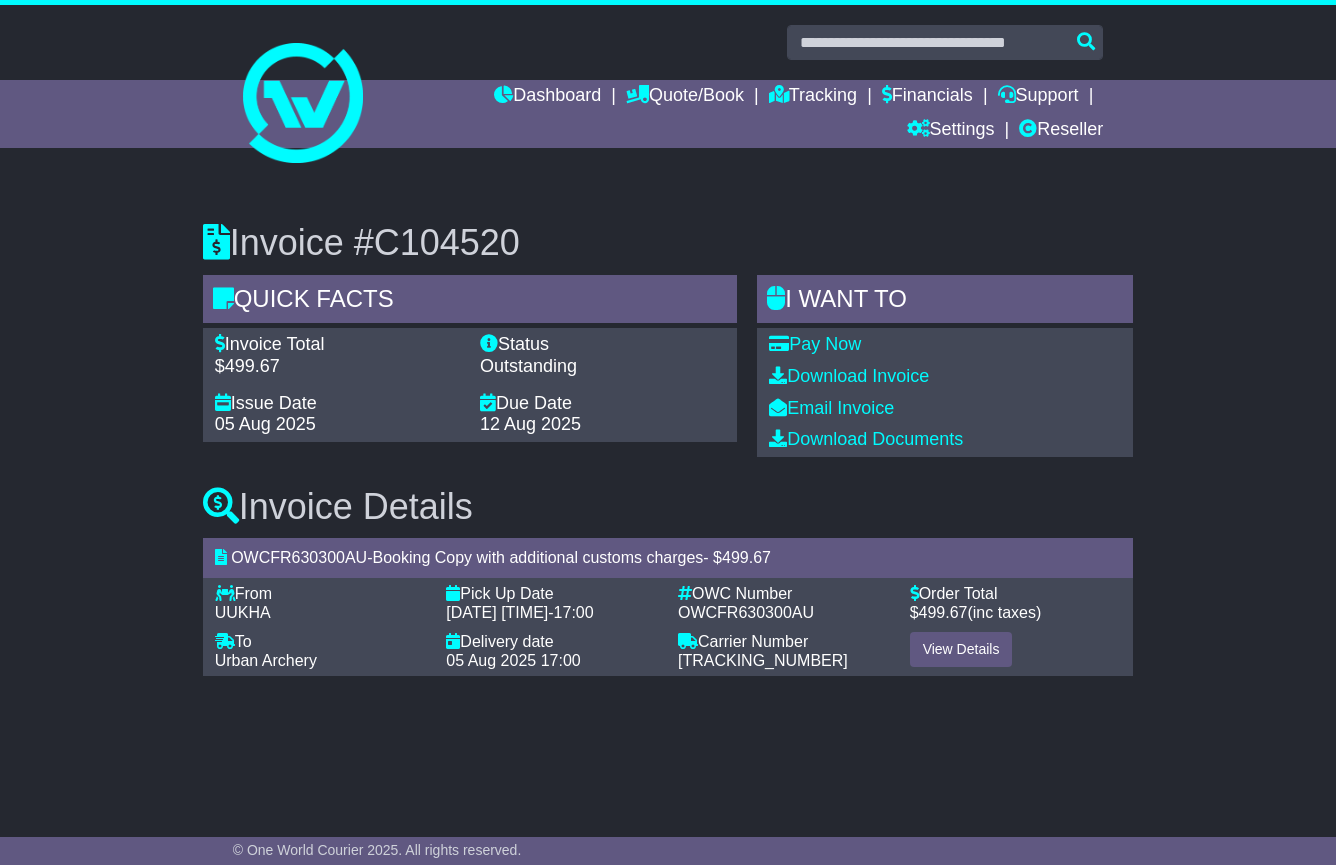 scroll, scrollTop: 0, scrollLeft: 0, axis: both 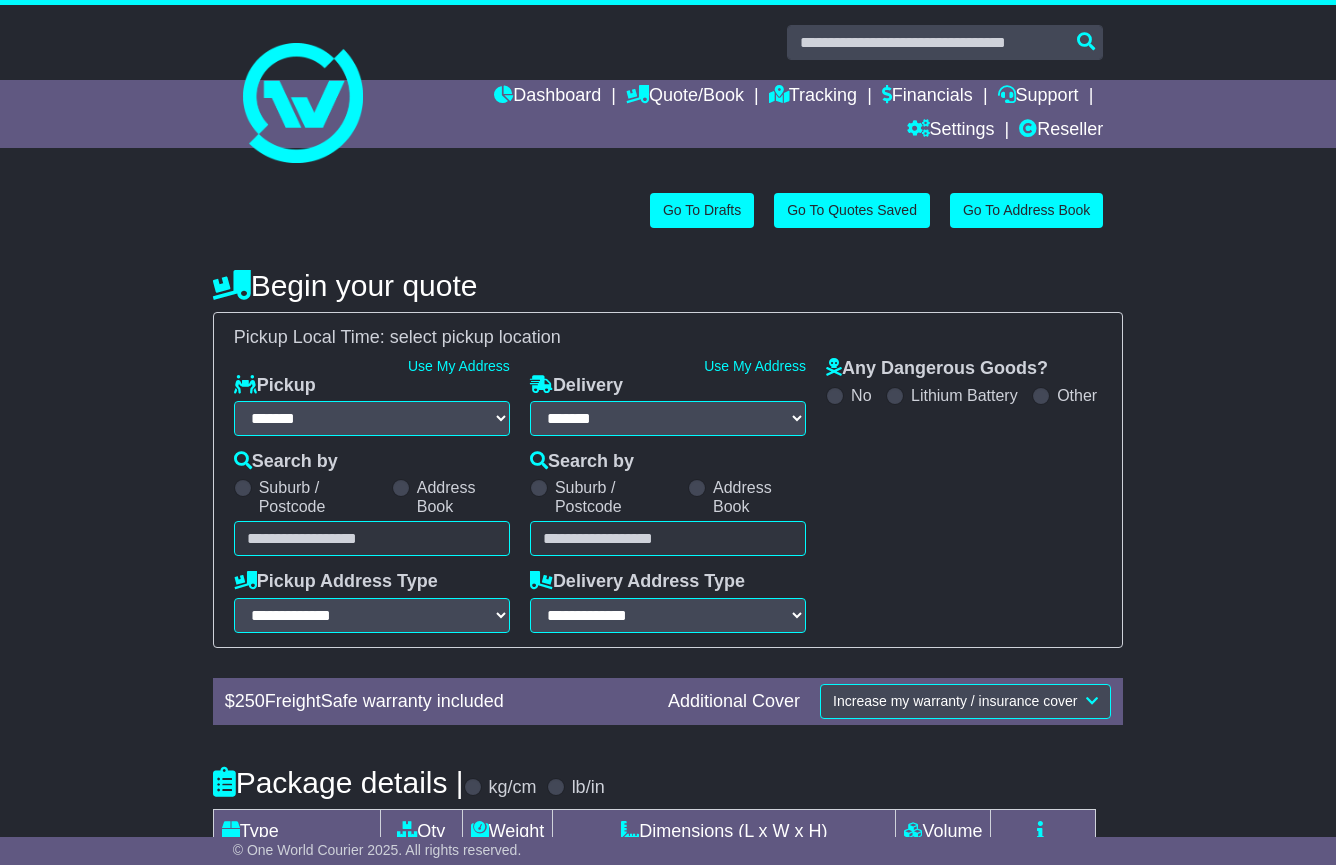 select on "**" 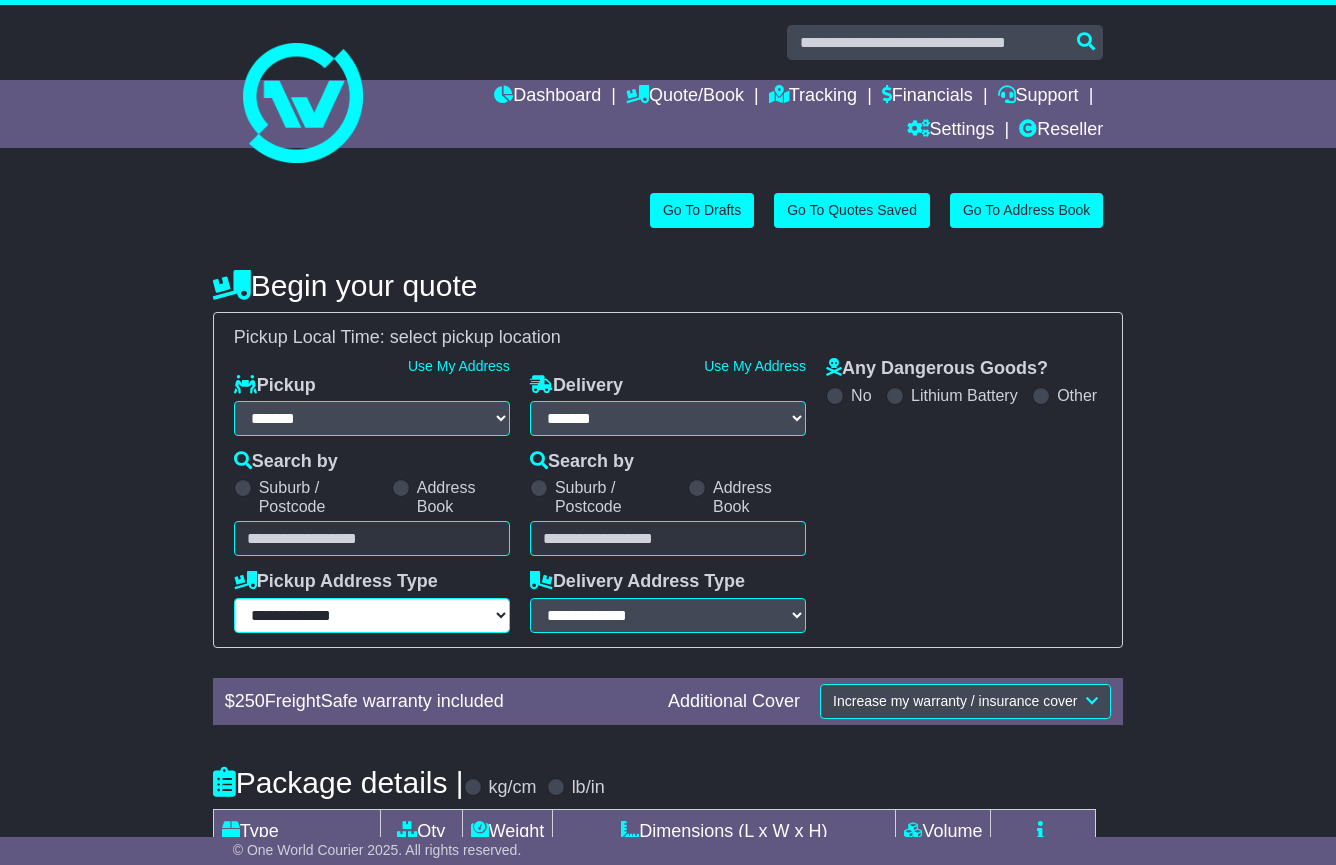 select on "**********" 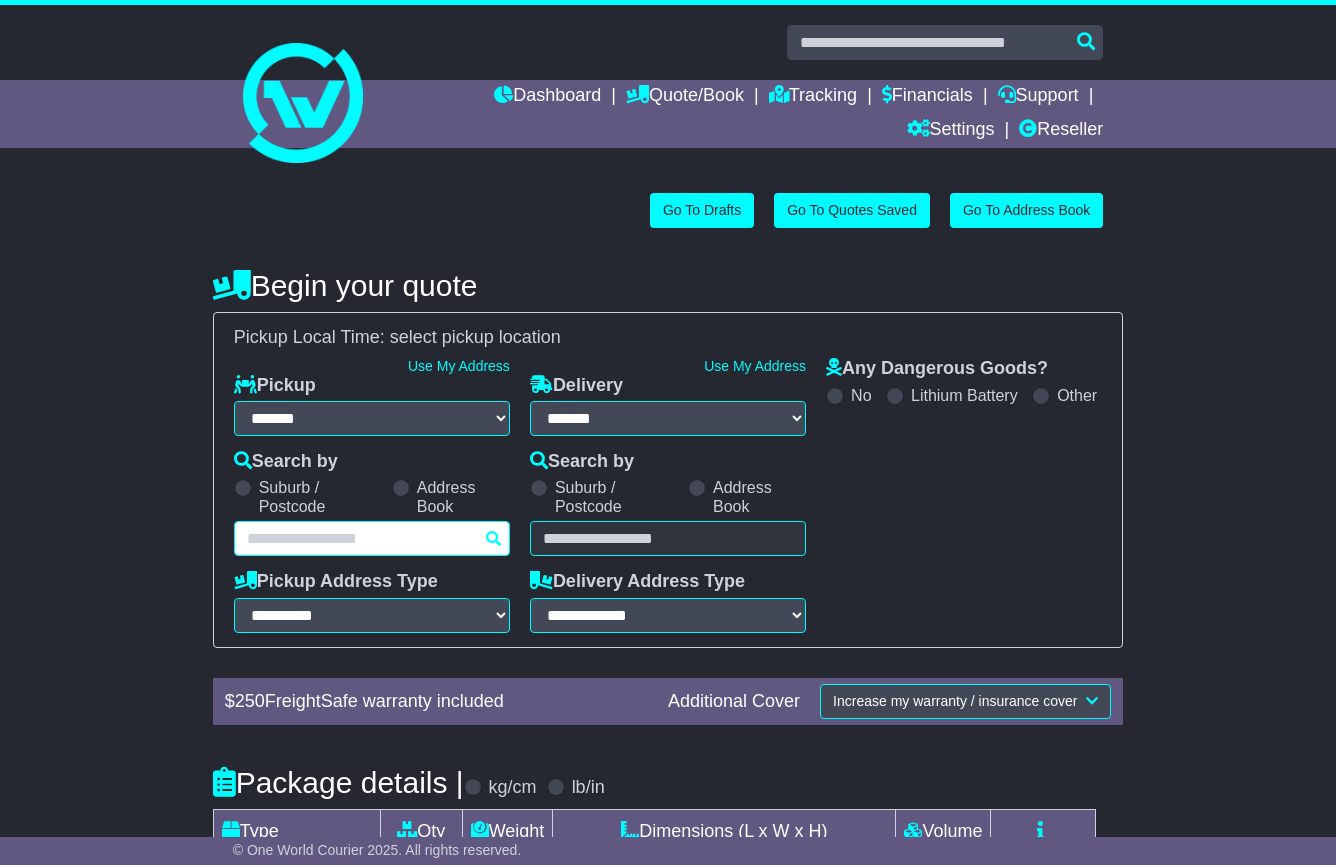click at bounding box center (372, 538) 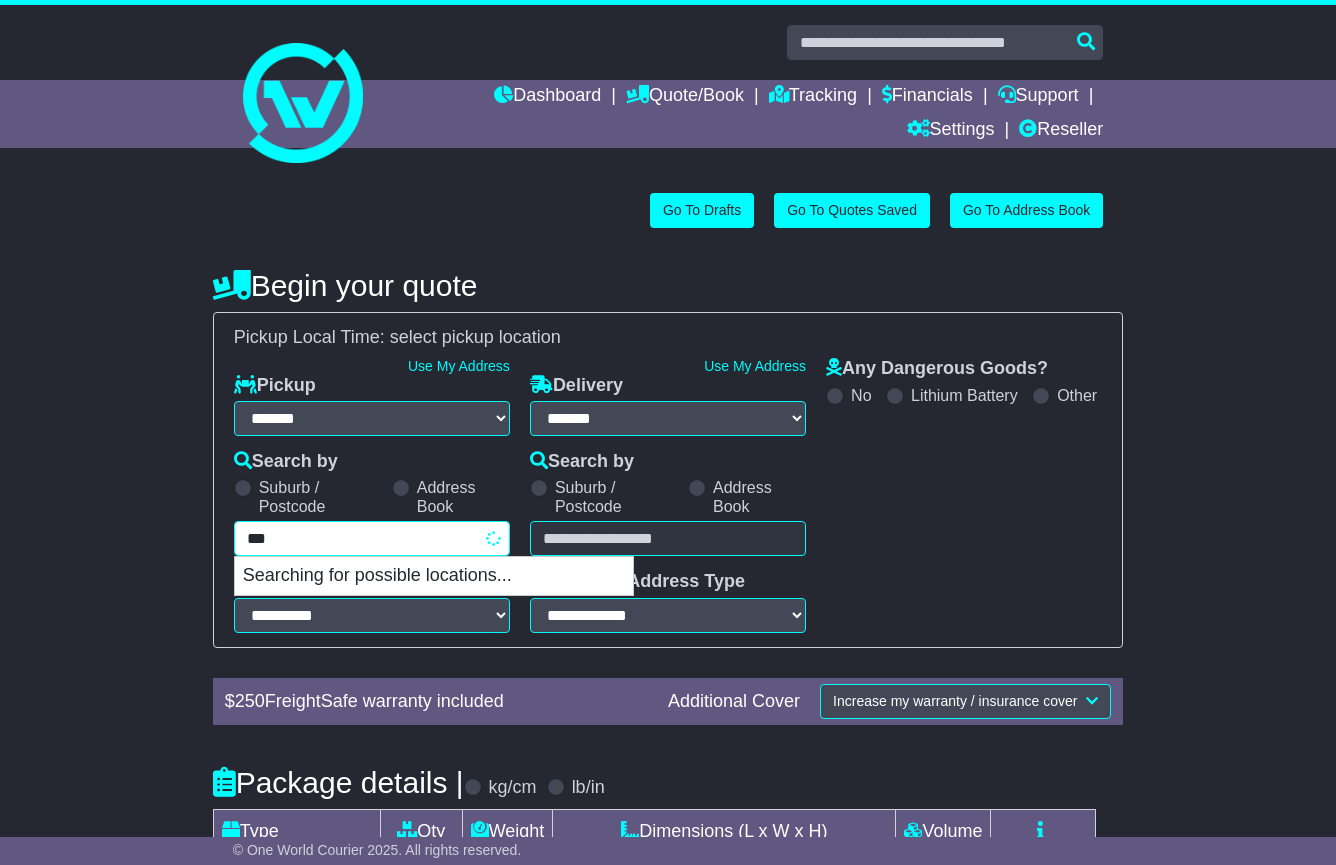 type on "****" 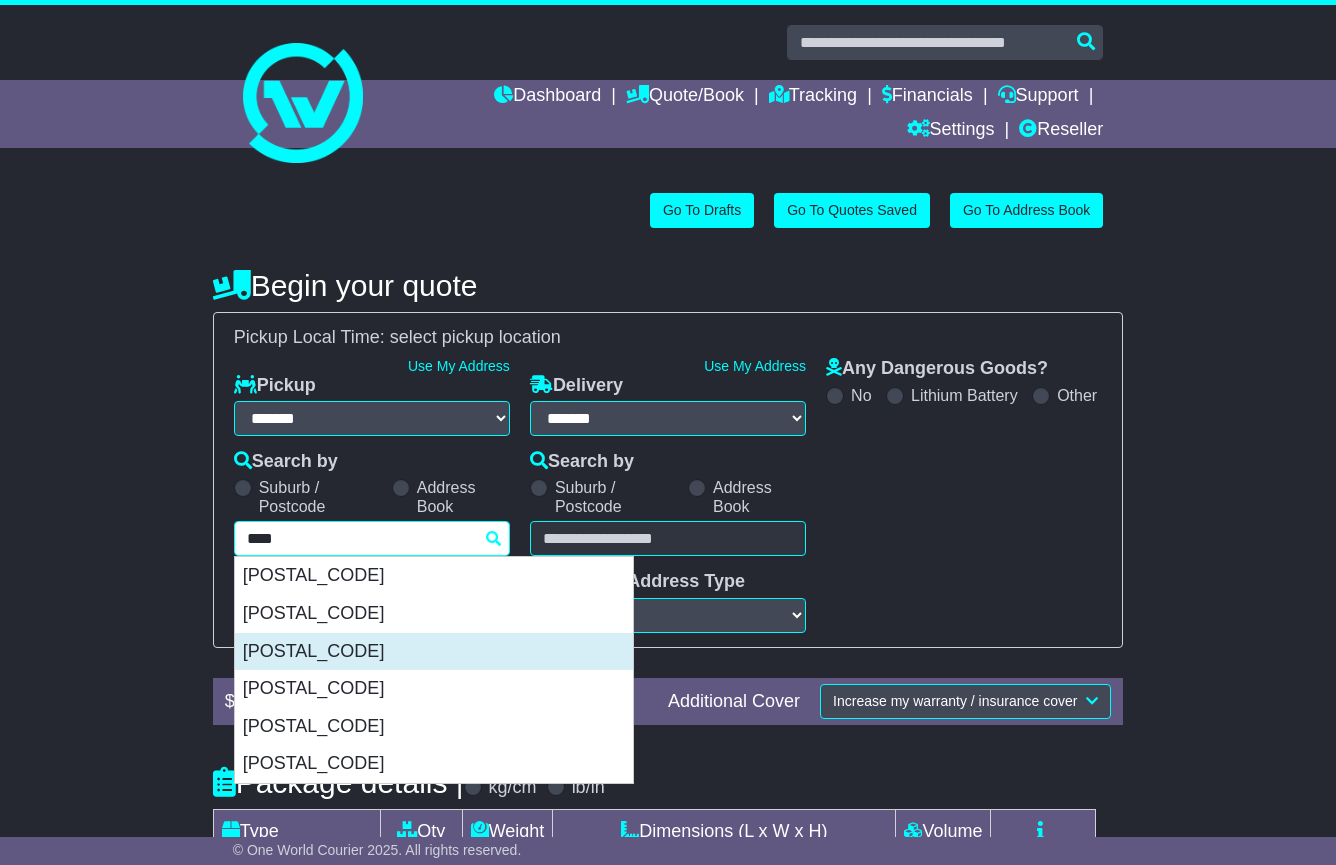 click on "[POSTAL_CODE]" at bounding box center [434, 652] 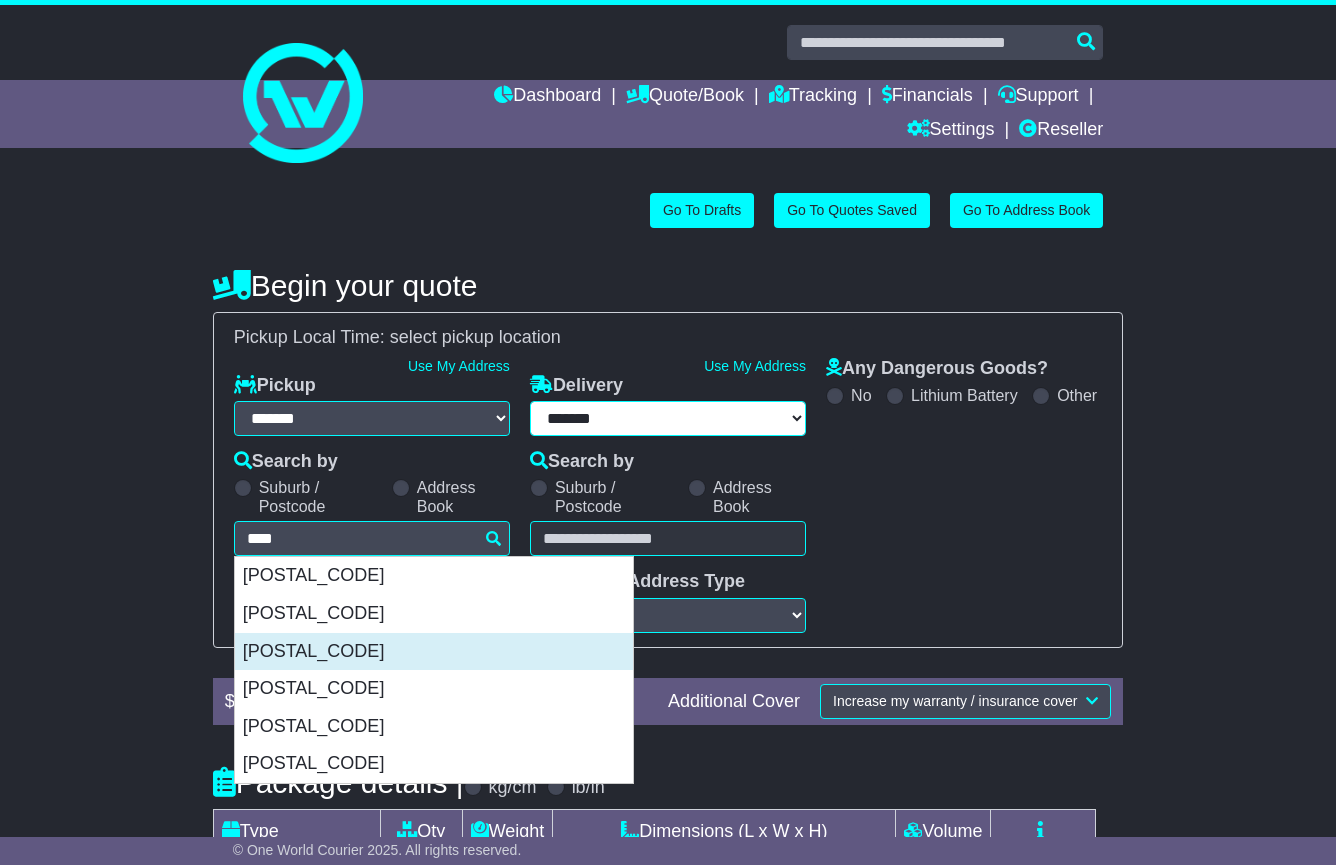 type on "**********" 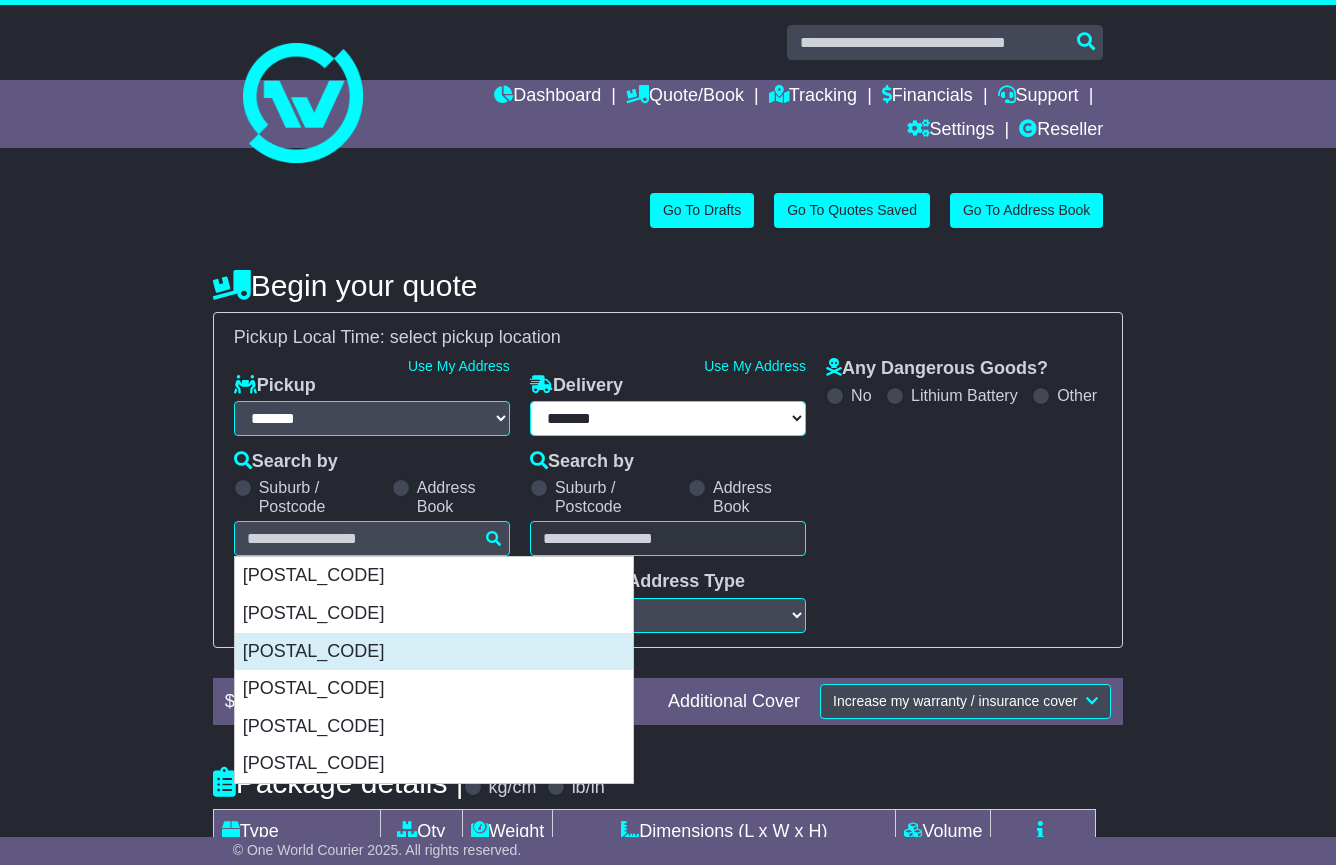 type on "**********" 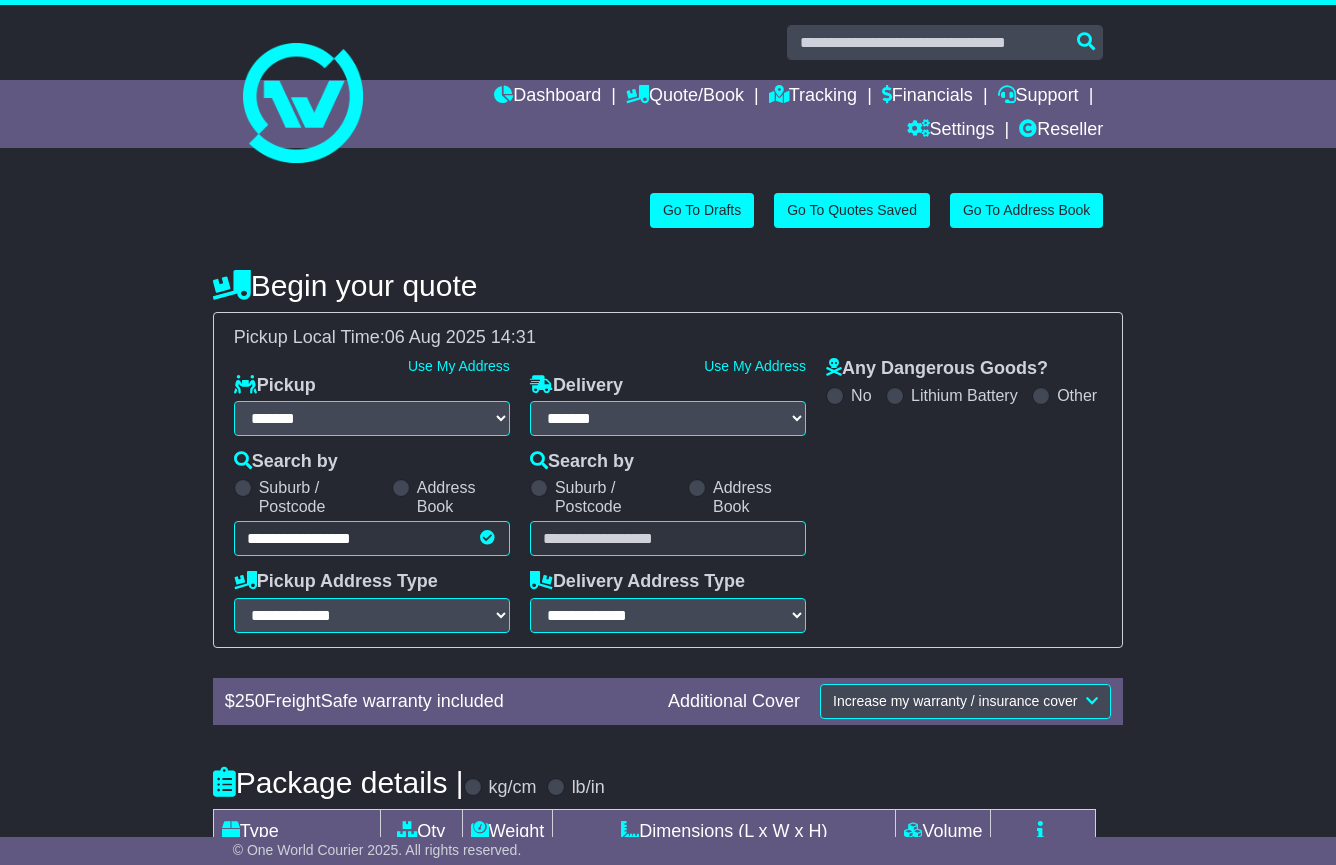 click at bounding box center [697, 488] 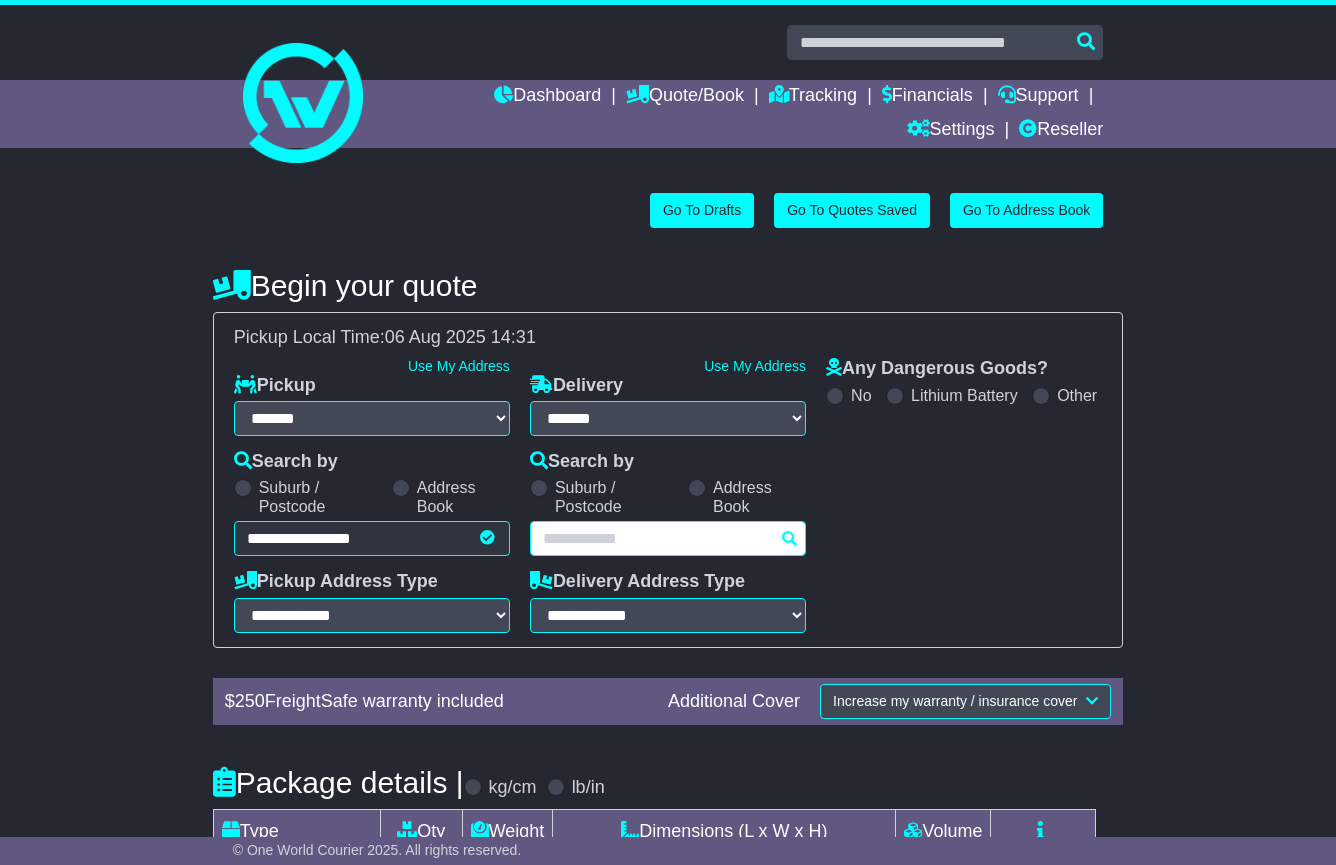 click on "Unknown City / Postcode Pair
×
You have entered     address.
Our database shows the postcode and suburb don't match. Please make sure location exists otherwise you might not receive all quotes available.
Maybe you meant to use some of the next:
Ok" at bounding box center [668, 538] 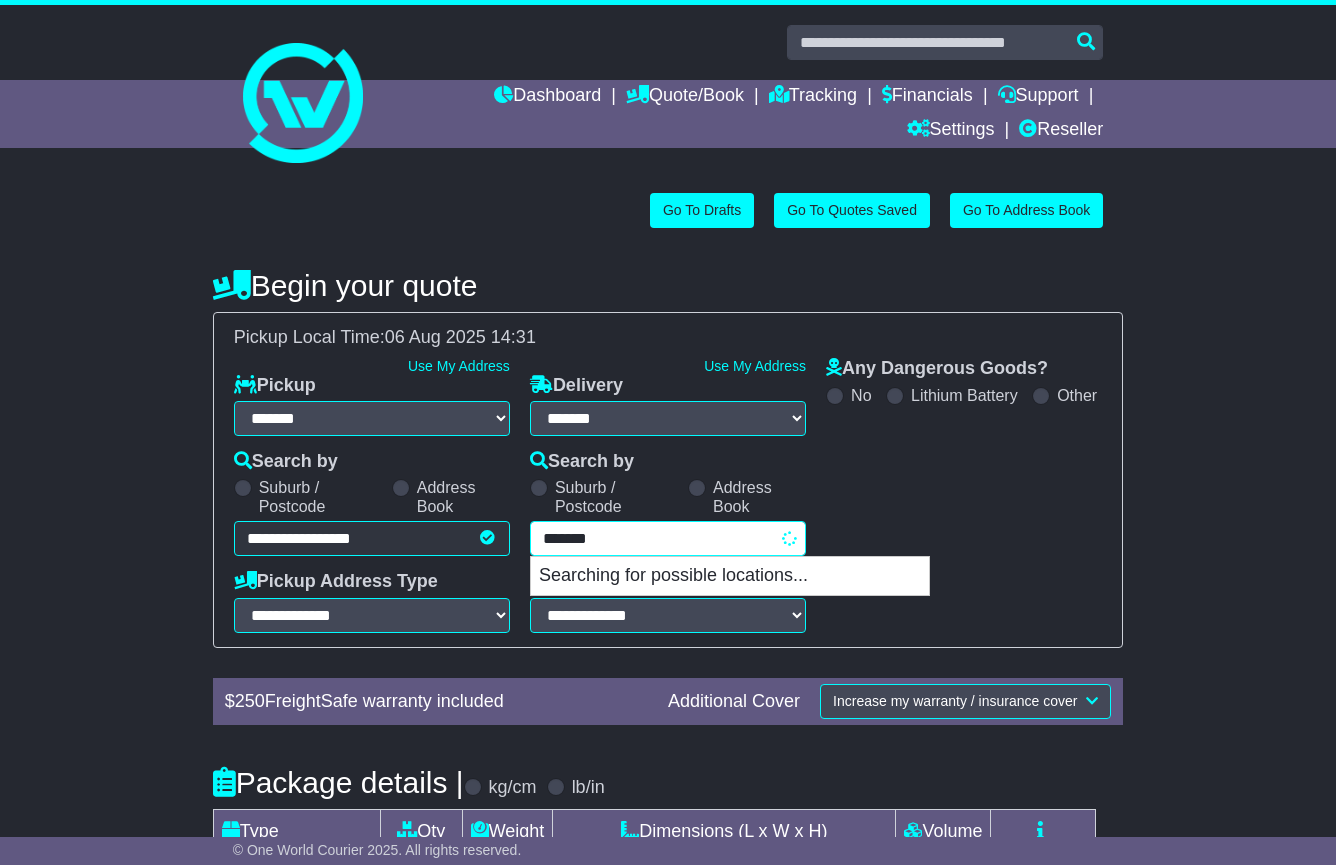 type on "********" 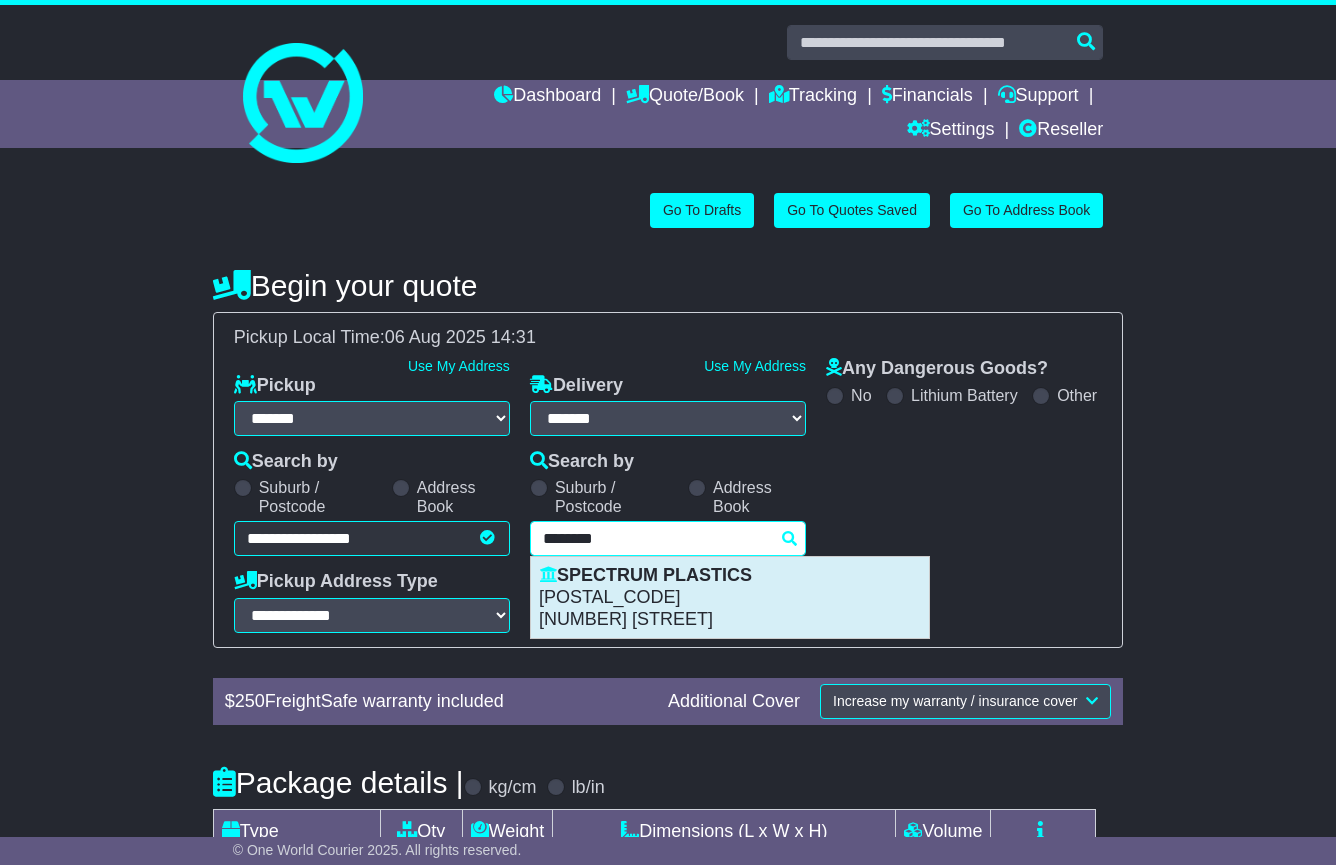click on "SPECTRUM PLASTICS" at bounding box center (730, 576) 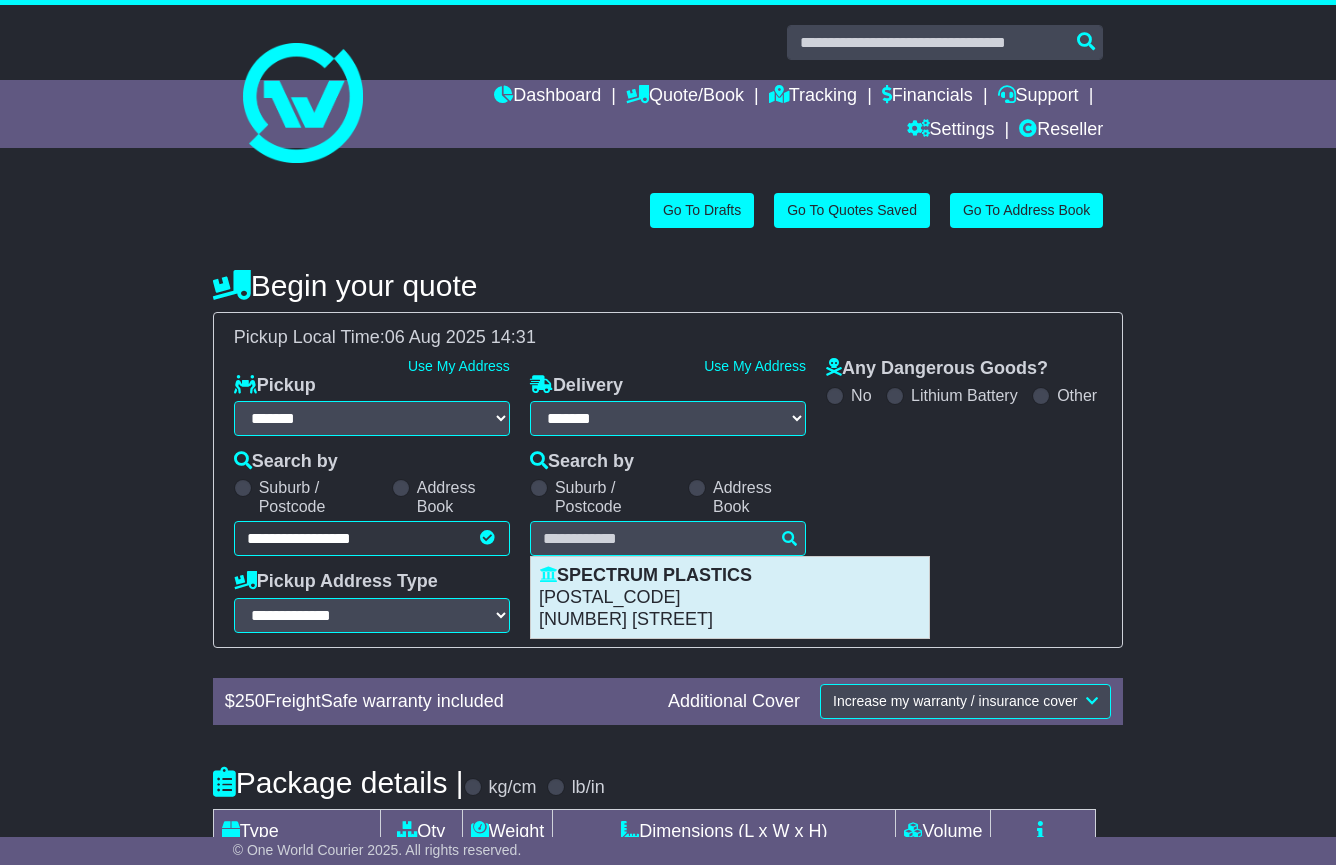 type on "**********" 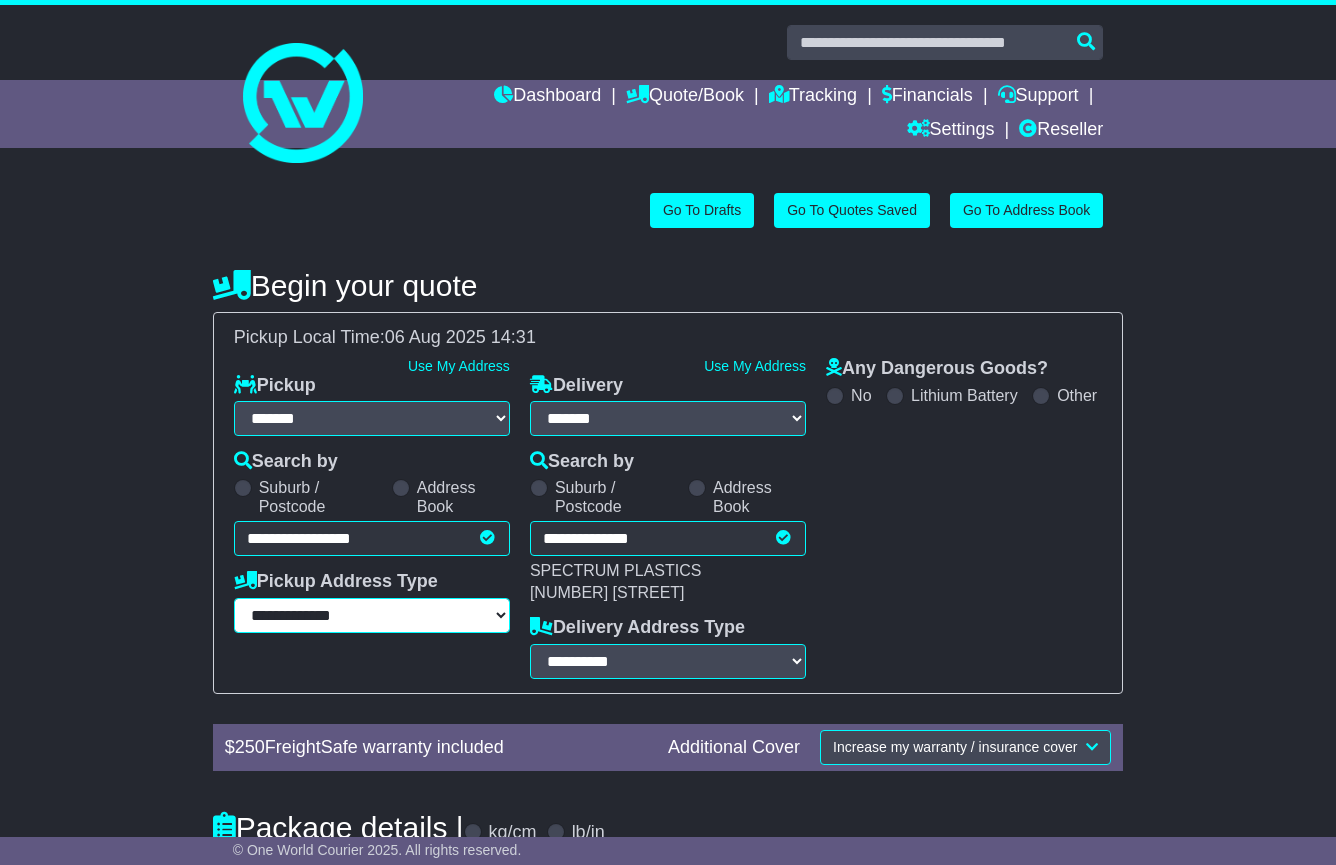 select on "**********" 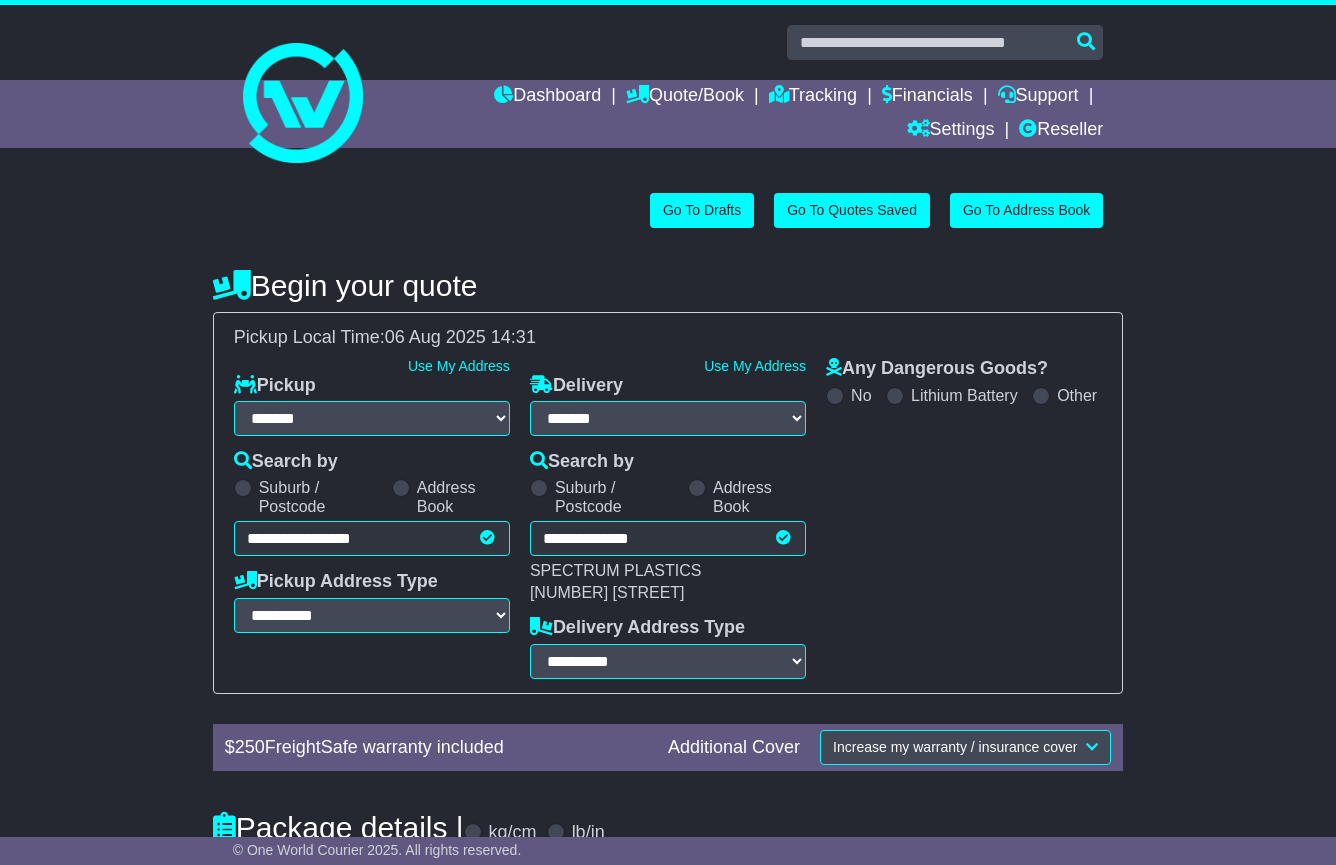 click on "Any Dangerous Goods?
No
Lithium Battery
Other" at bounding box center (964, 518) 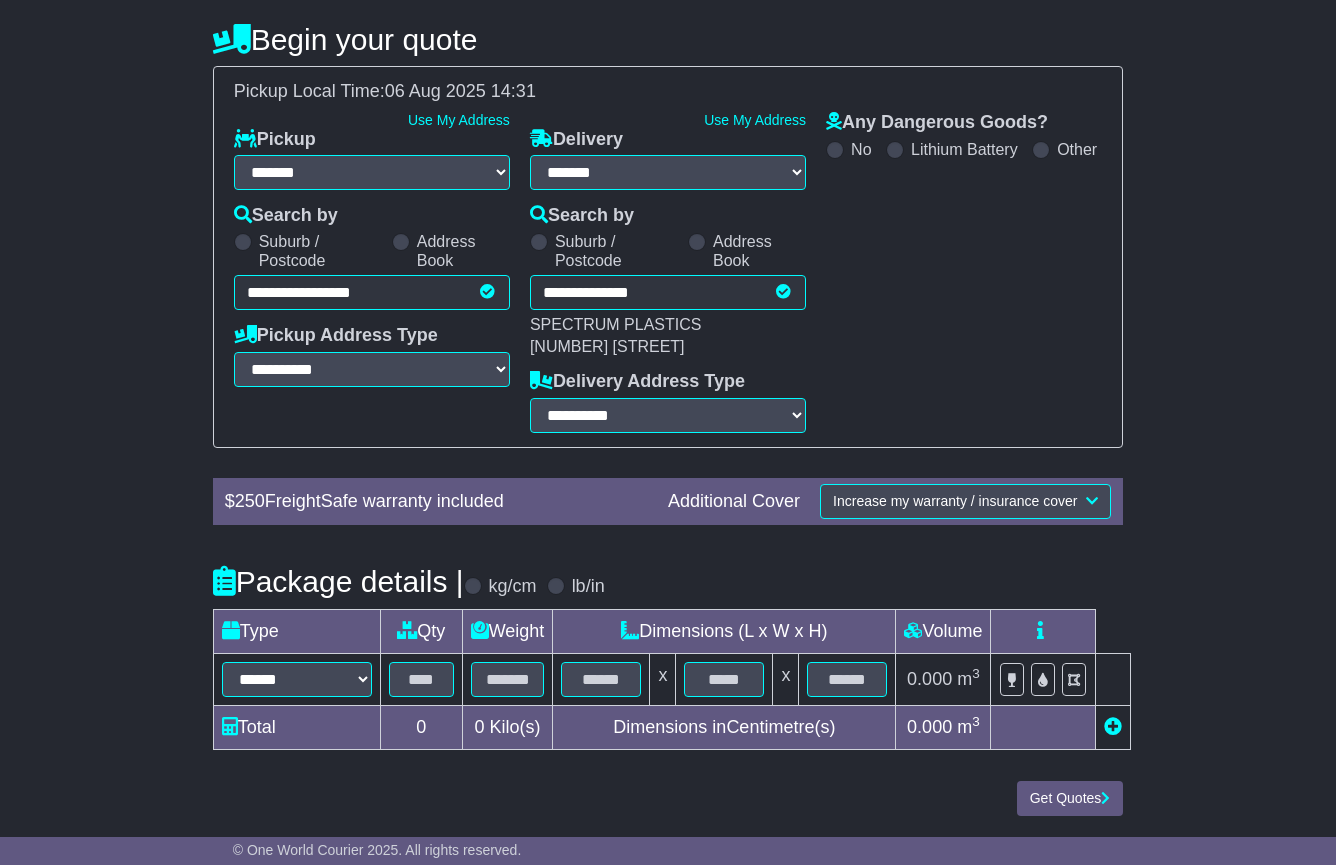 scroll, scrollTop: 243, scrollLeft: 0, axis: vertical 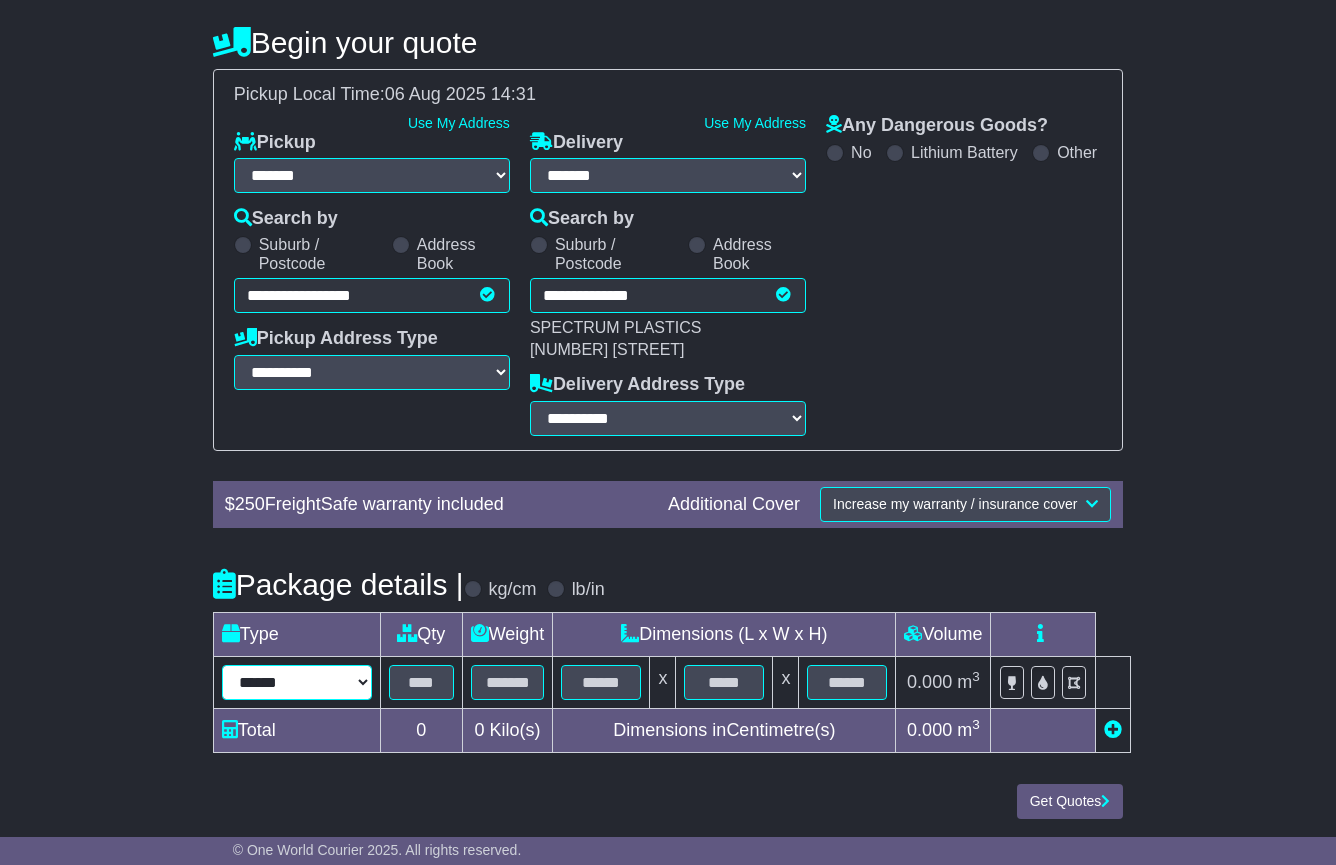 select on "**" 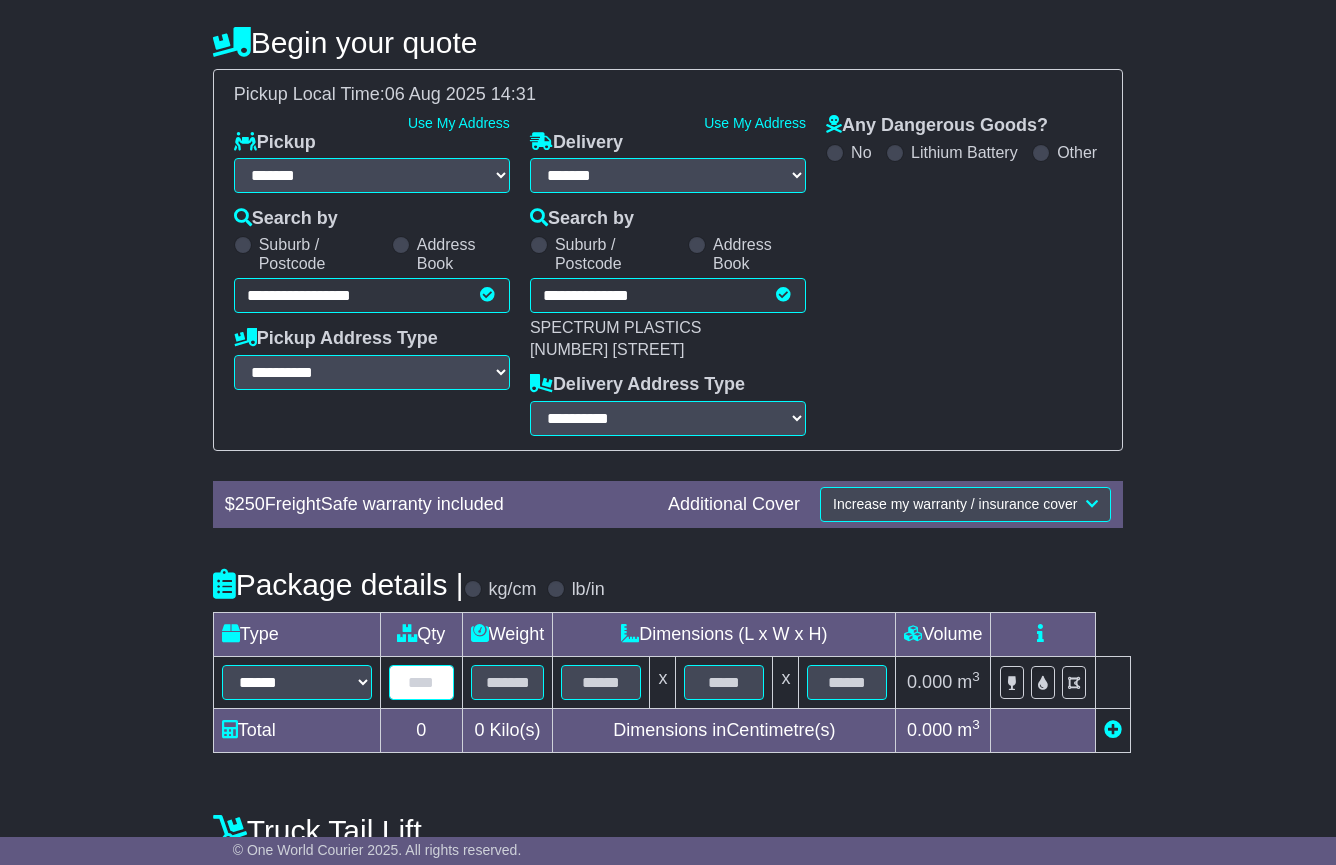 click at bounding box center (421, 682) 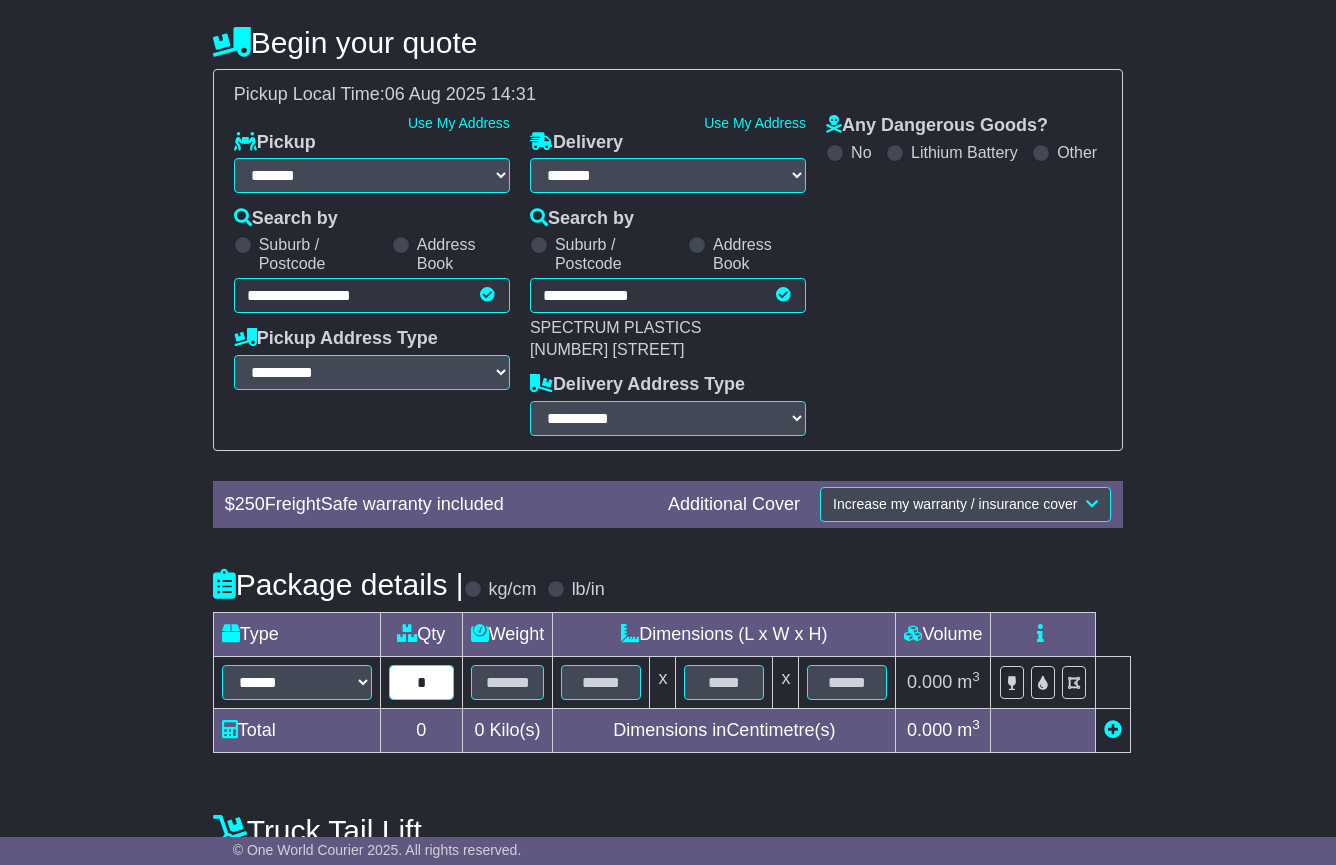 type on "*" 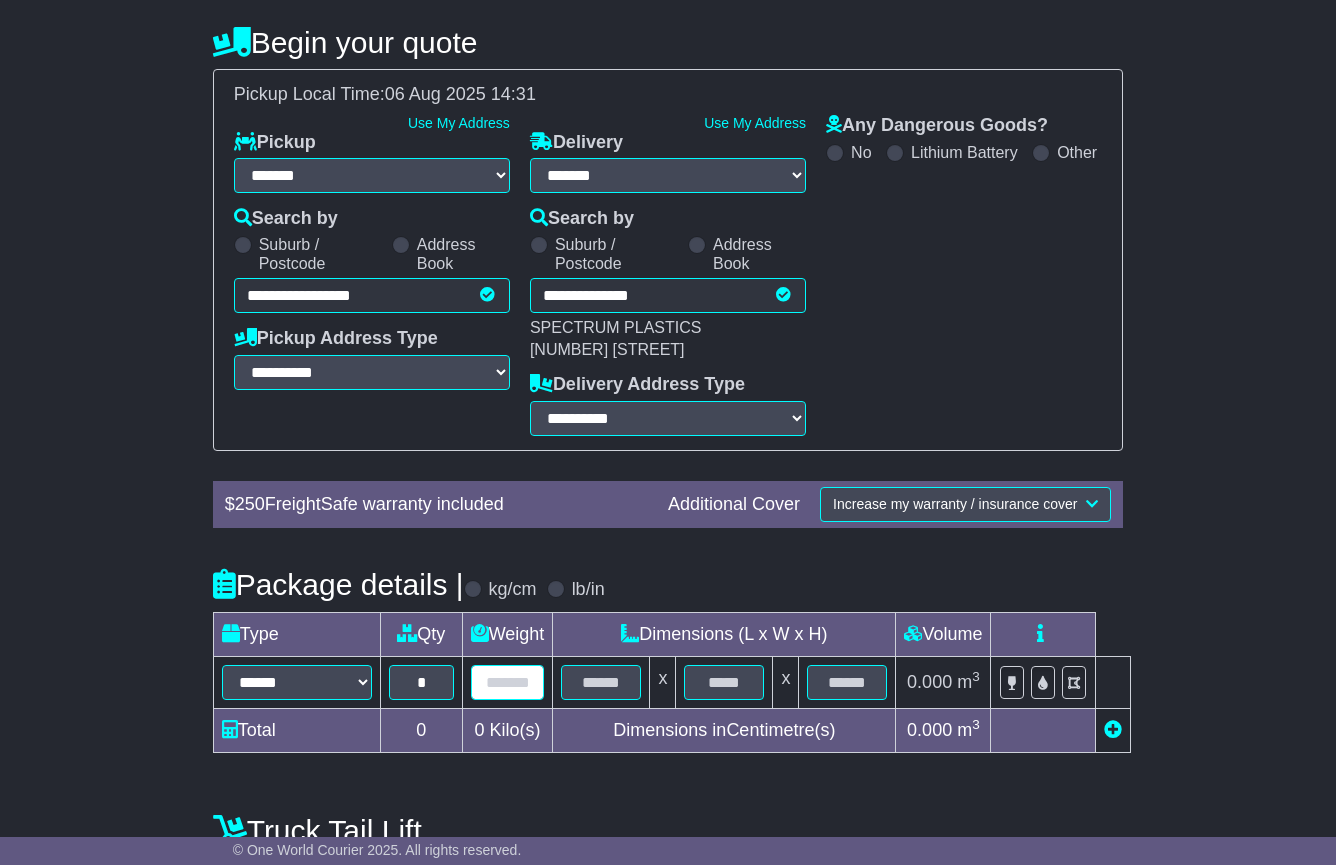 click at bounding box center [508, 682] 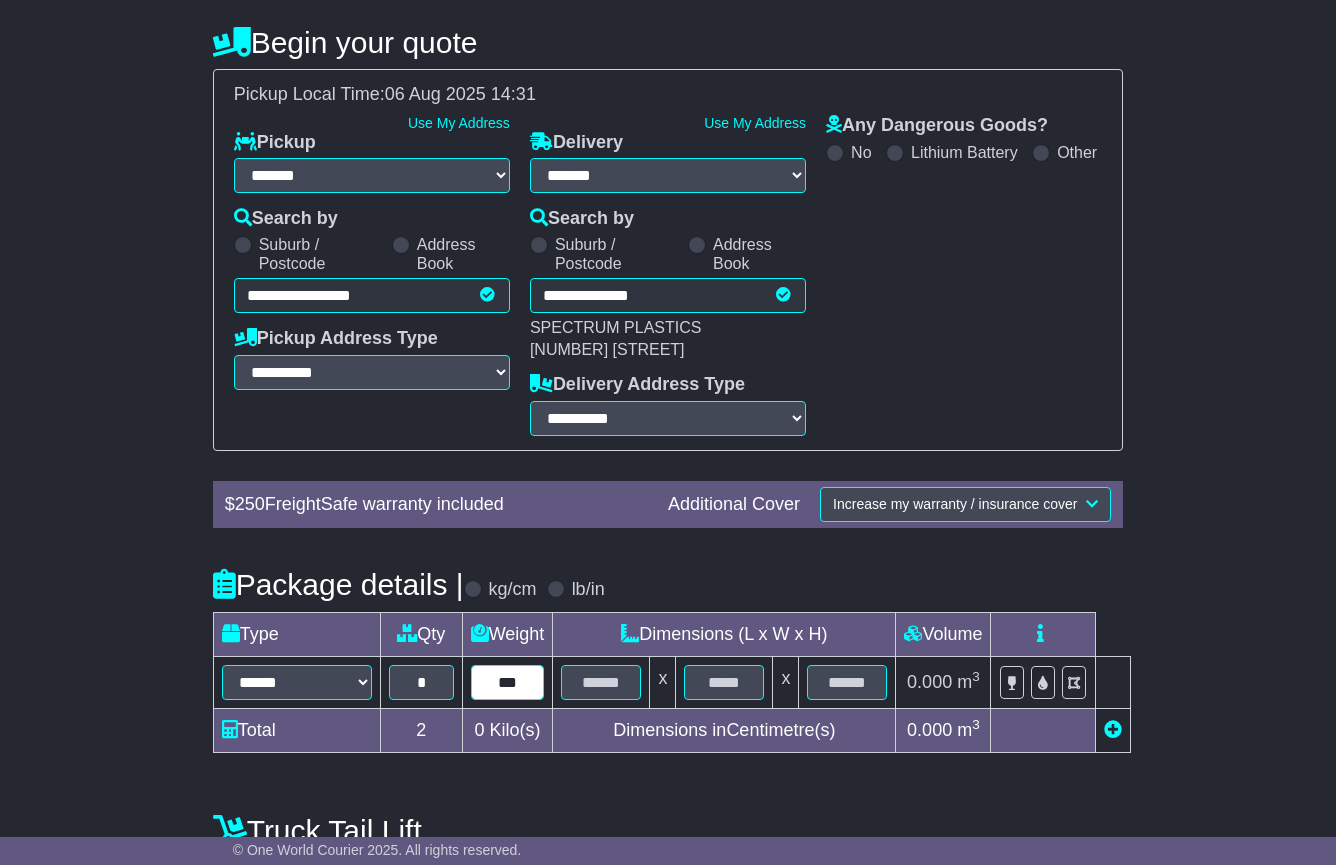 type on "***" 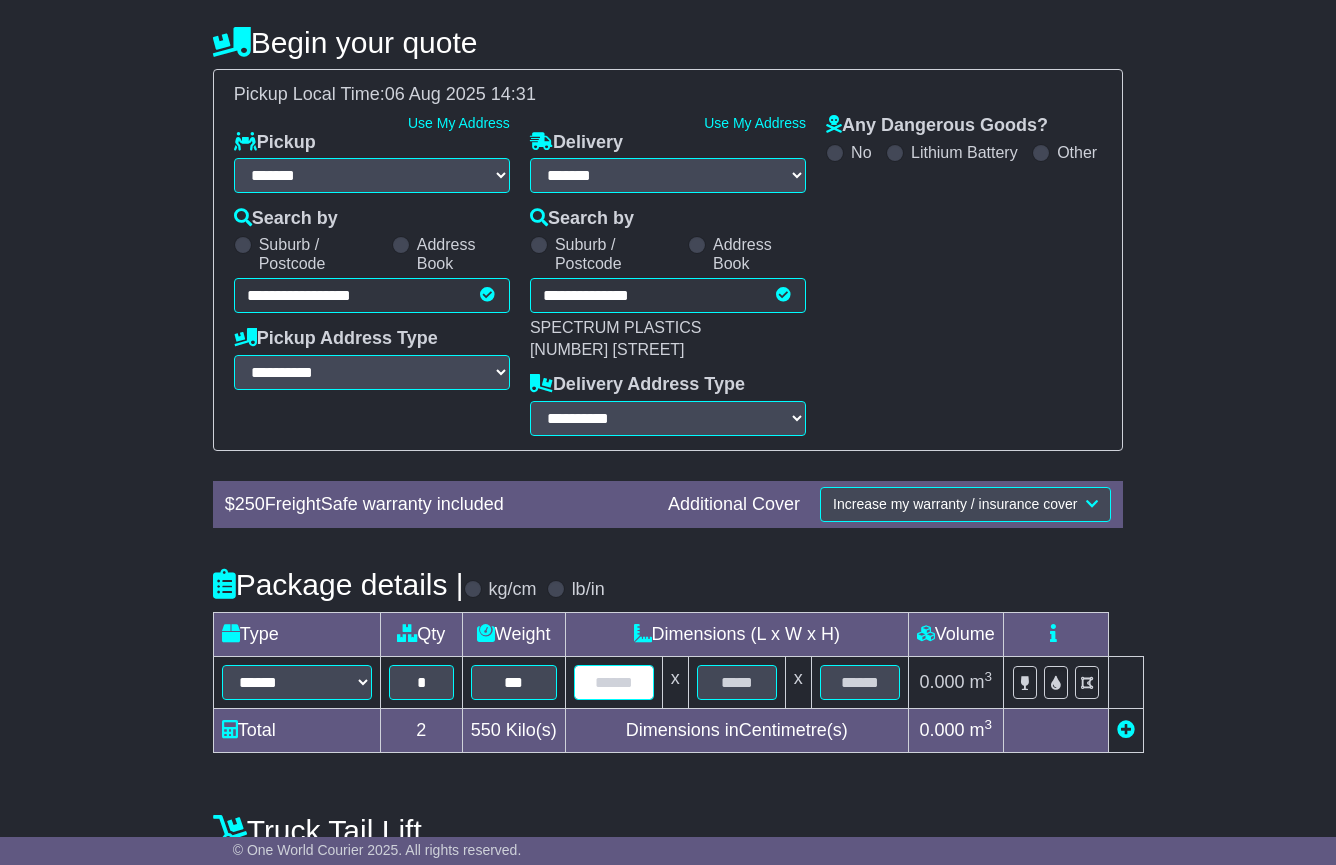 click at bounding box center [614, 682] 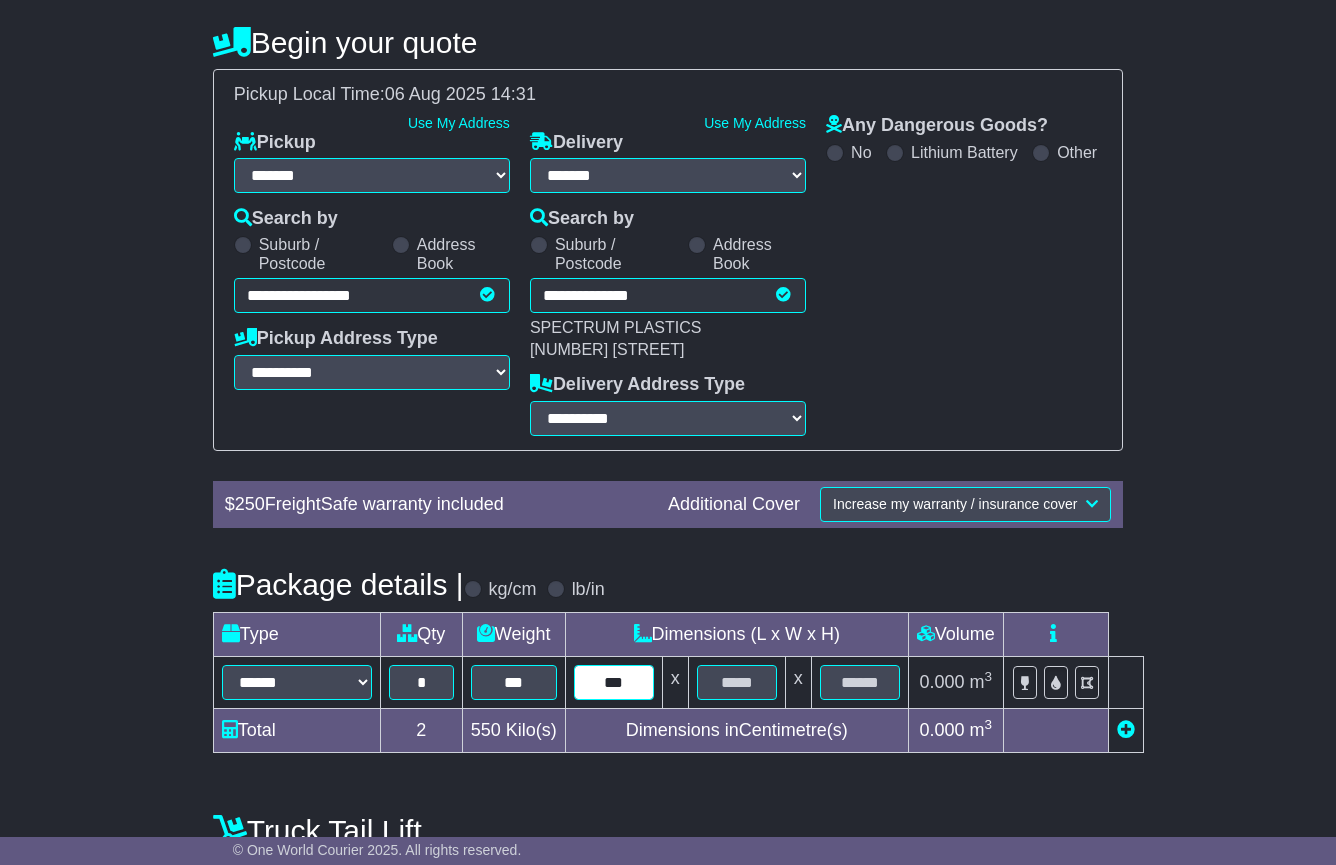 type on "***" 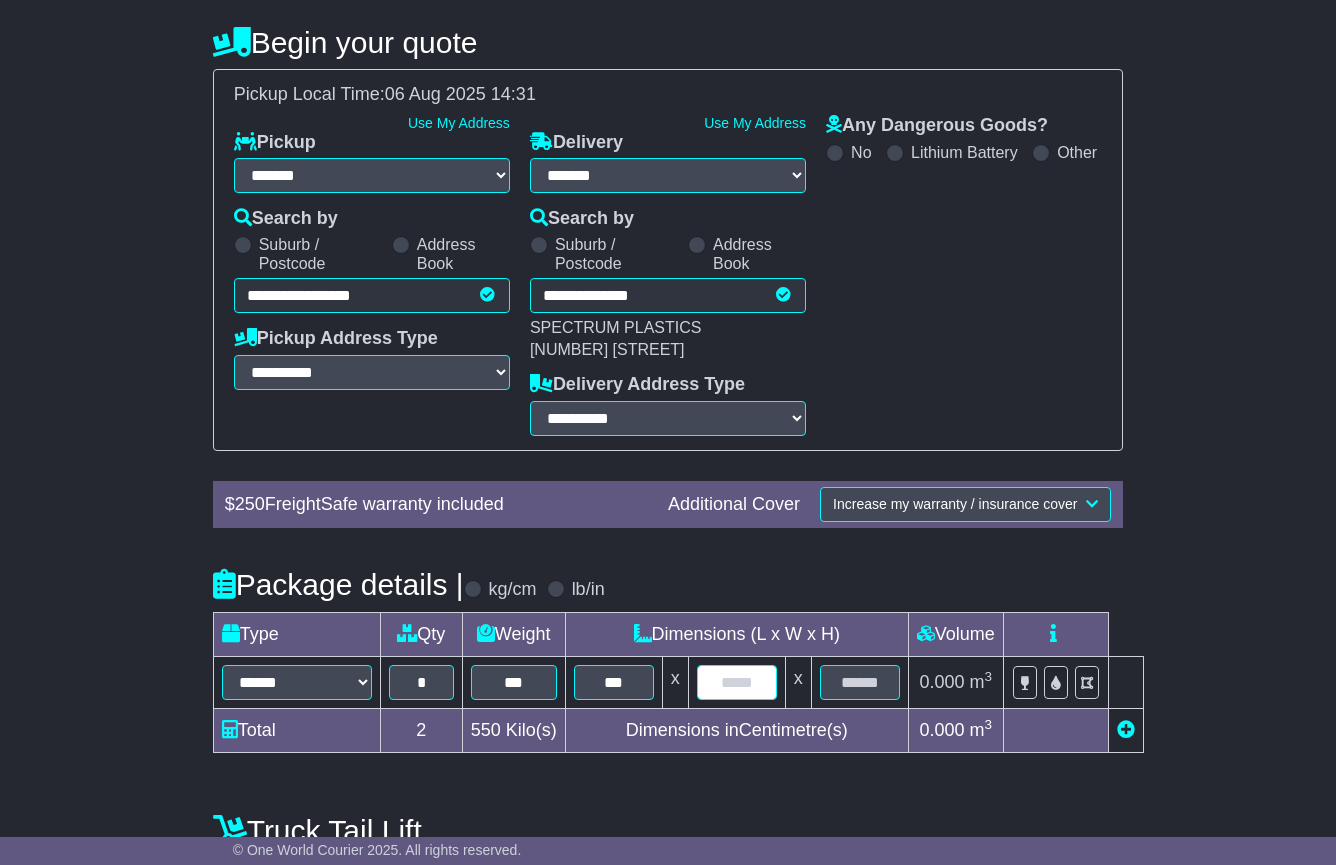 click at bounding box center [737, 682] 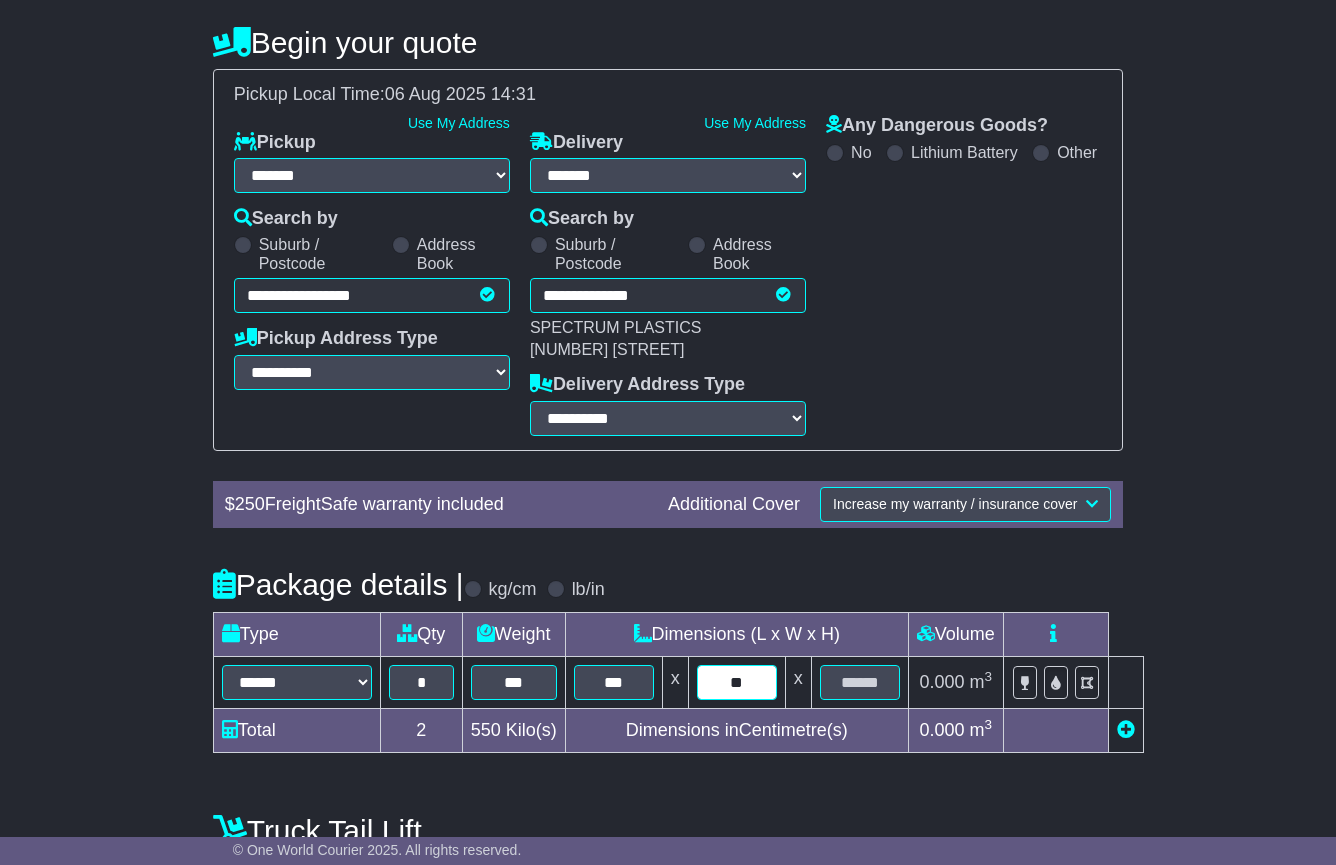 type on "**" 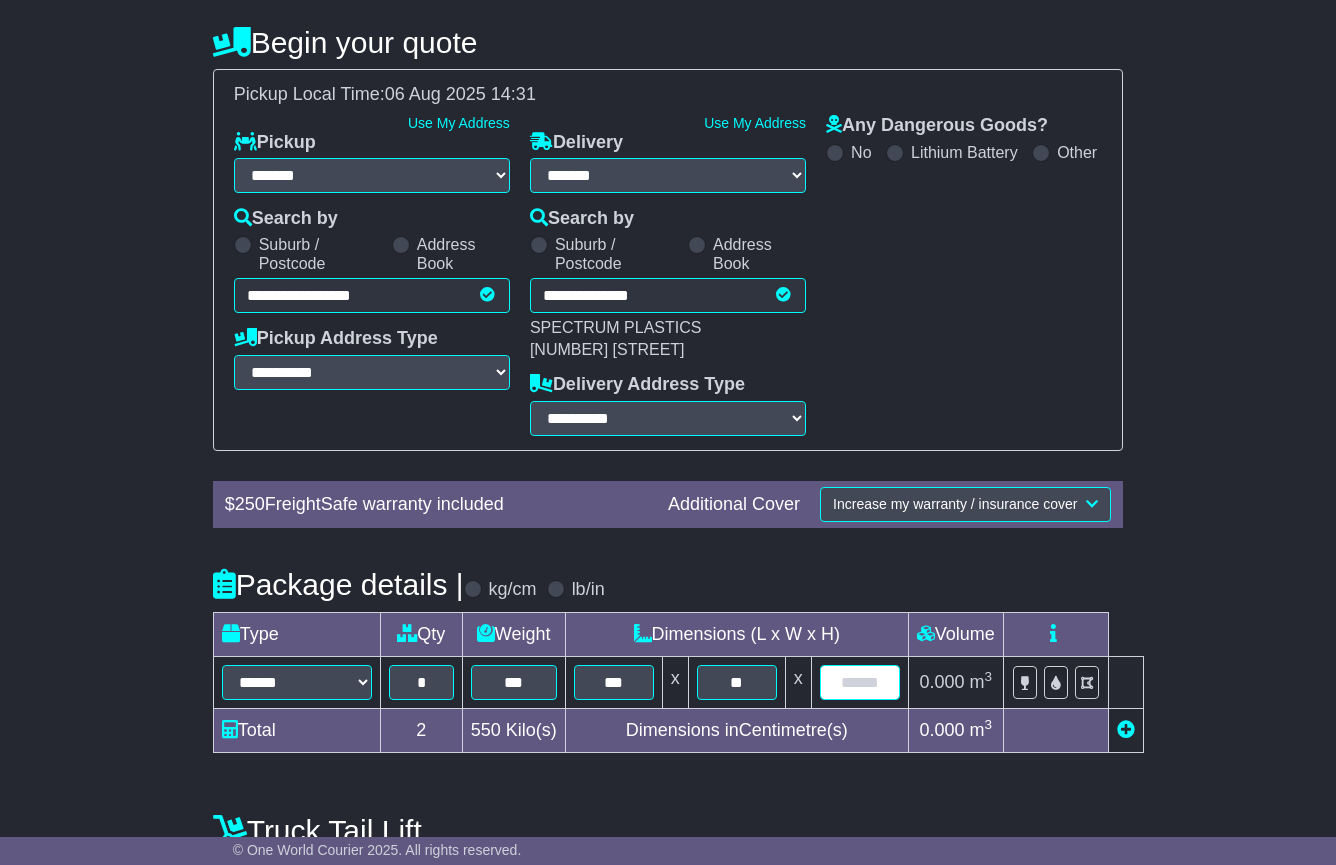 click at bounding box center [860, 682] 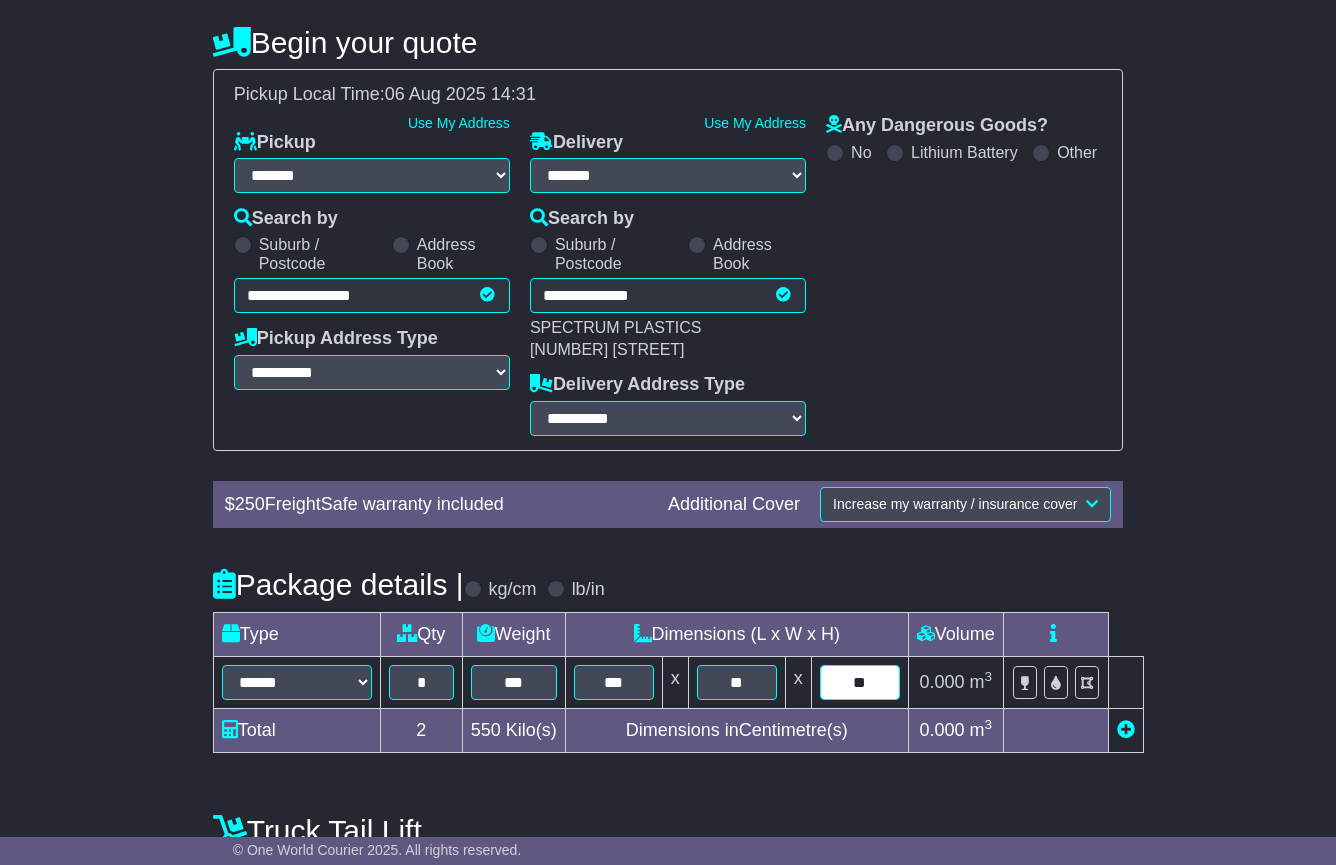 type on "**" 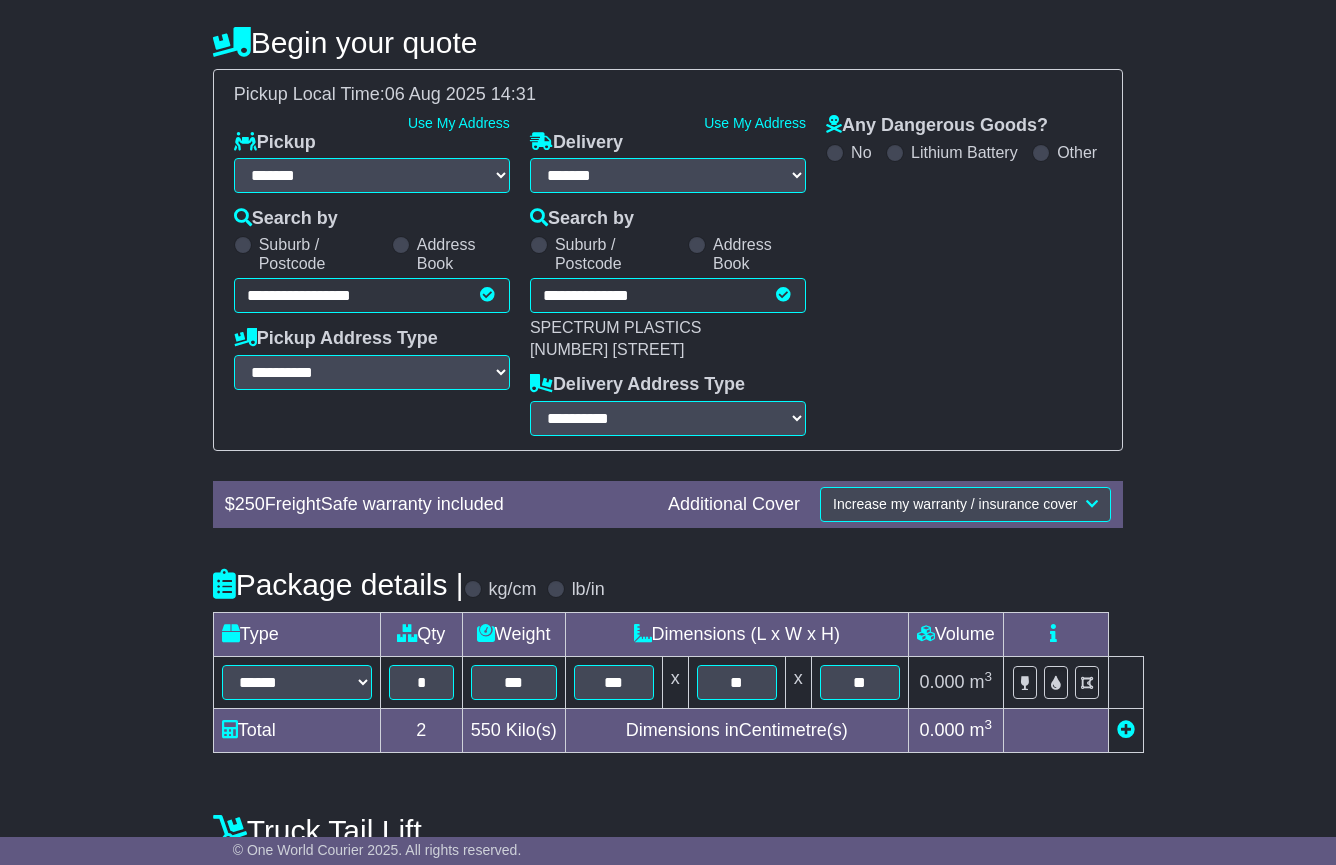 click on "**********" at bounding box center [668, 516] 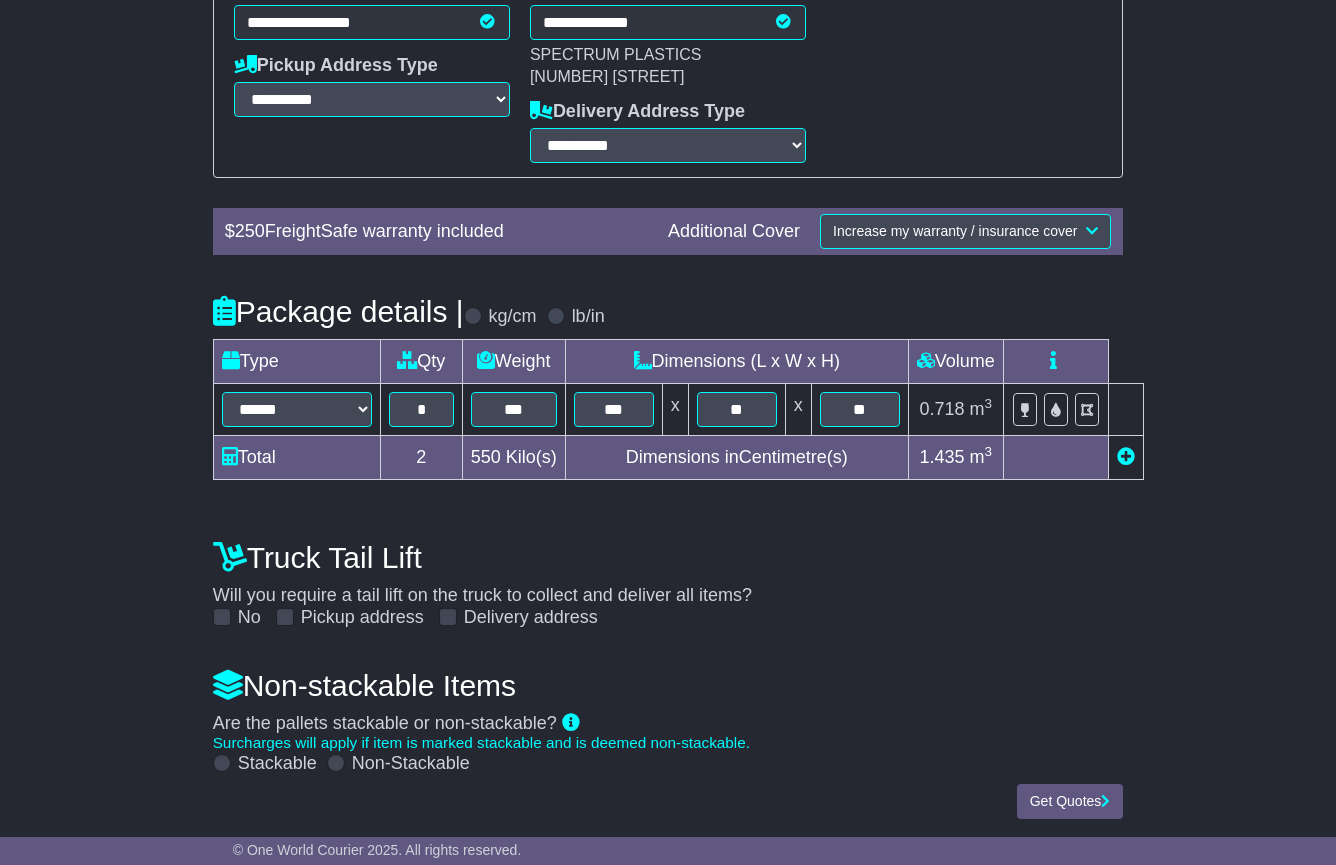scroll, scrollTop: 515, scrollLeft: 0, axis: vertical 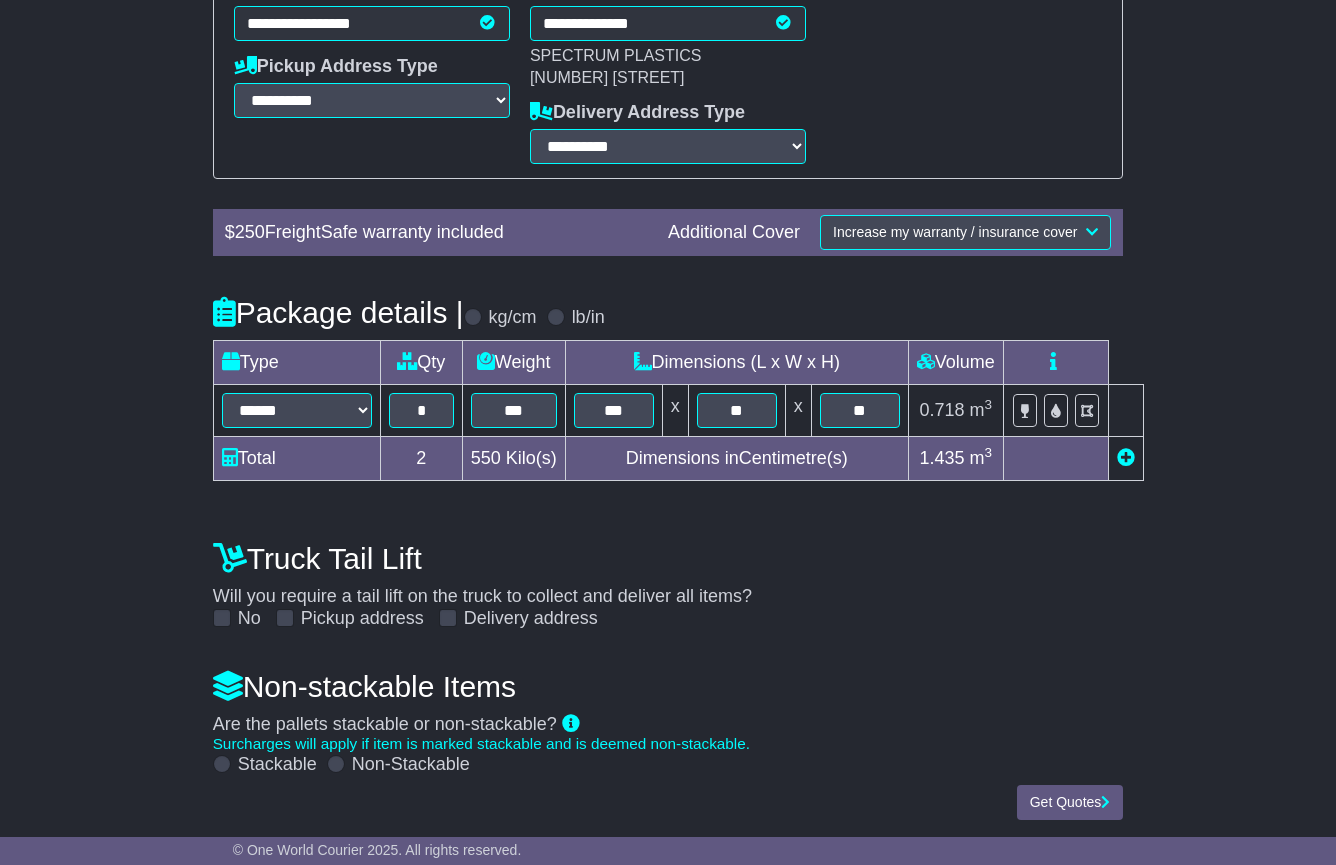 click at bounding box center (222, 764) 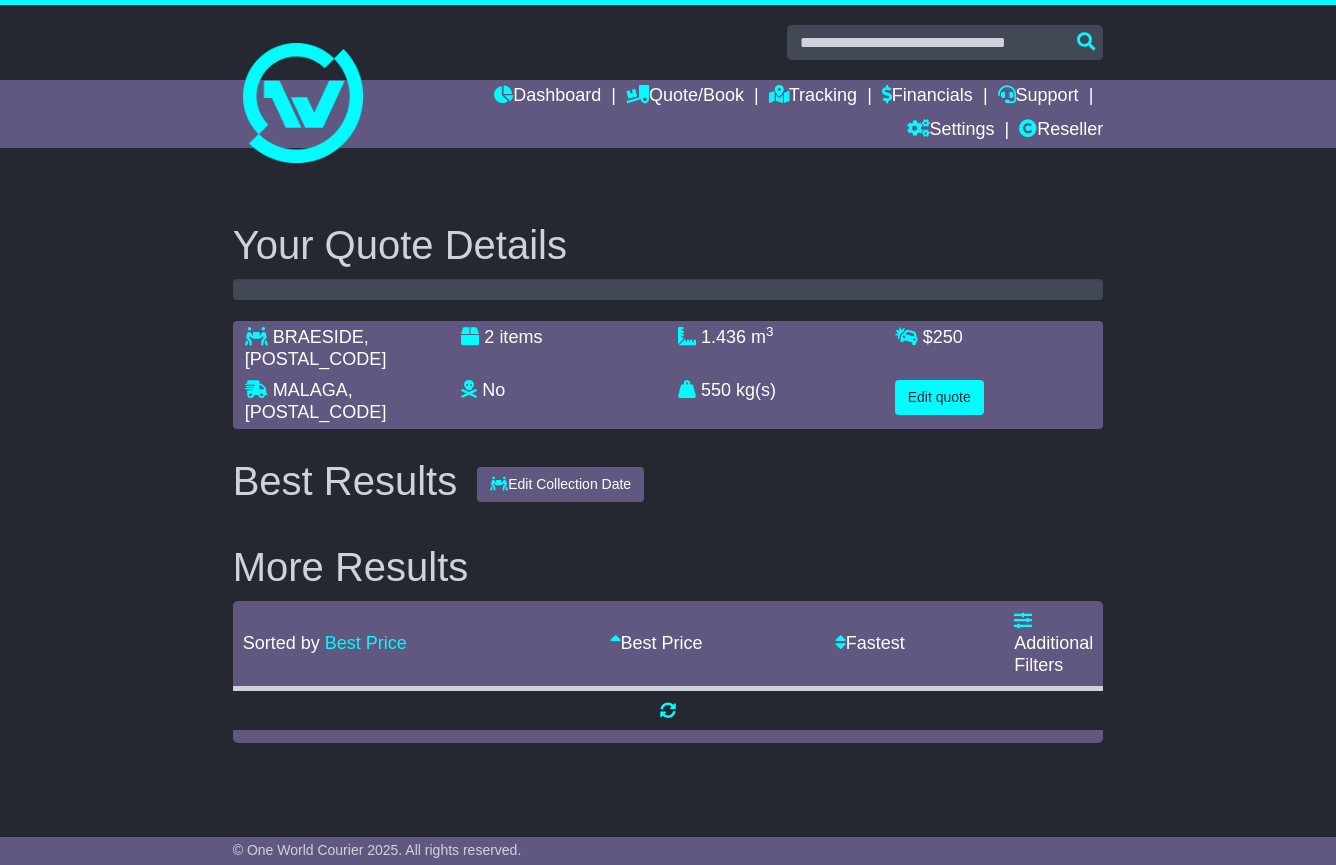 scroll, scrollTop: 0, scrollLeft: 0, axis: both 